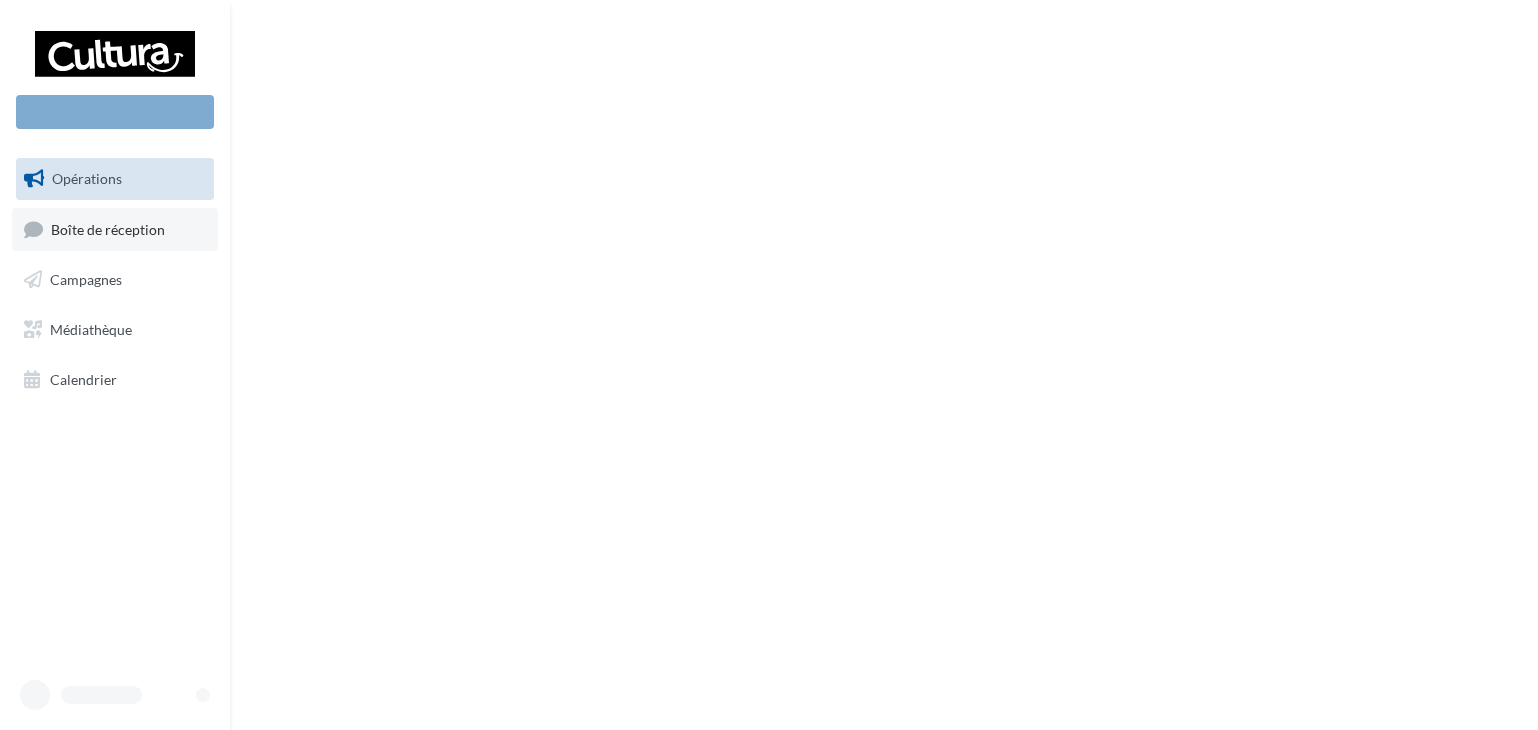 click on "Boîte de réception" at bounding box center [108, 228] 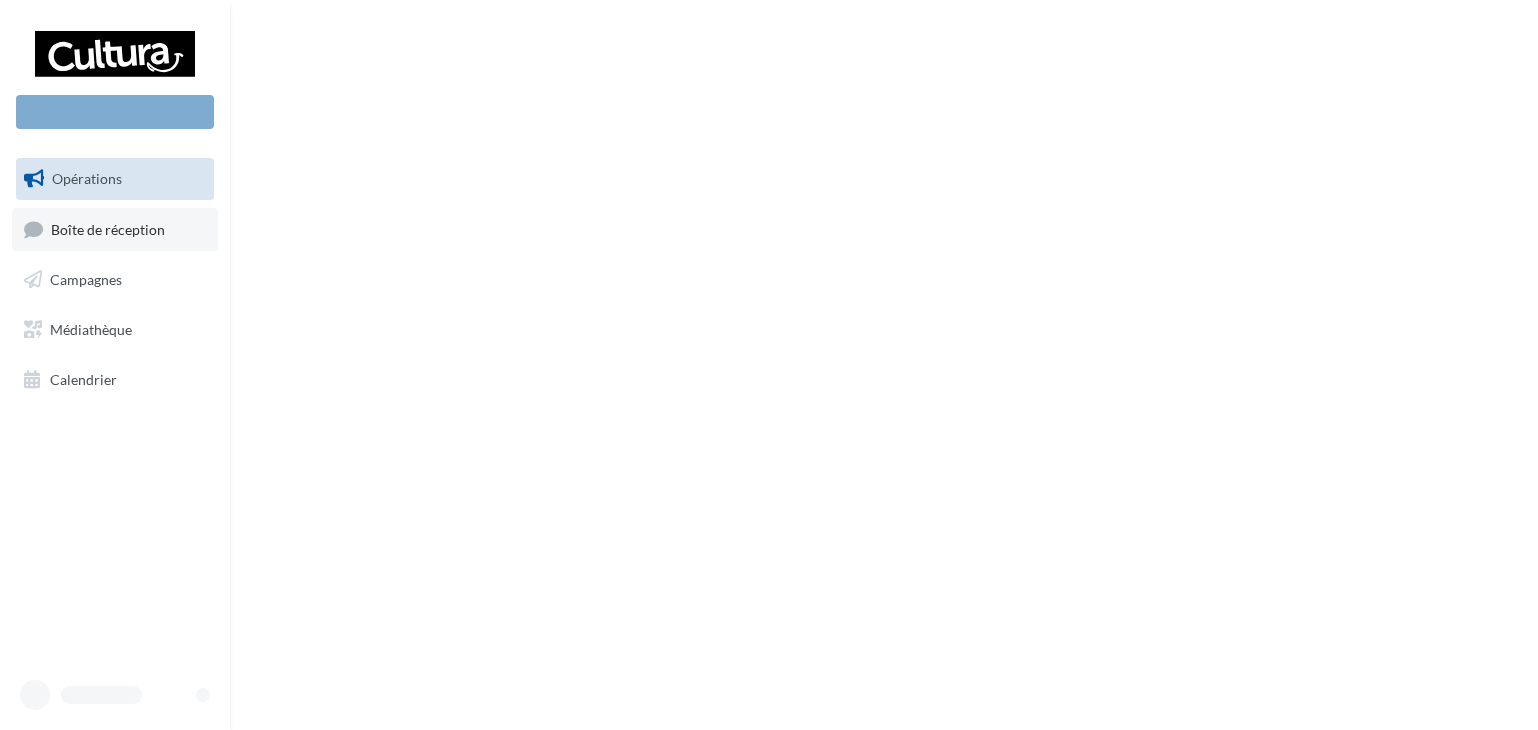 scroll, scrollTop: 0, scrollLeft: 0, axis: both 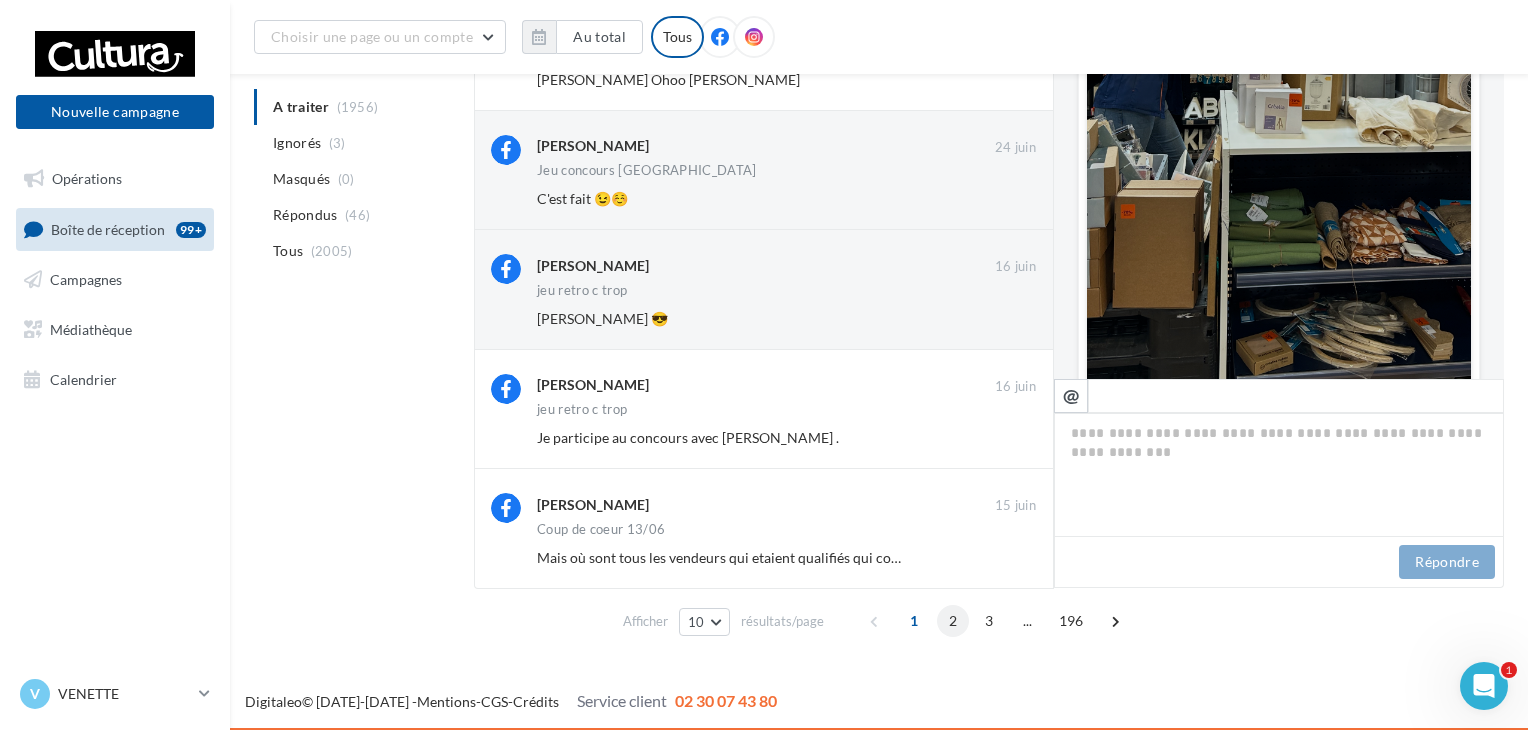 click on "2" at bounding box center [953, 621] 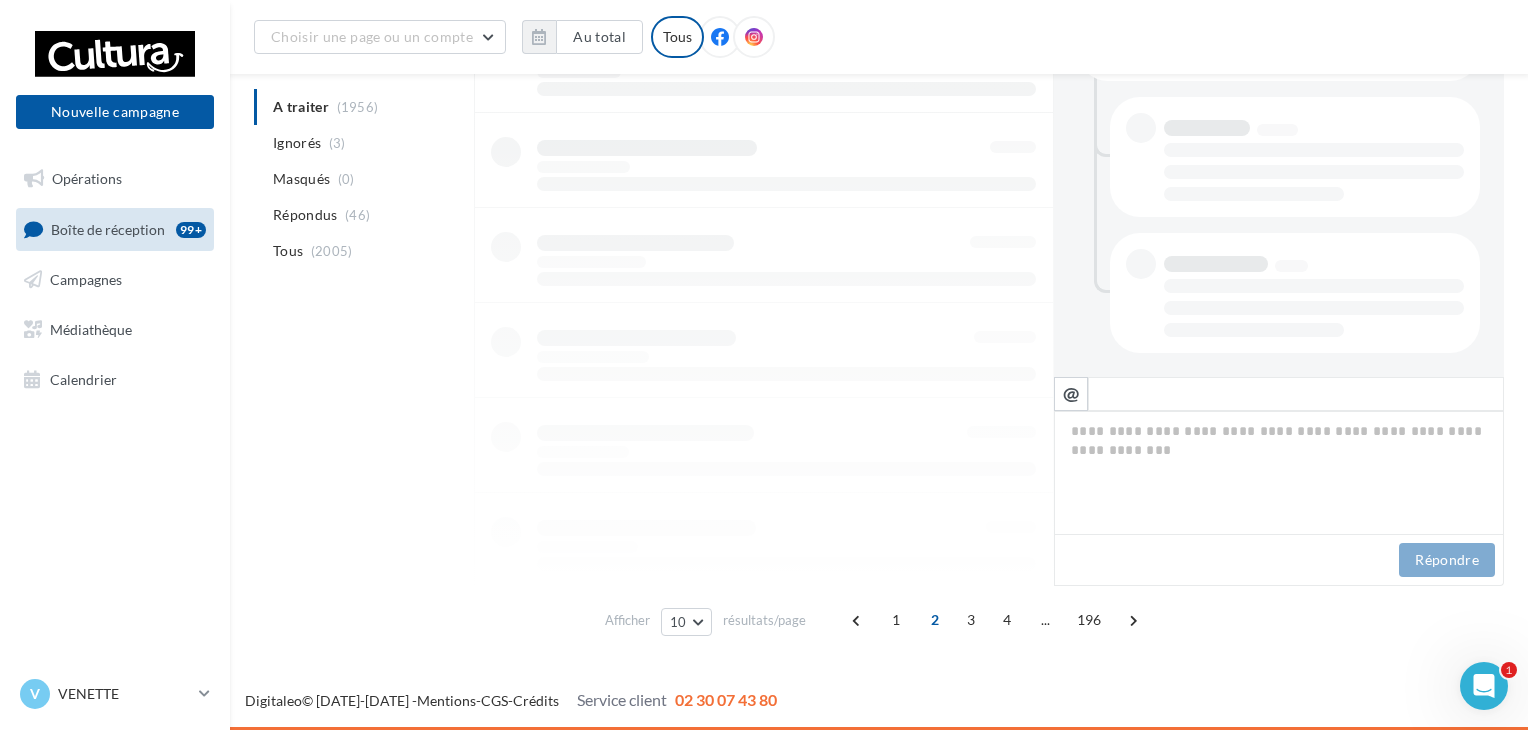 scroll, scrollTop: 435, scrollLeft: 0, axis: vertical 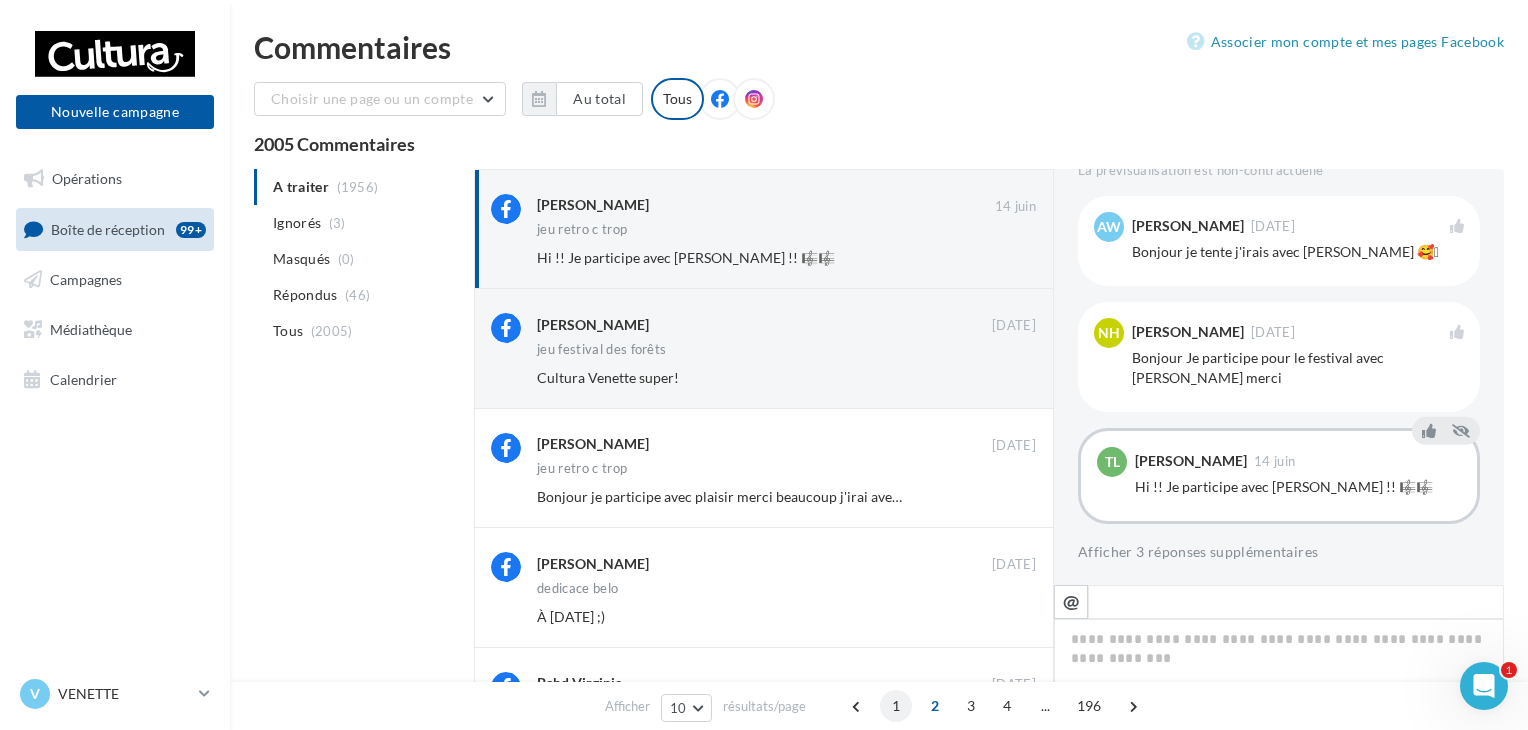 click on "1" at bounding box center [896, 706] 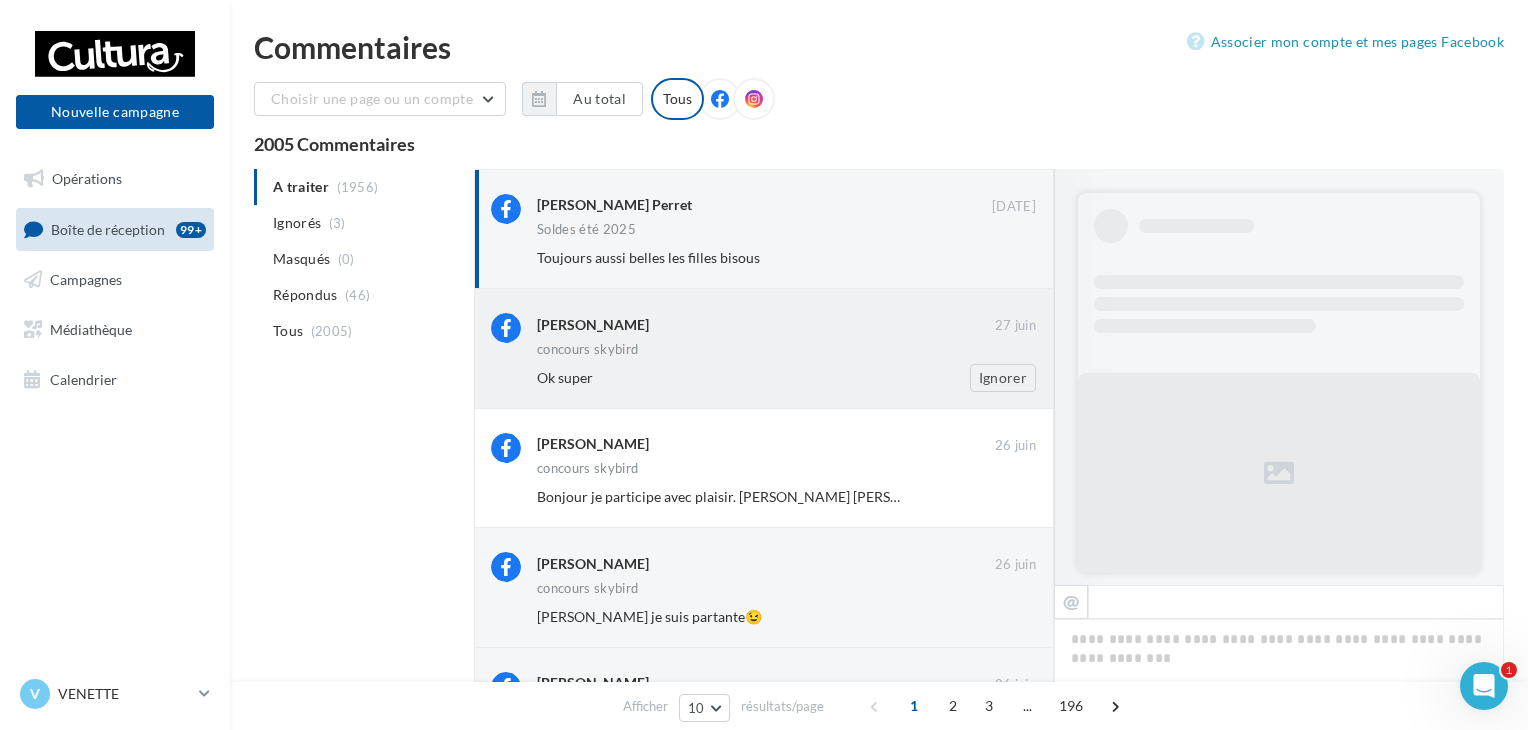 click on "concours skybird" at bounding box center (786, 351) 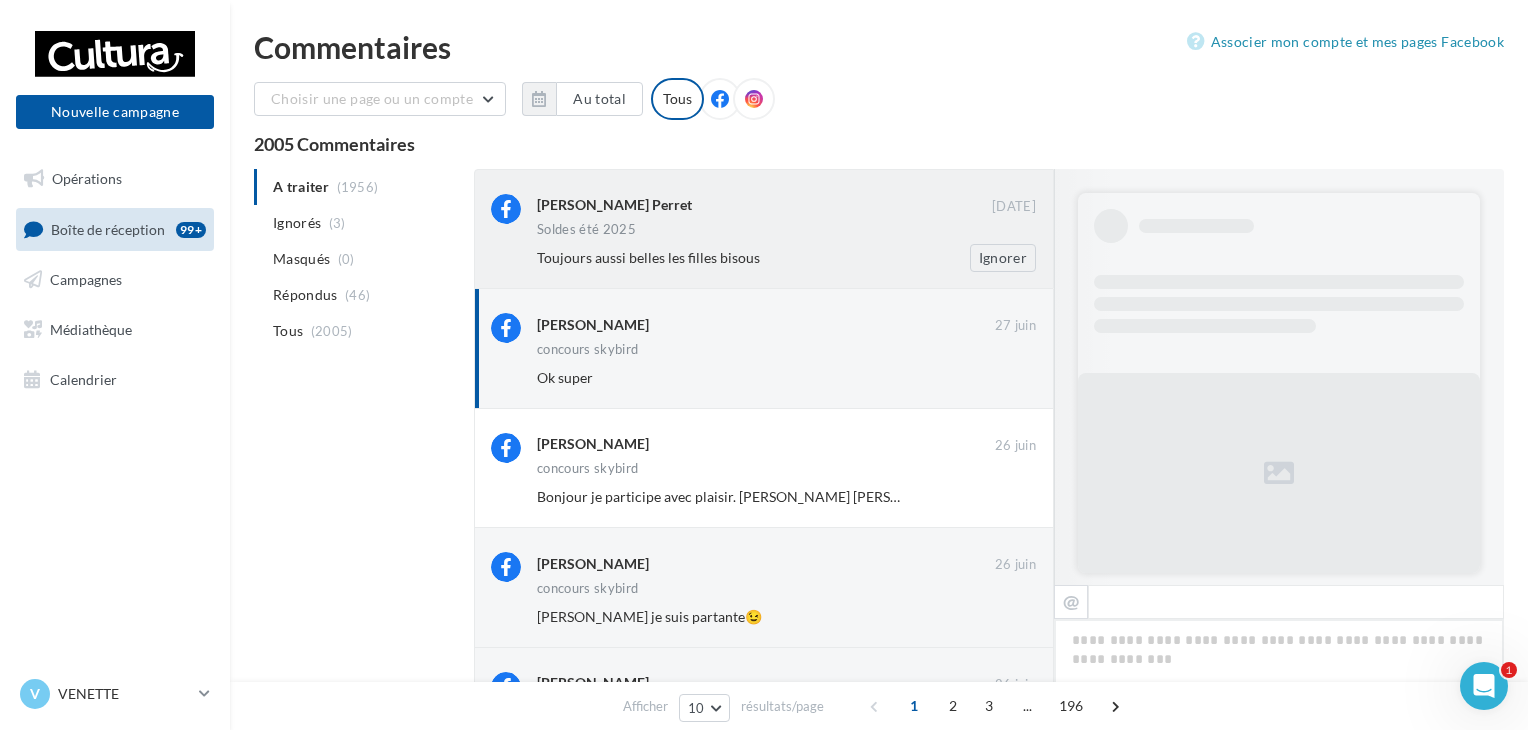 scroll, scrollTop: 1091, scrollLeft: 0, axis: vertical 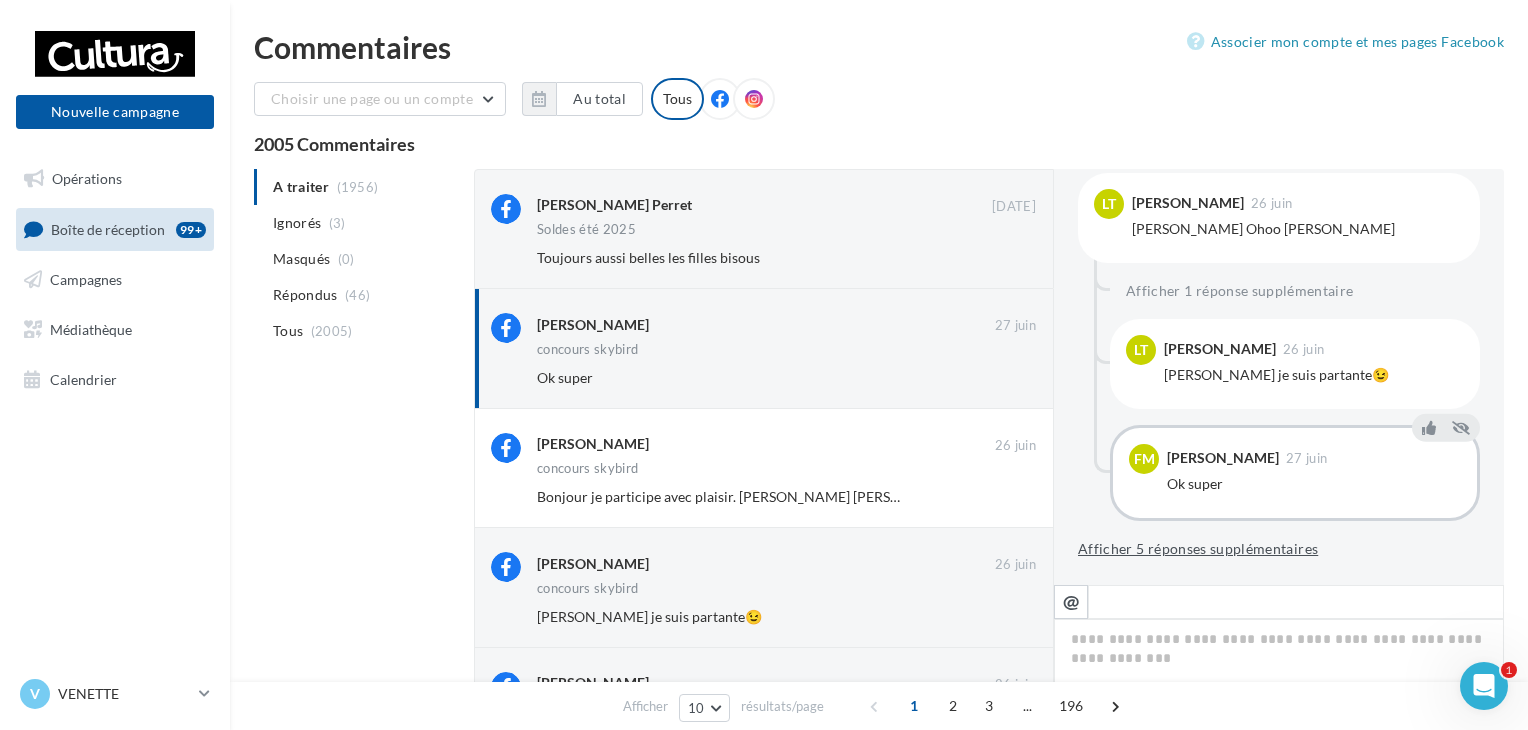 click on "Afficher 5 réponses supplémentaires" at bounding box center [1198, 549] 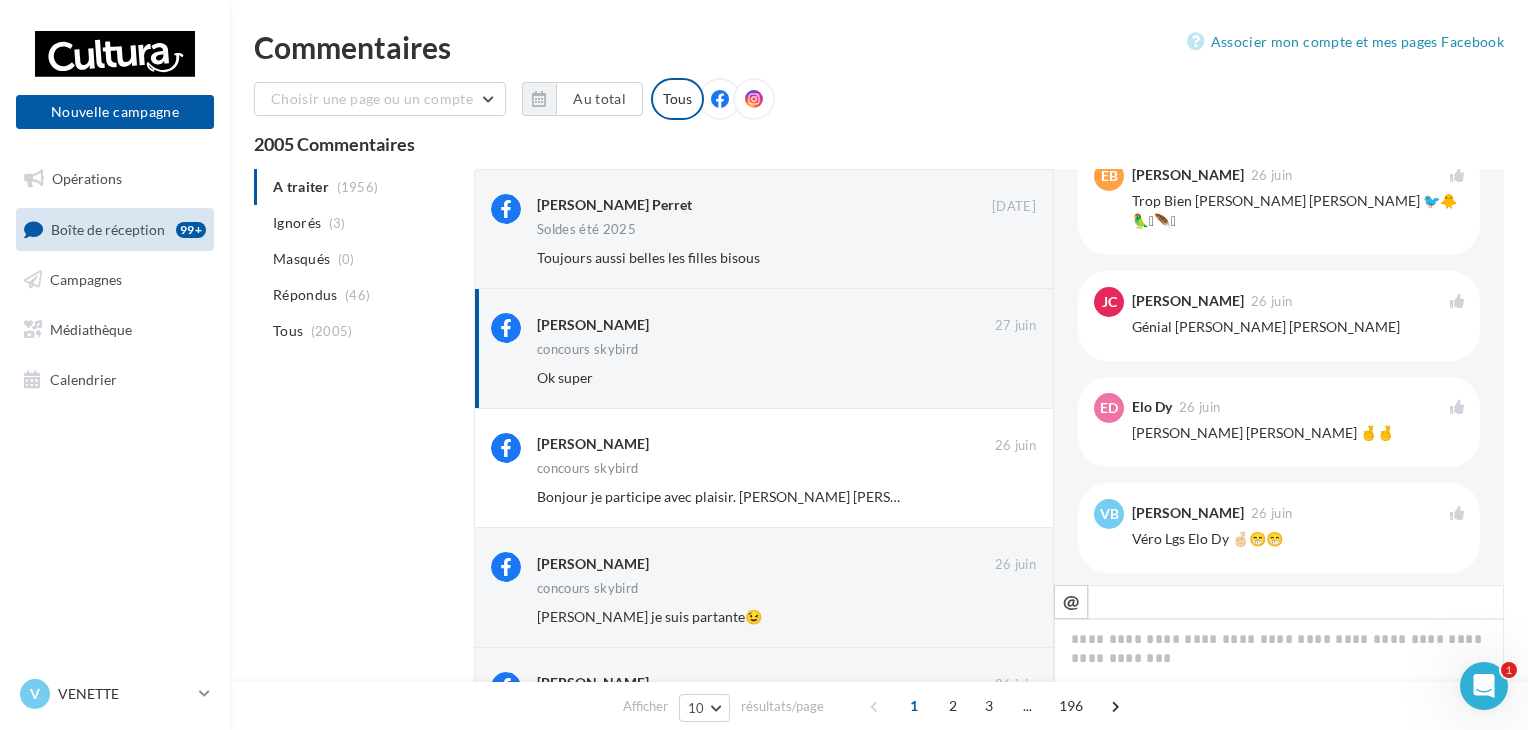 scroll, scrollTop: 1482, scrollLeft: 0, axis: vertical 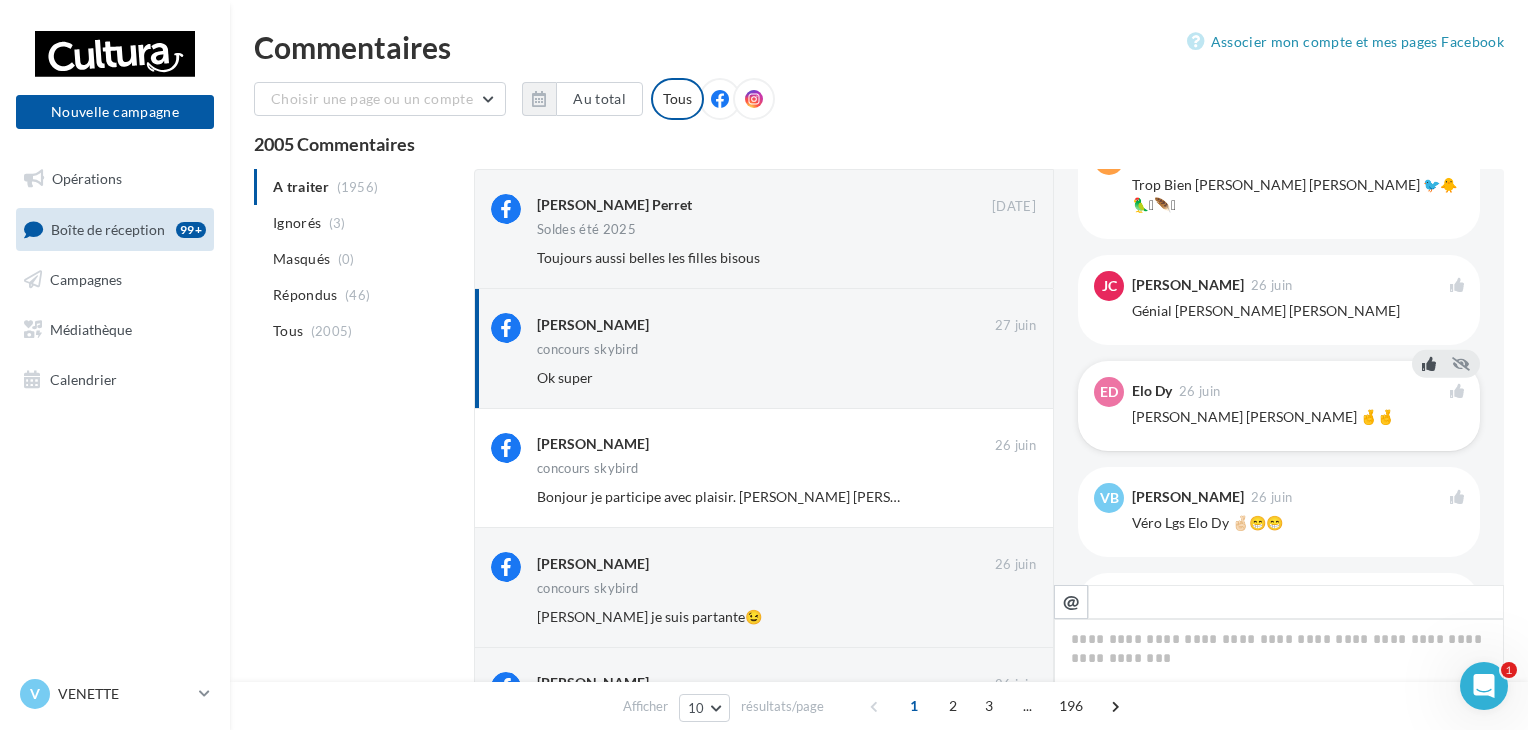 click on "[PERSON_NAME] [PERSON_NAME] 🤞🤞" at bounding box center (1298, 417) 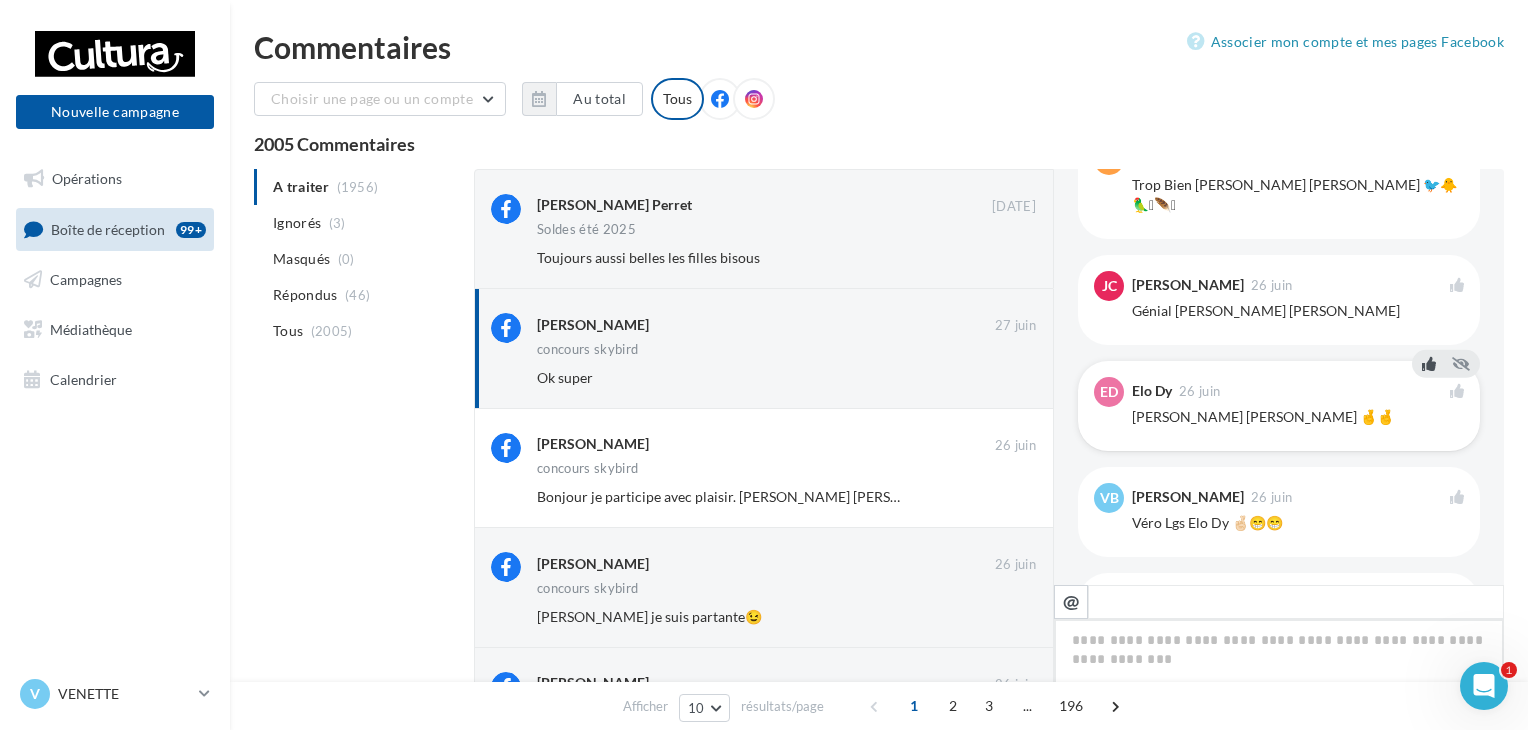 scroll, scrollTop: 1671, scrollLeft: 0, axis: vertical 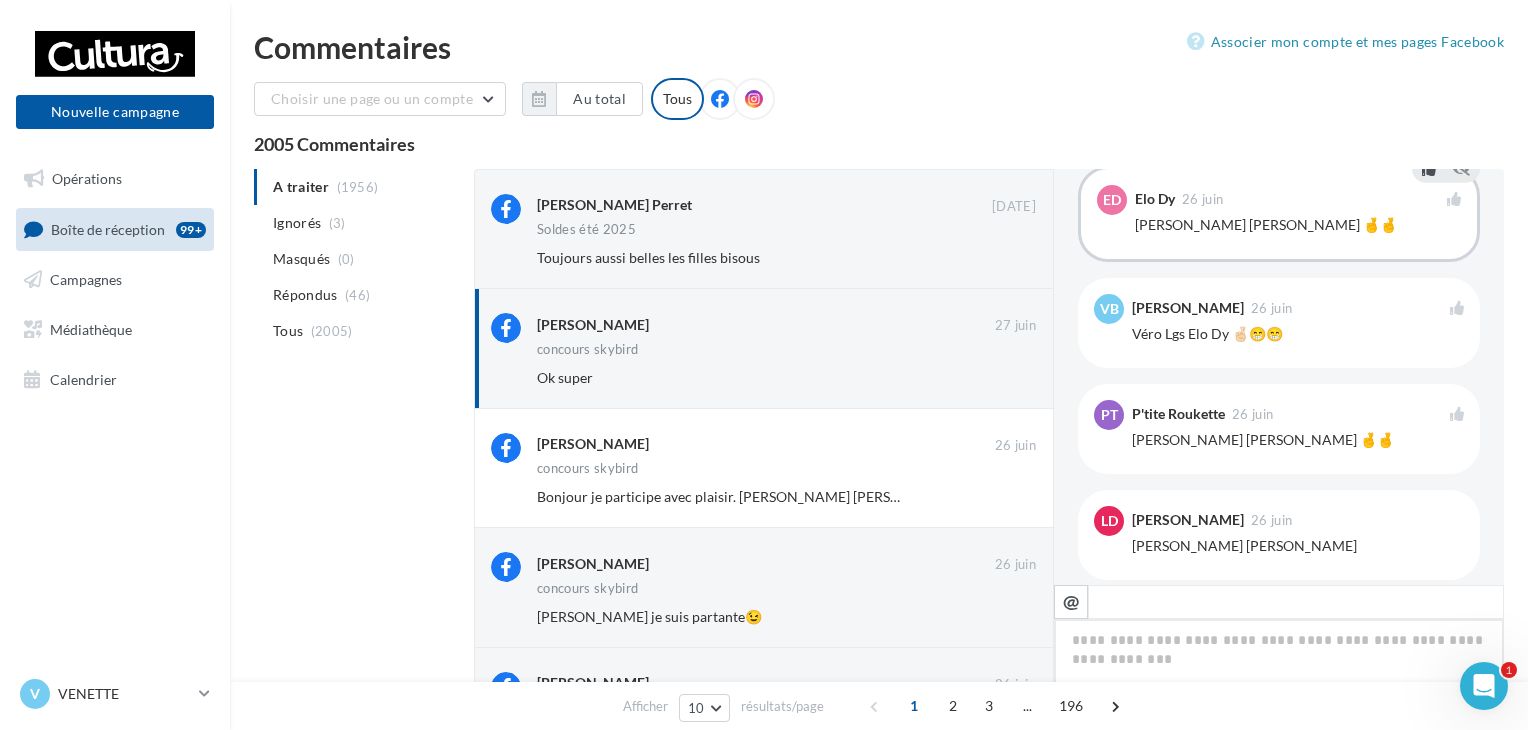 type on "*" 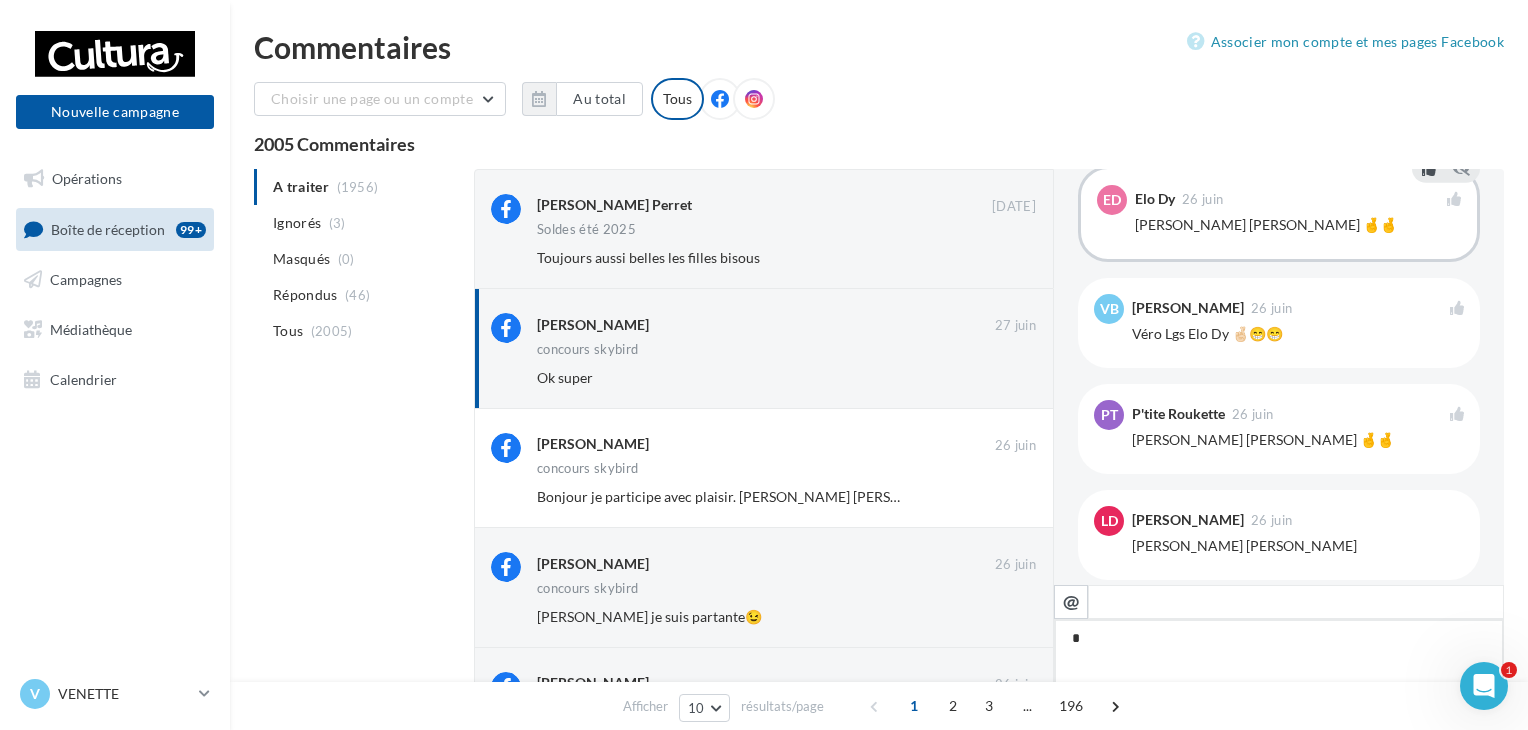 type on "**" 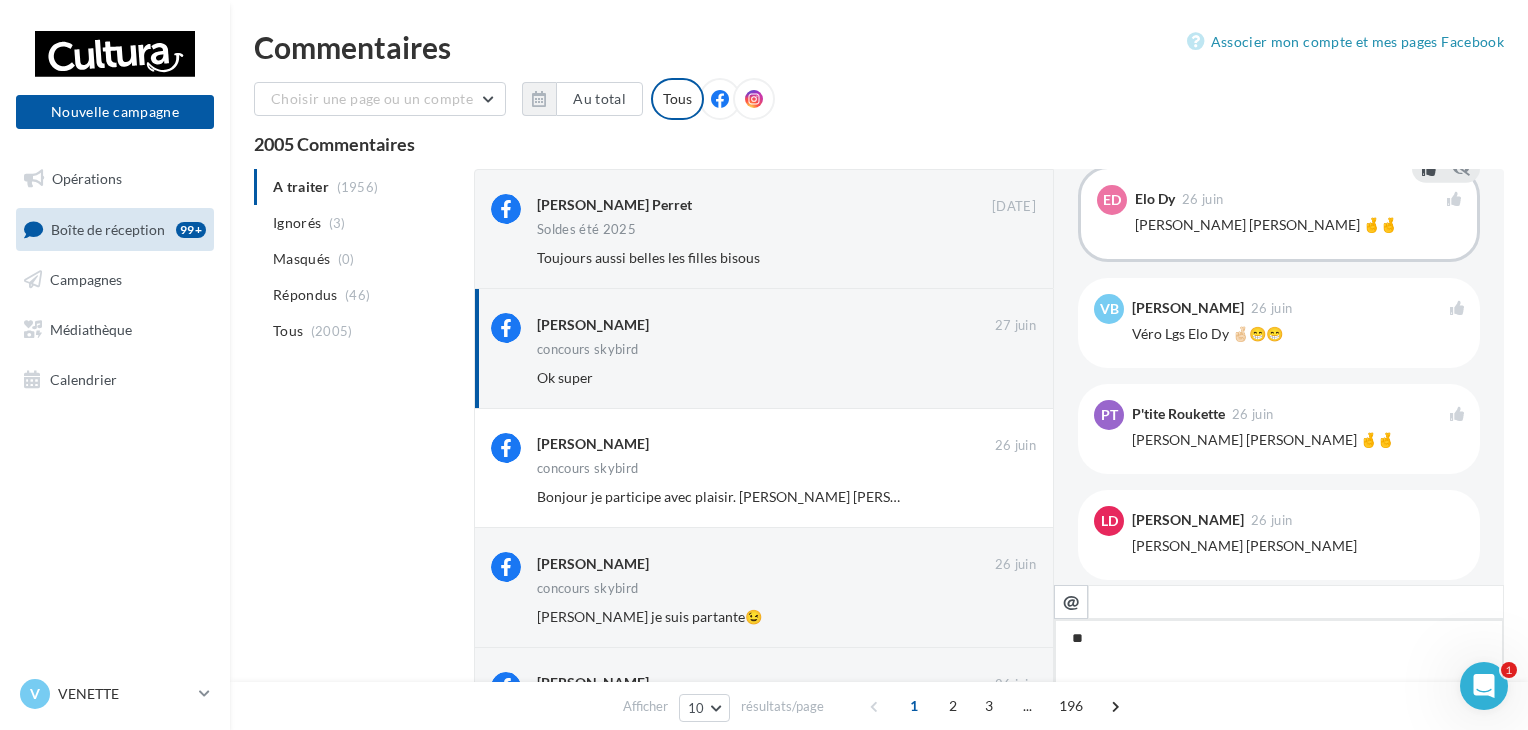 type on "***" 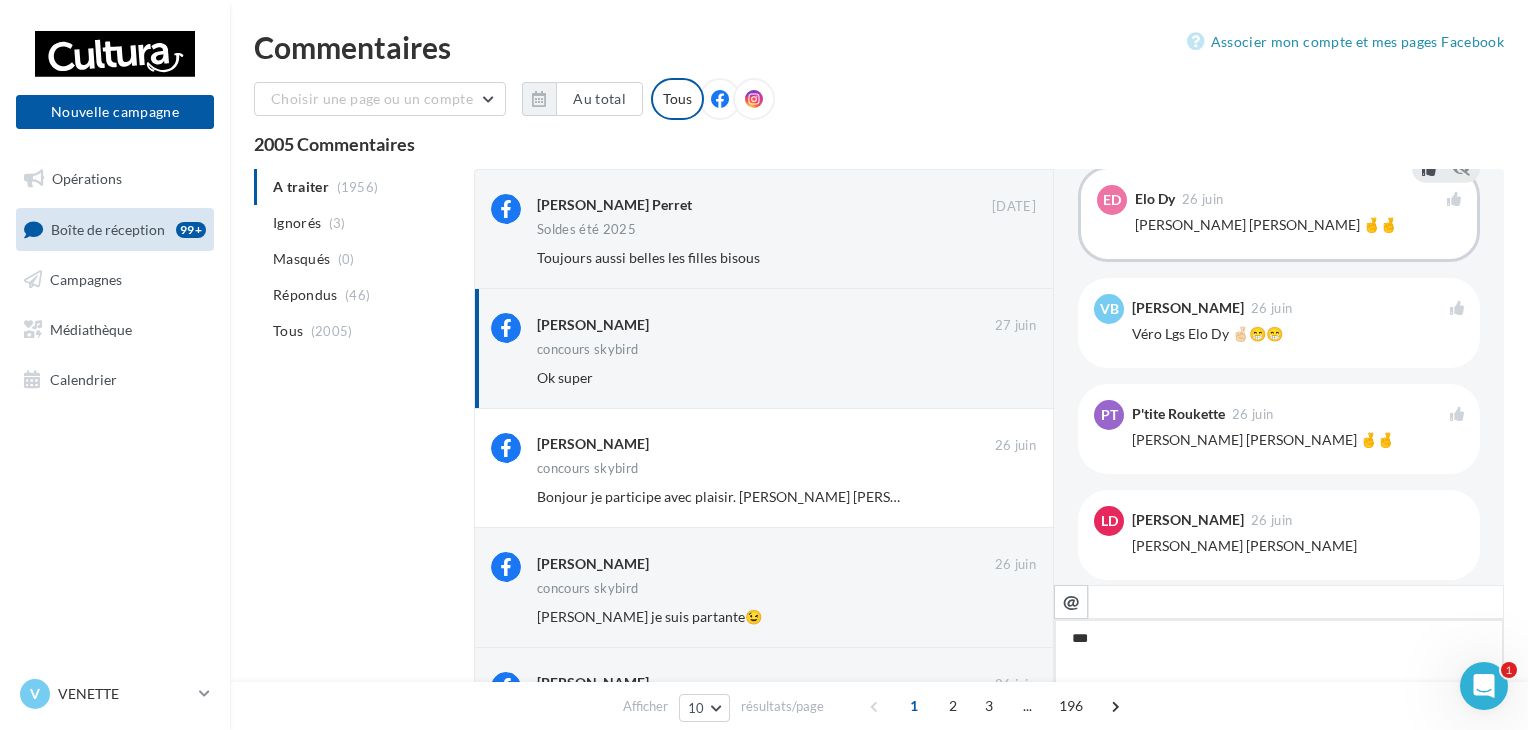 type on "****" 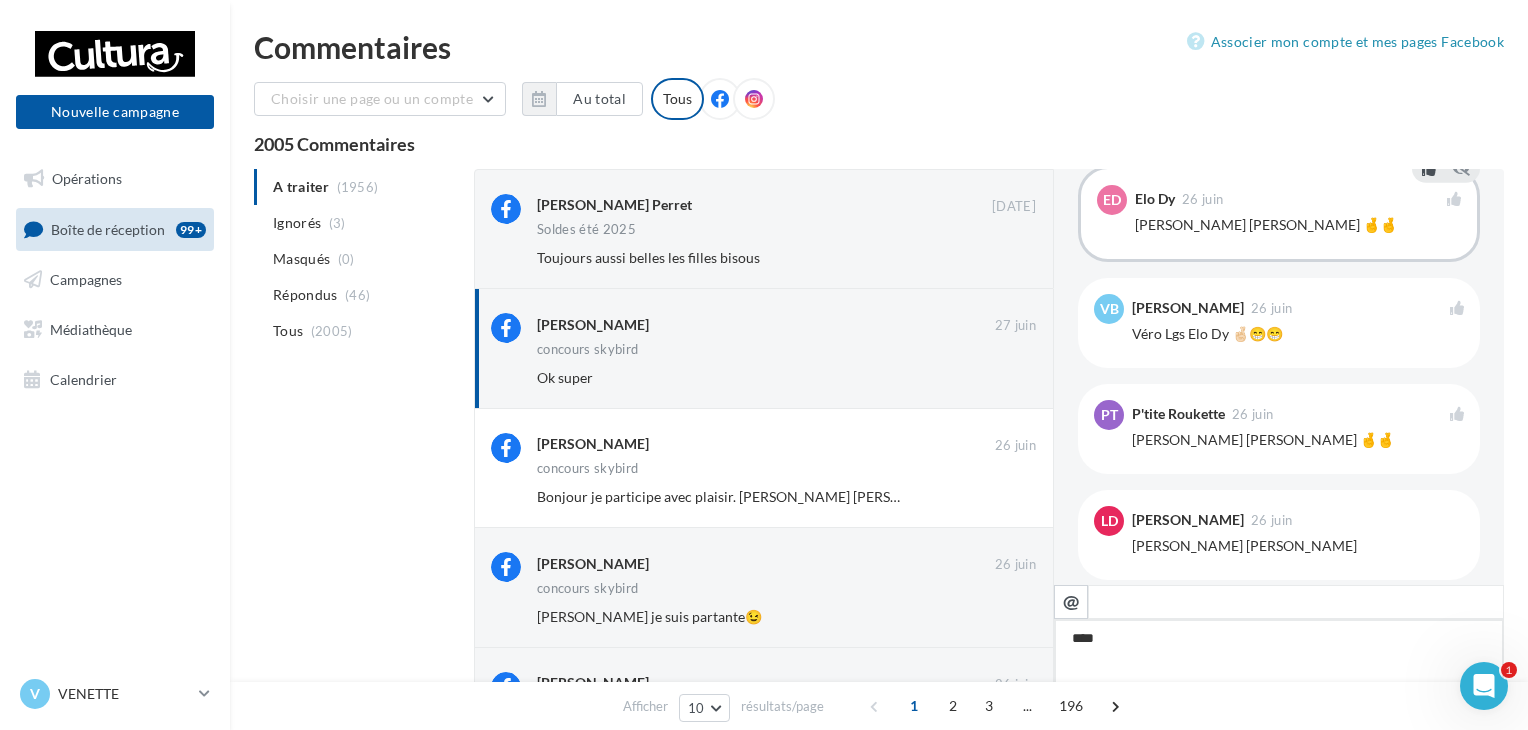 type on "*****" 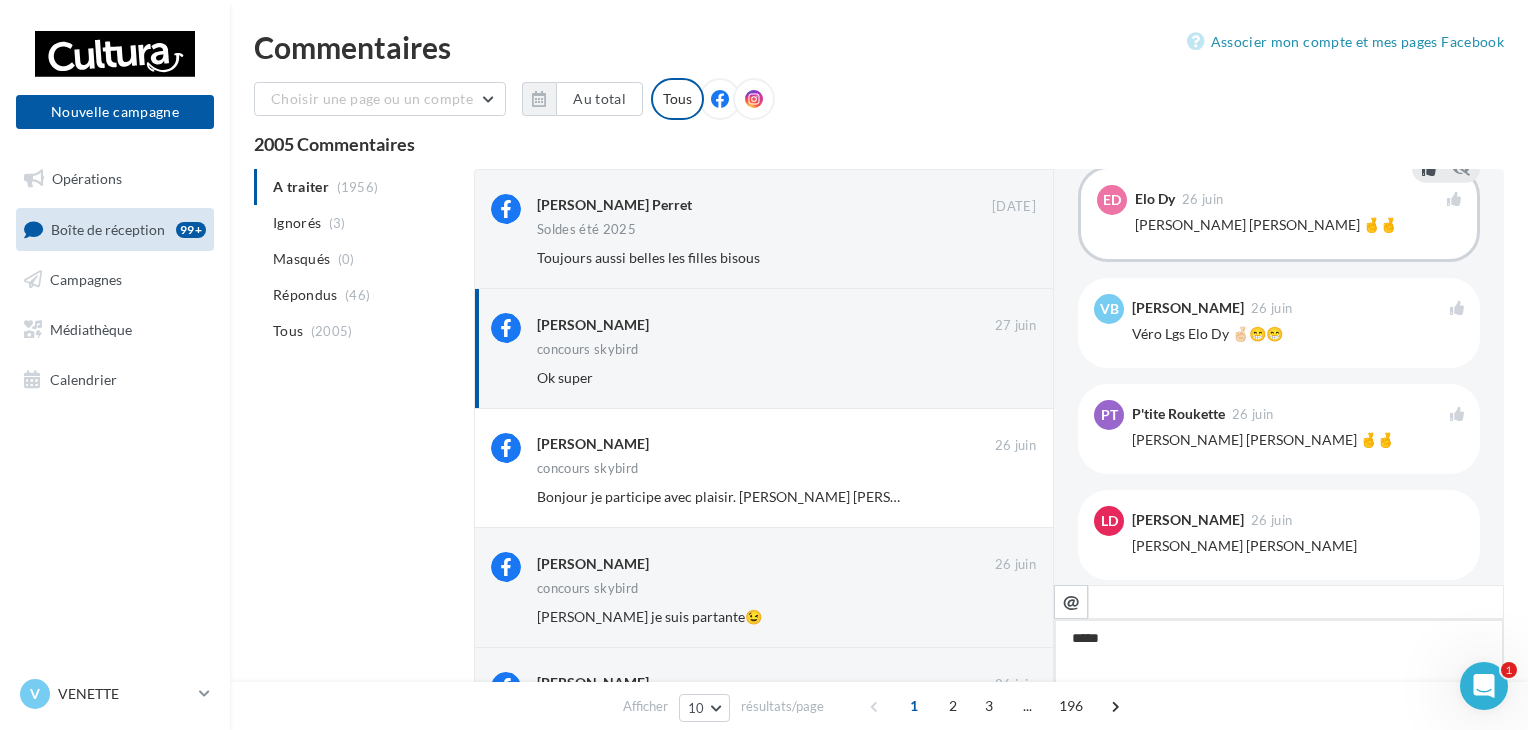 type on "******" 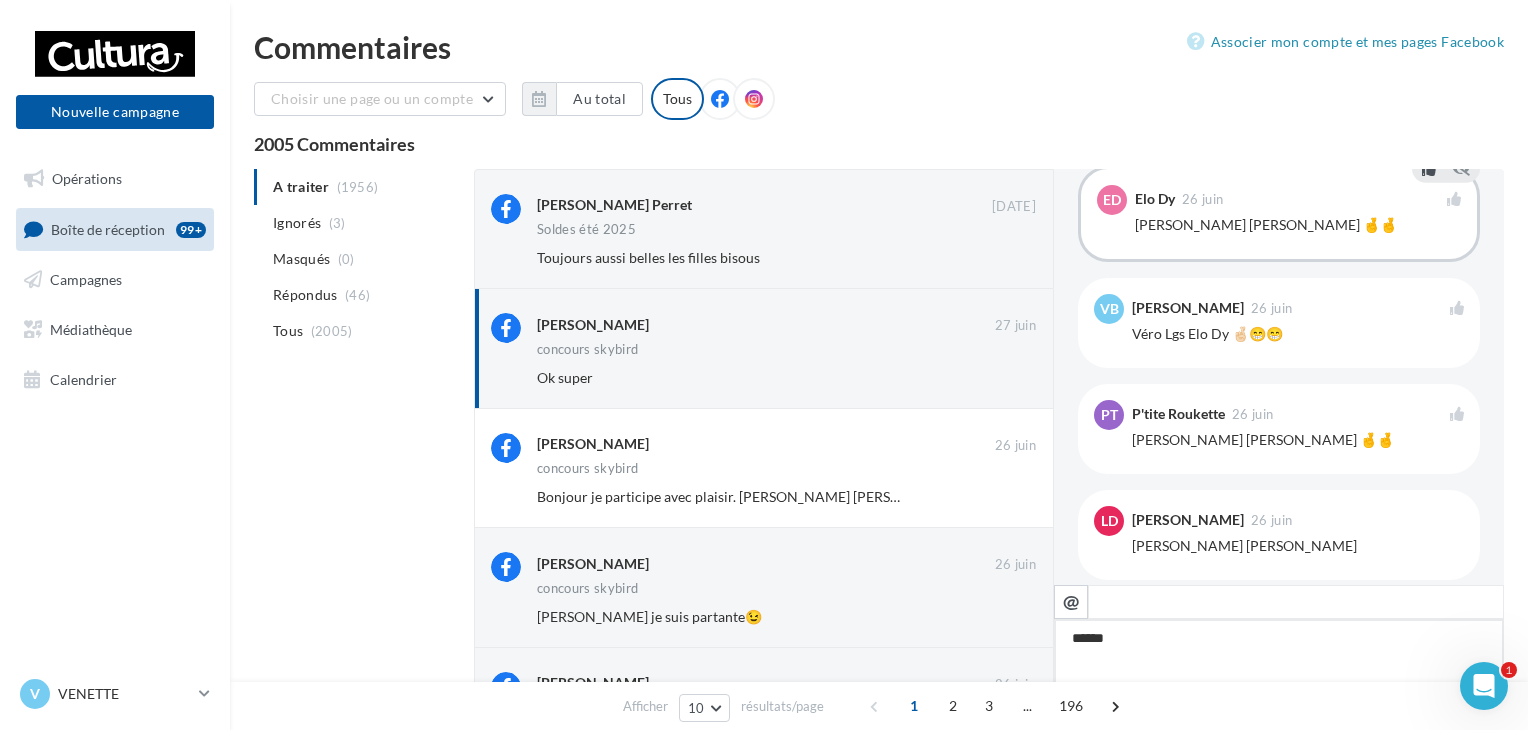 type on "*******" 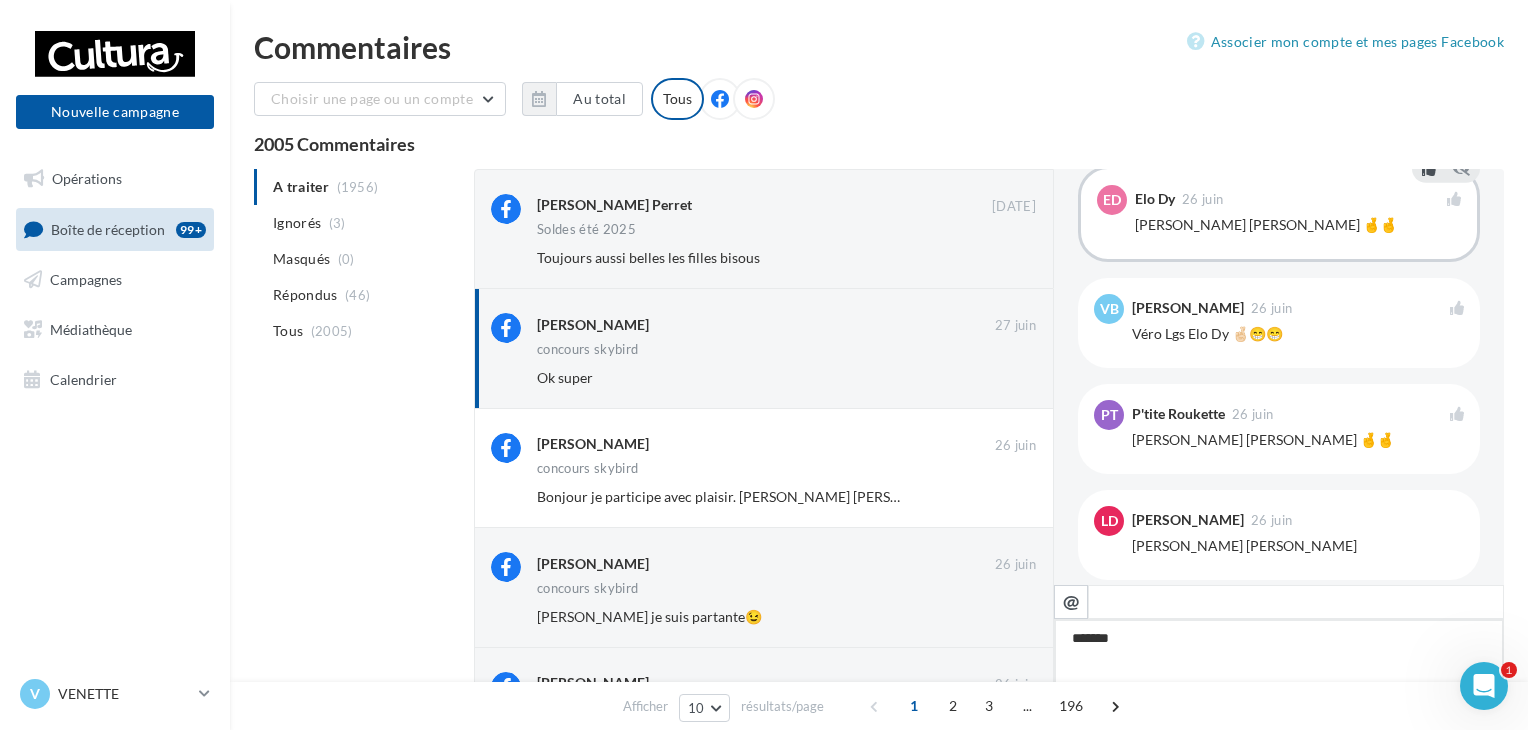 type on "********" 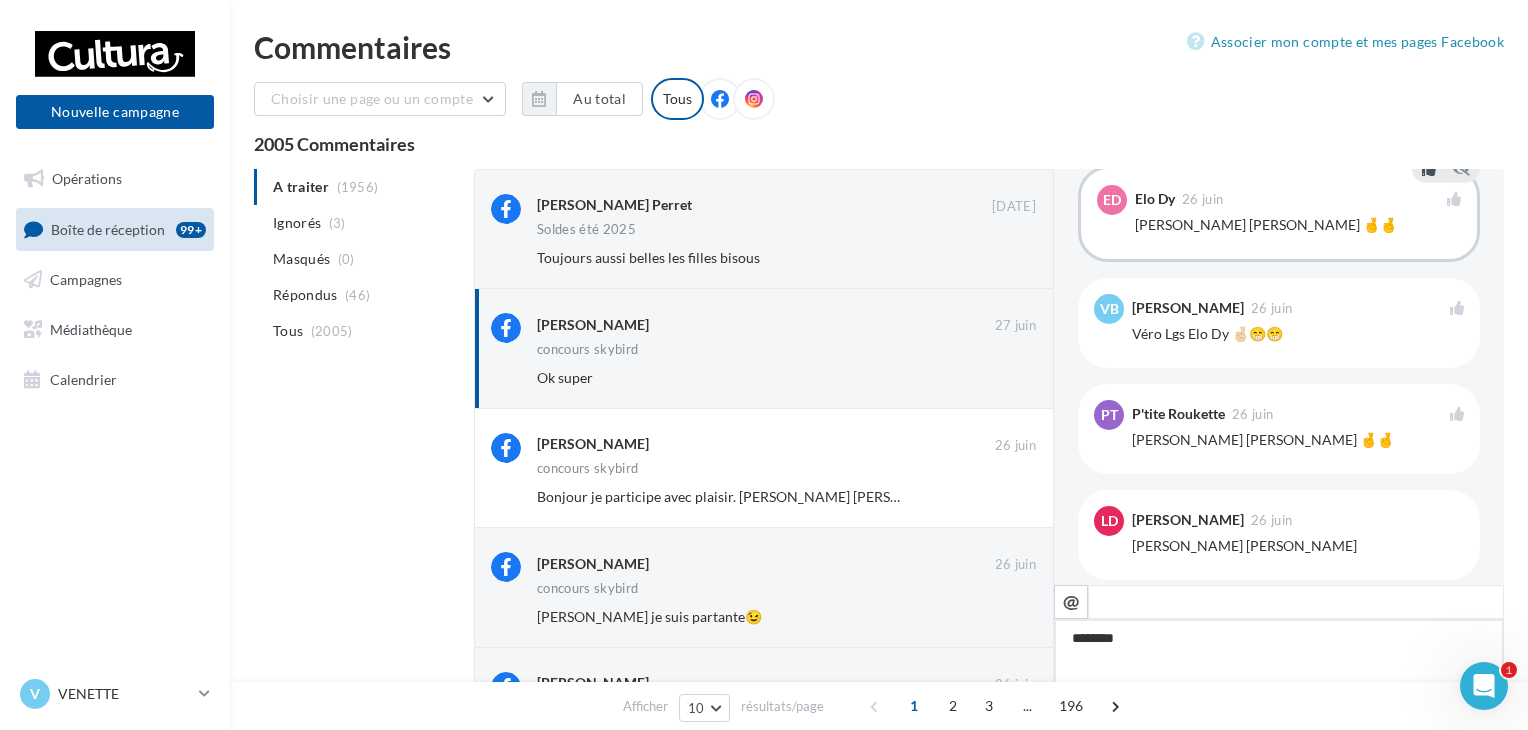 type on "*********" 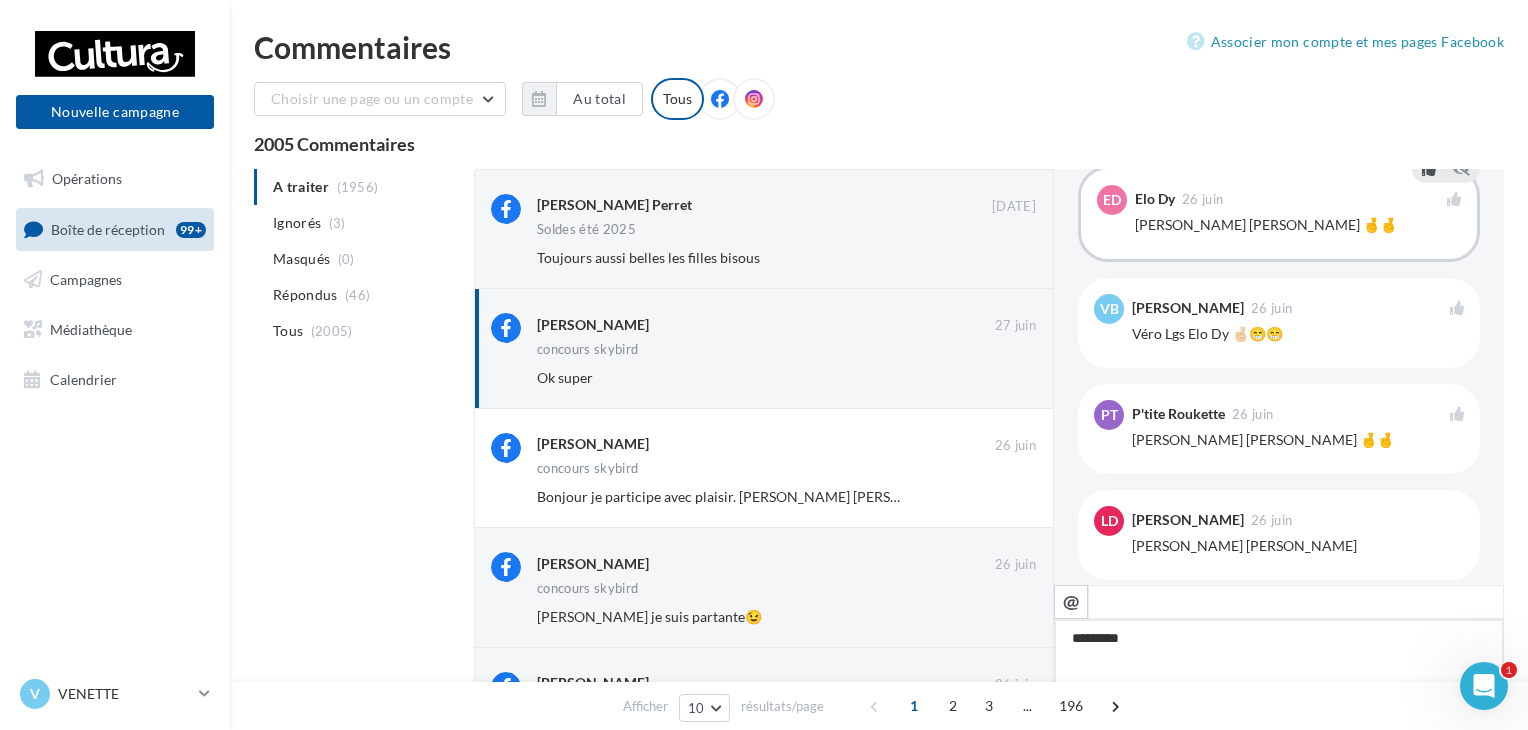 type on "**********" 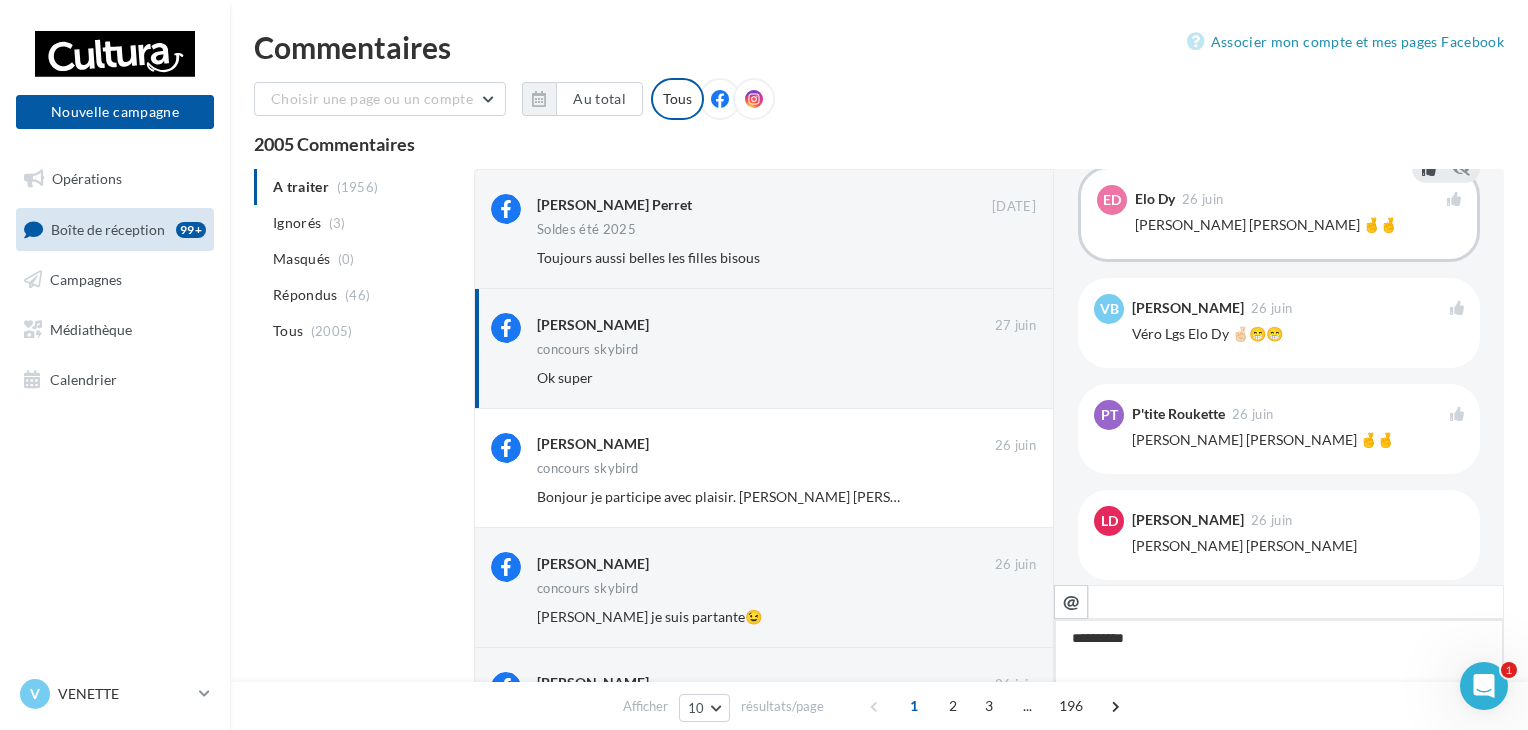 type on "**********" 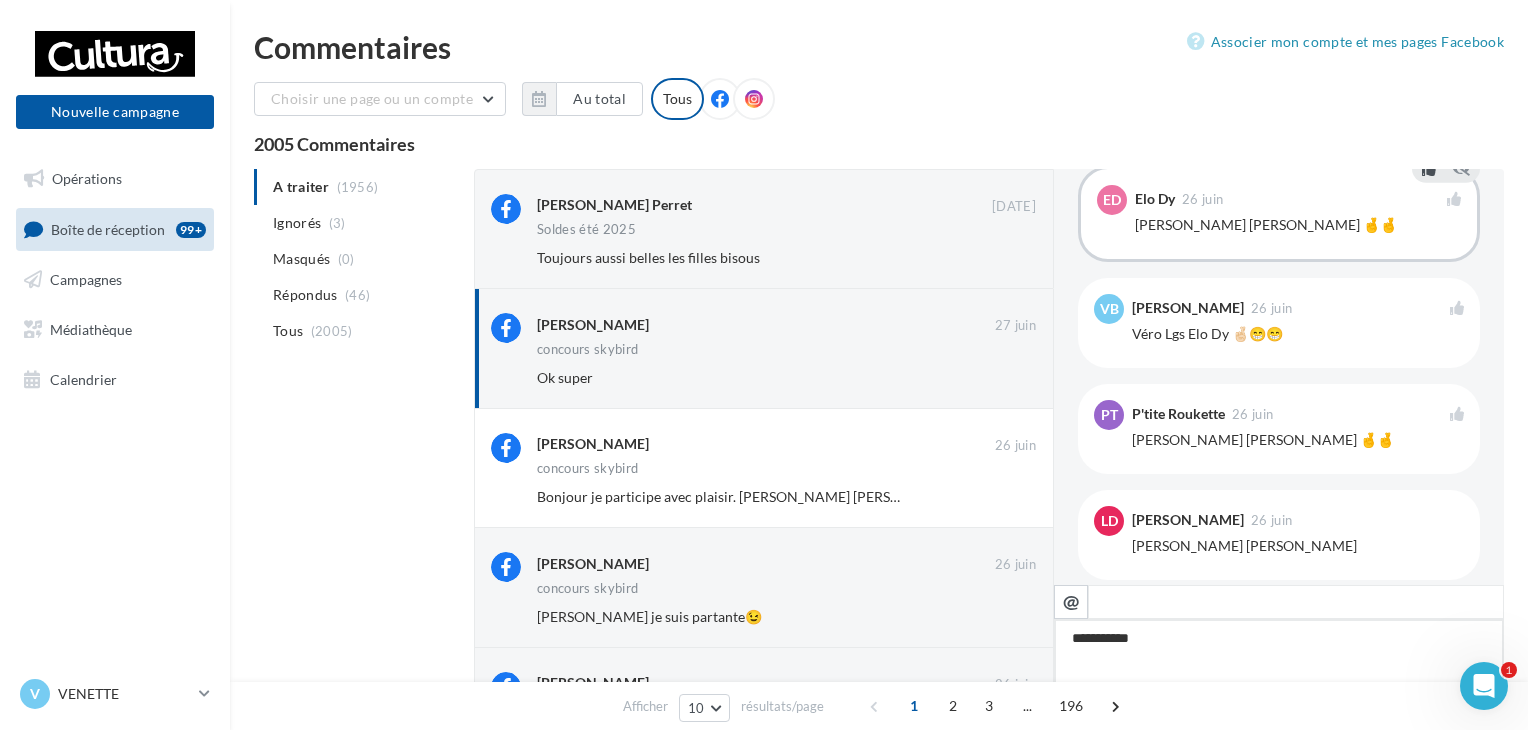 type on "**********" 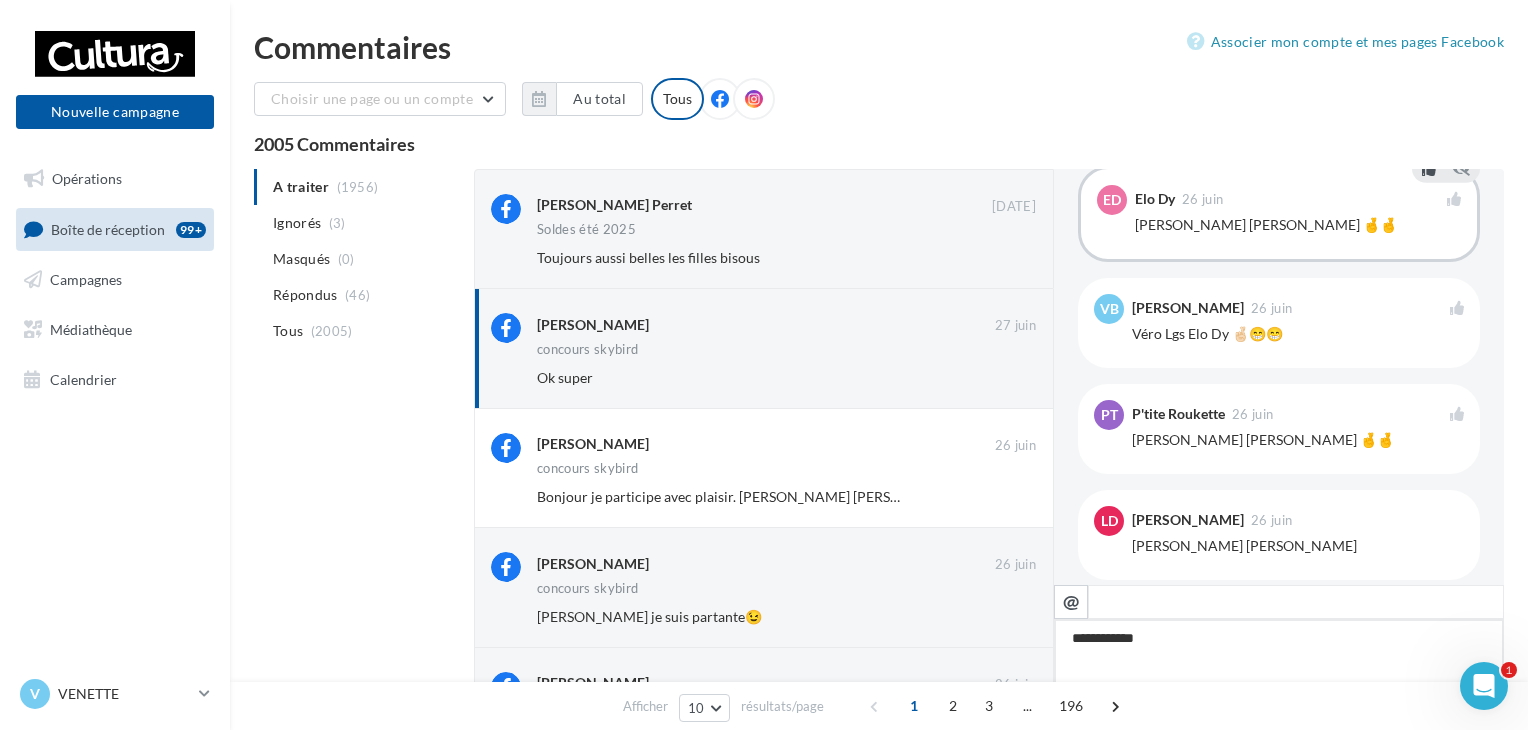 type on "**********" 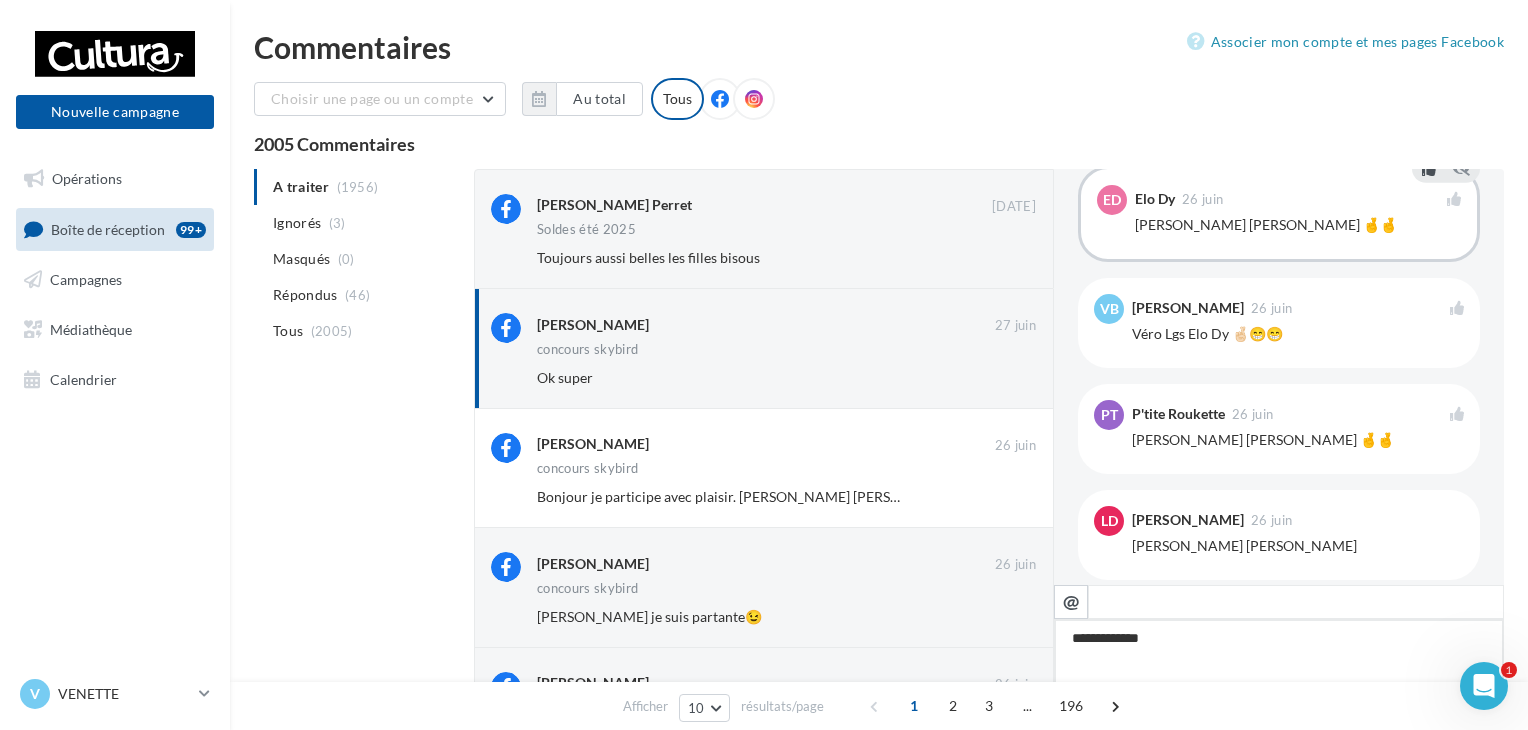 type on "**********" 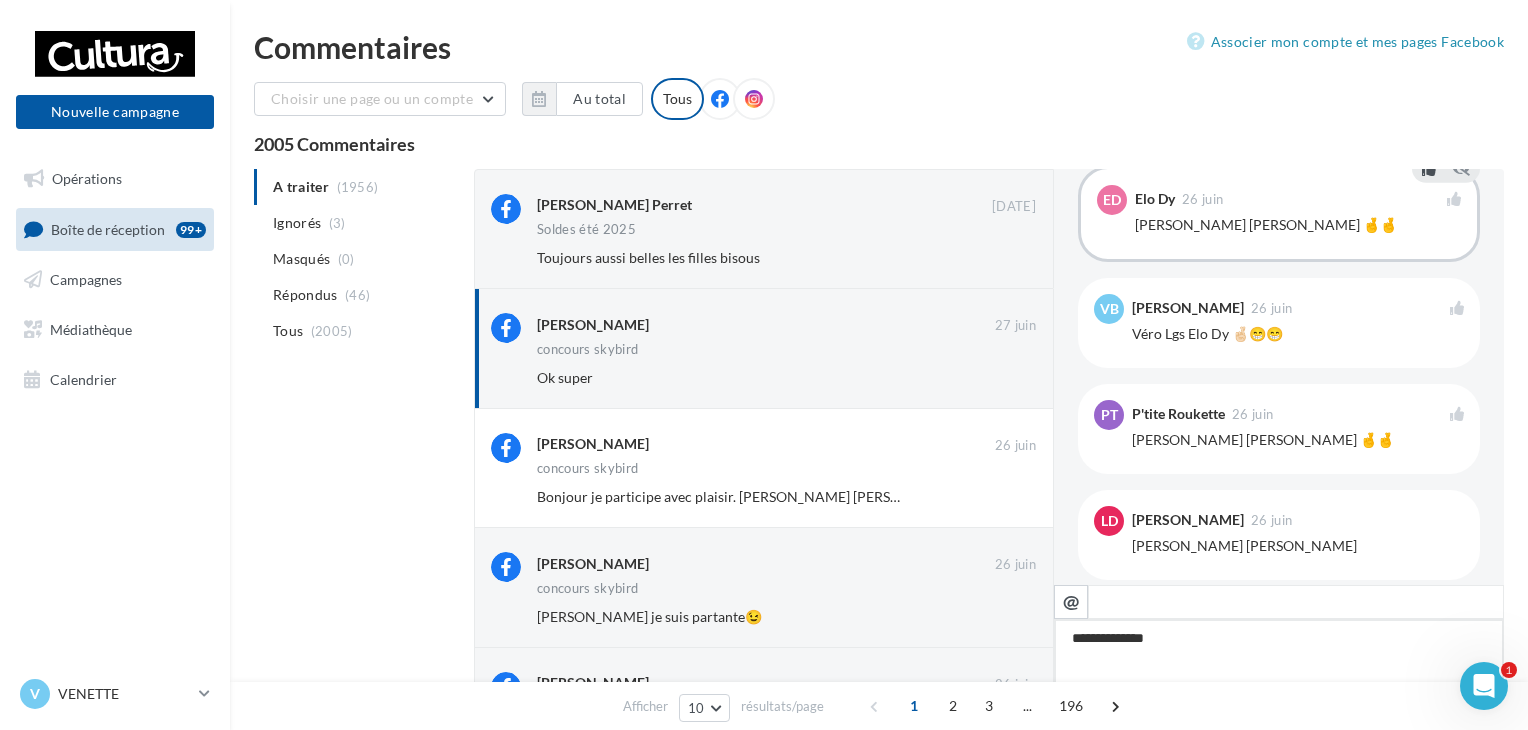 type on "**********" 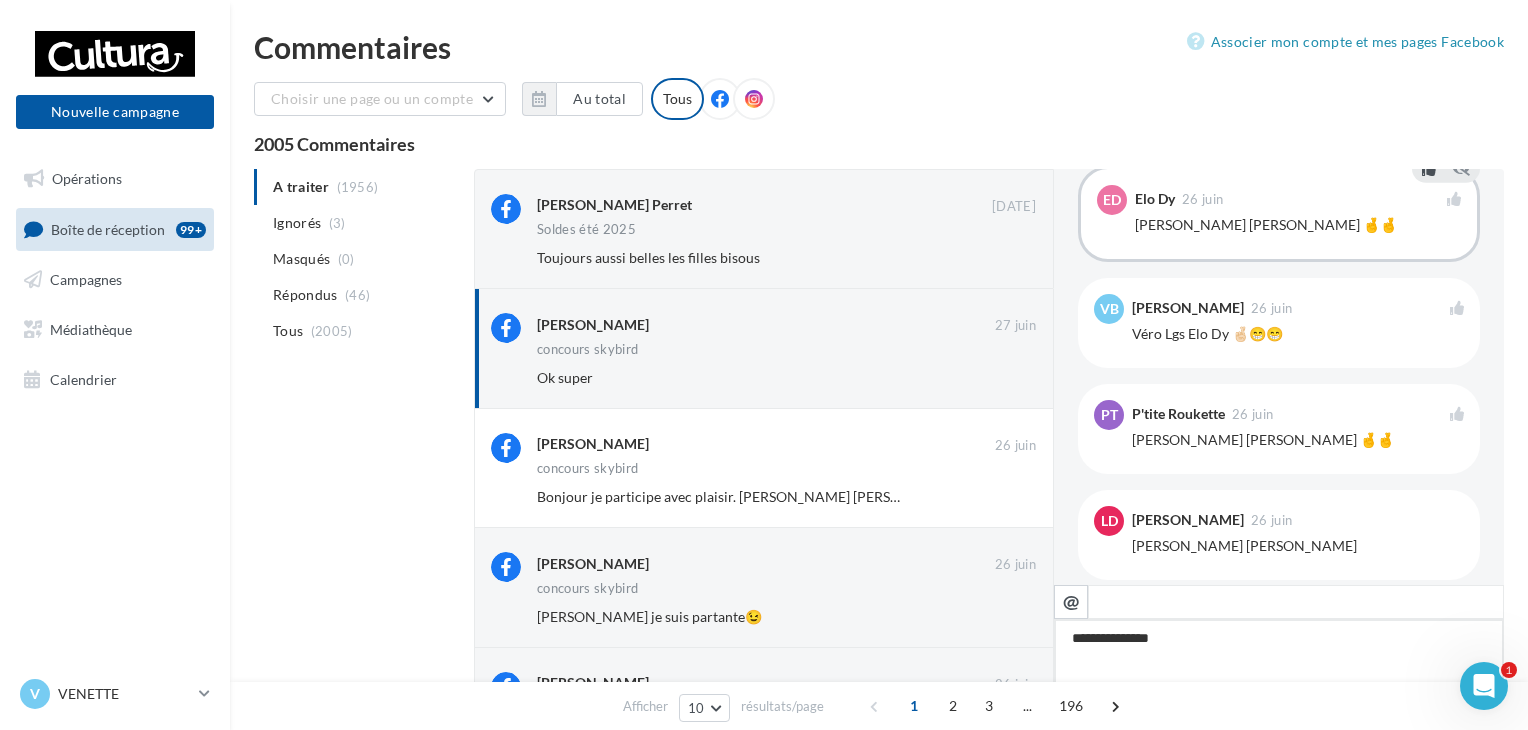 type on "**********" 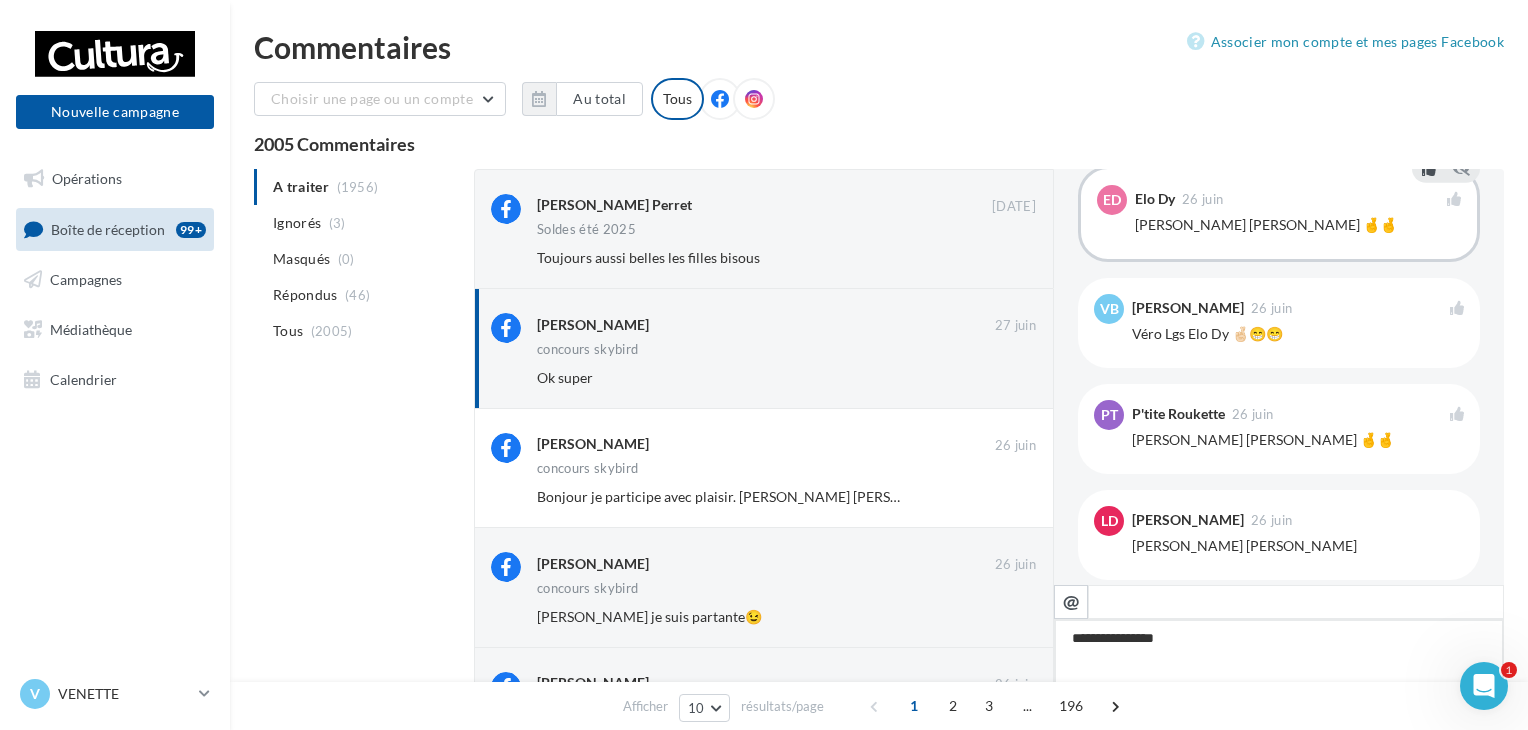 type on "**********" 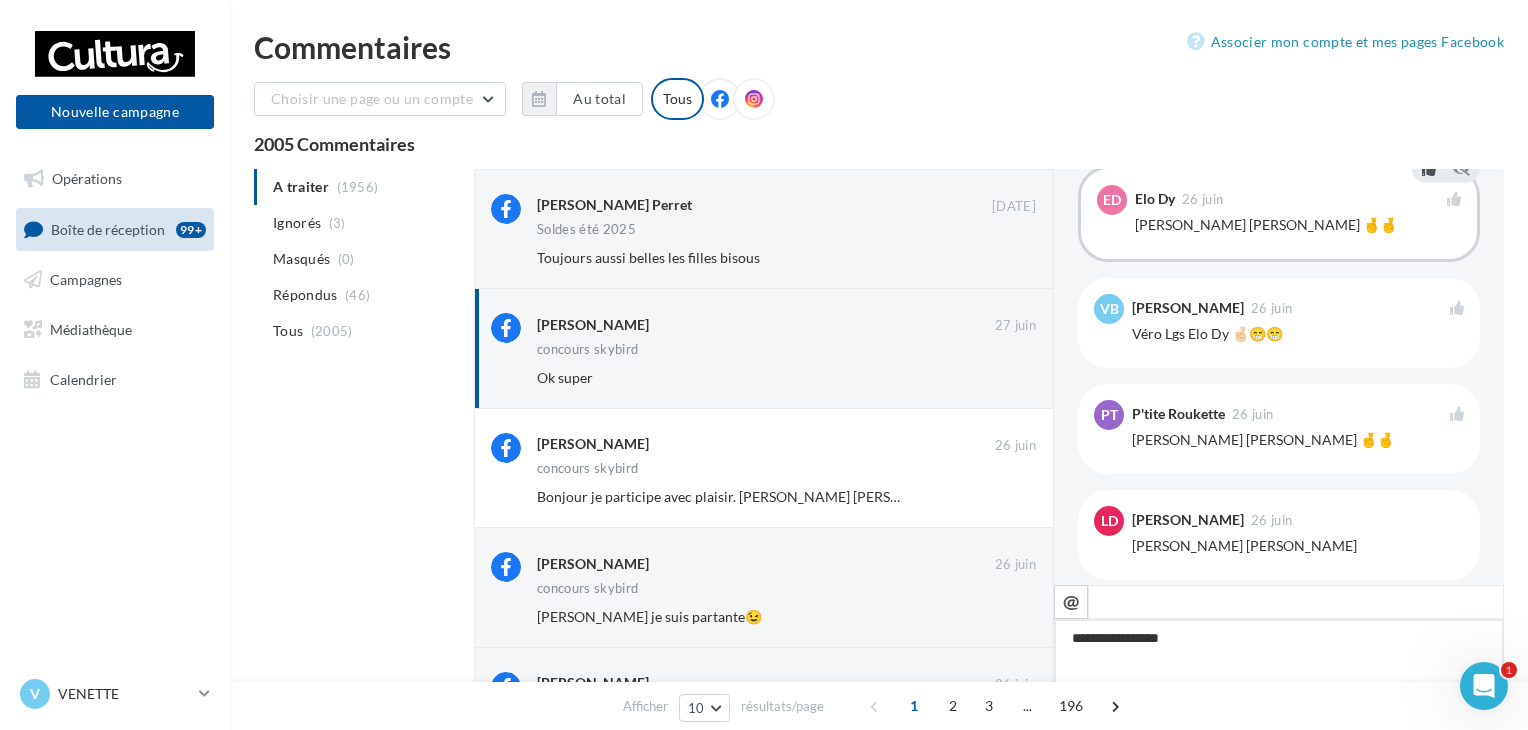 type on "**********" 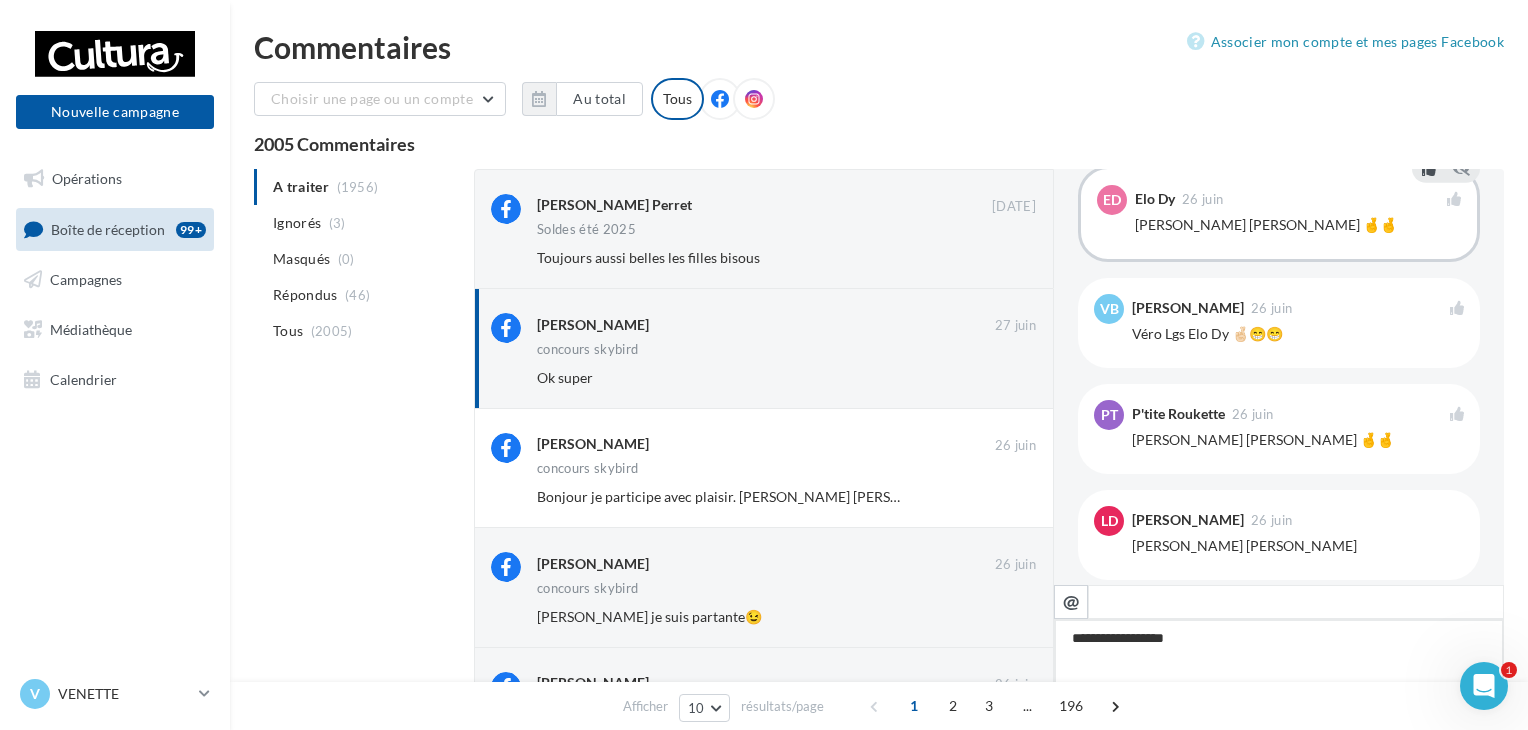 type on "**********" 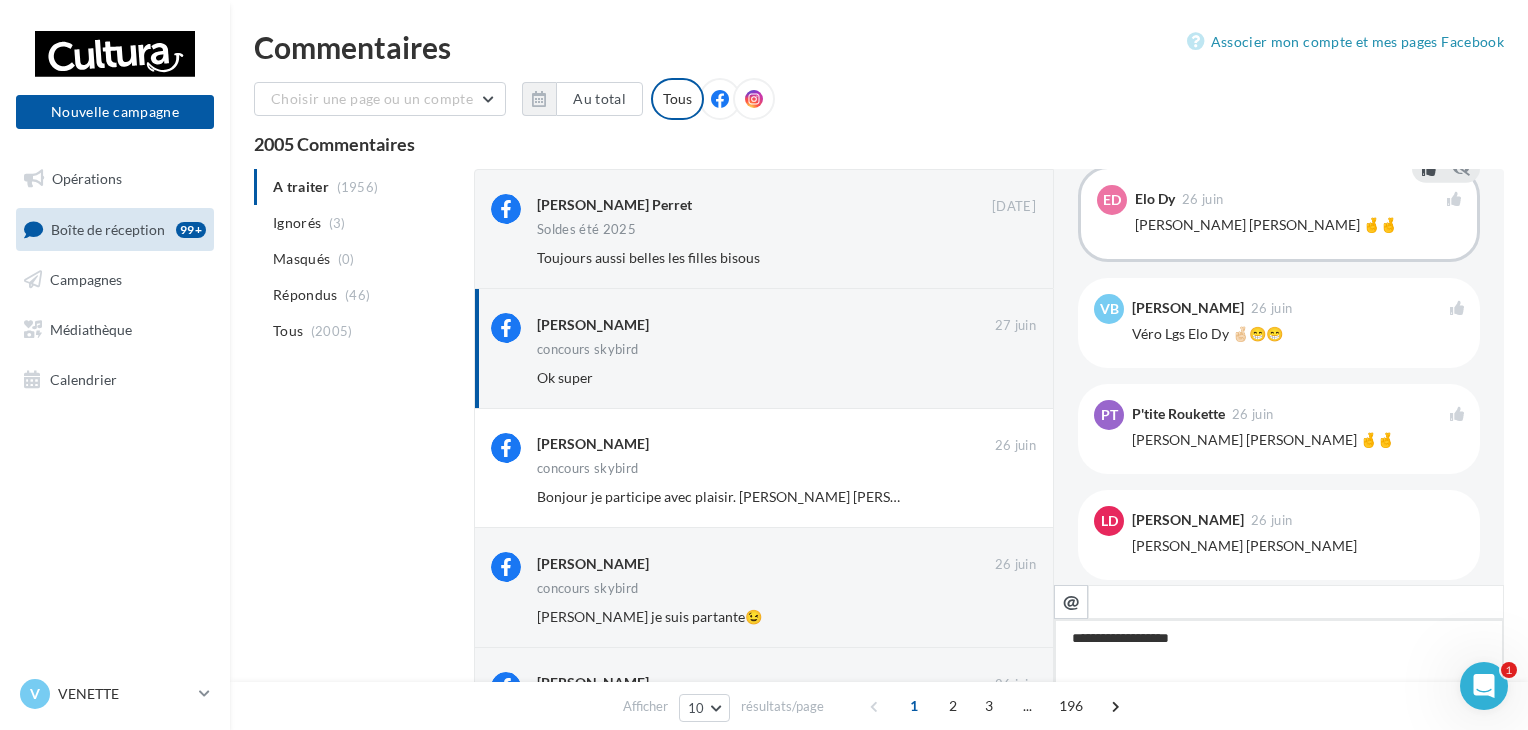 type on "**********" 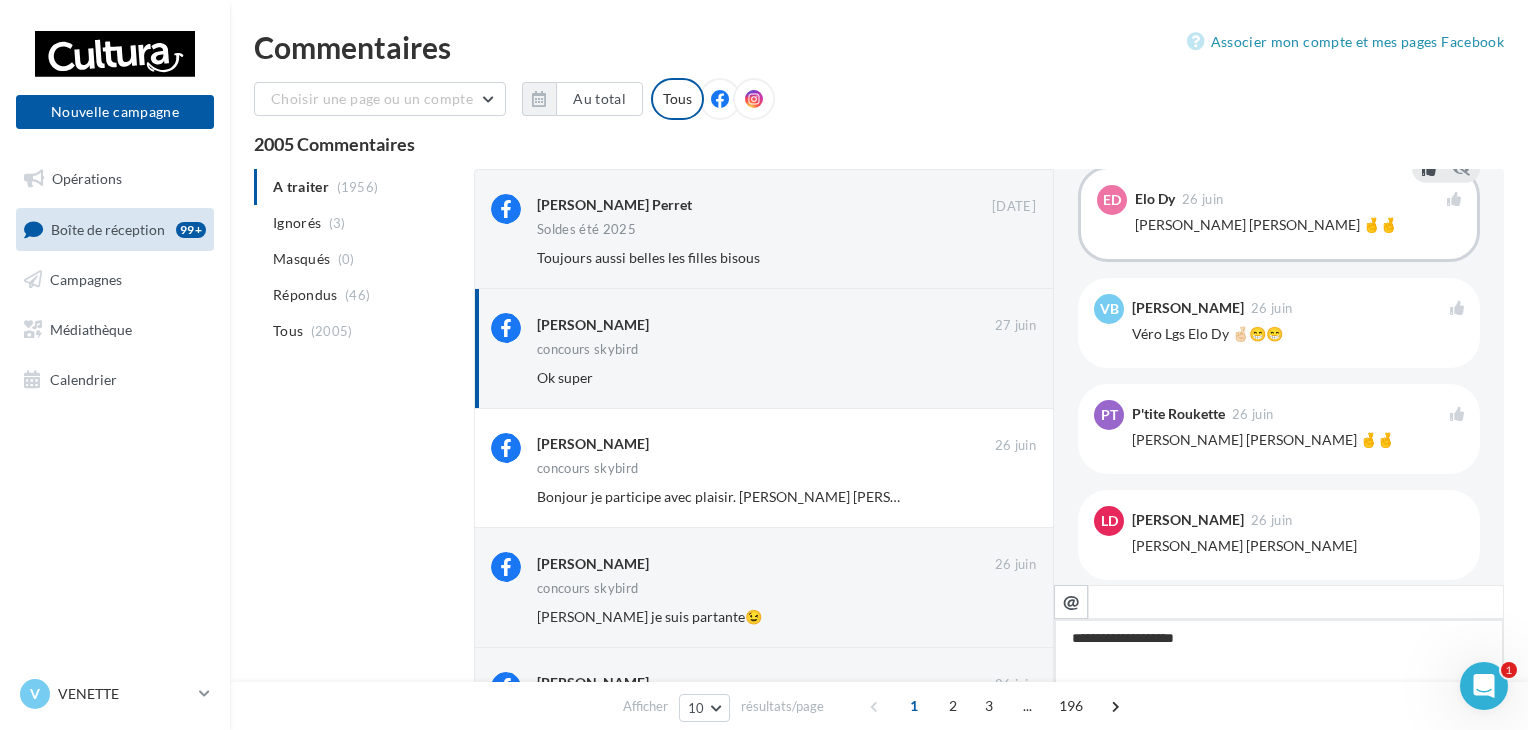 type on "**********" 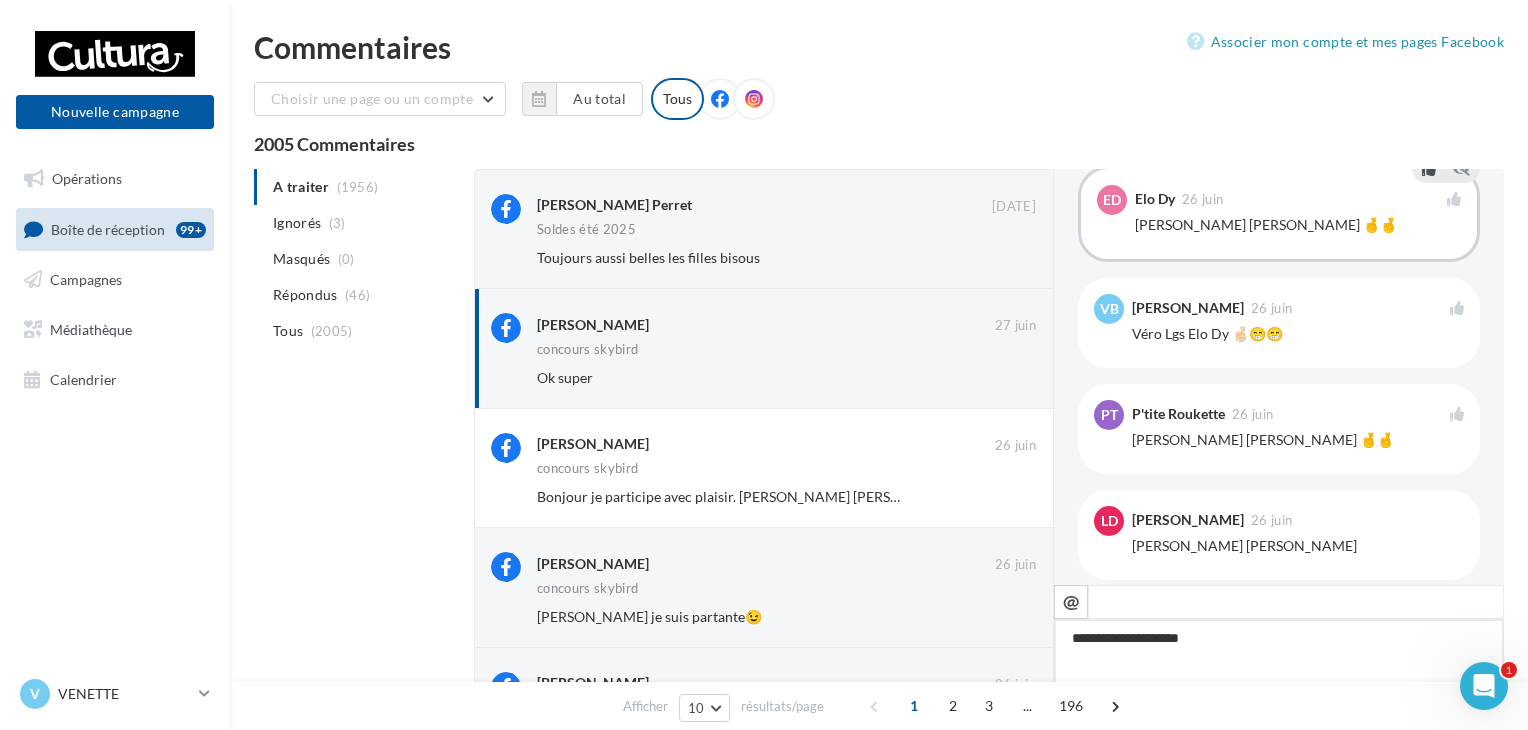 type on "**********" 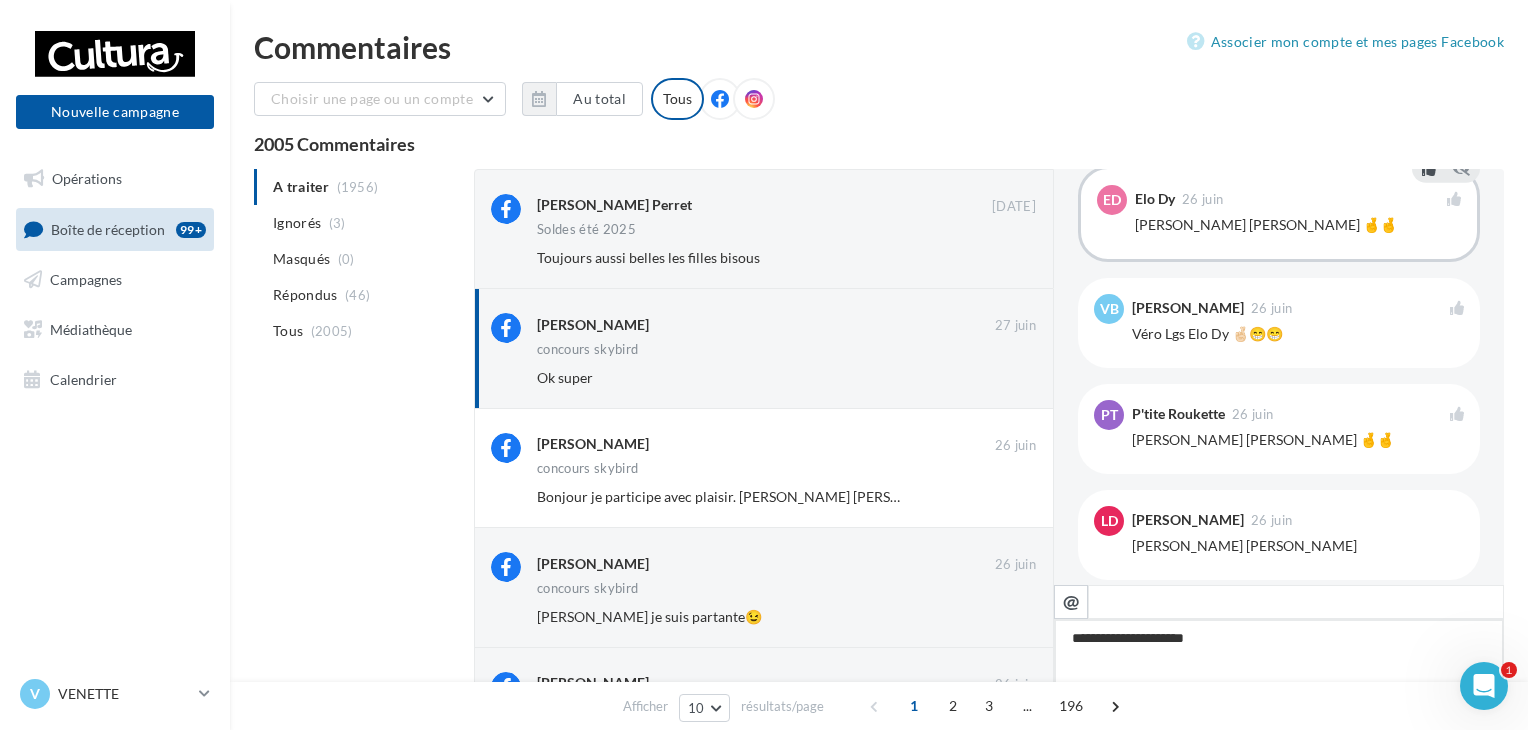 type on "**********" 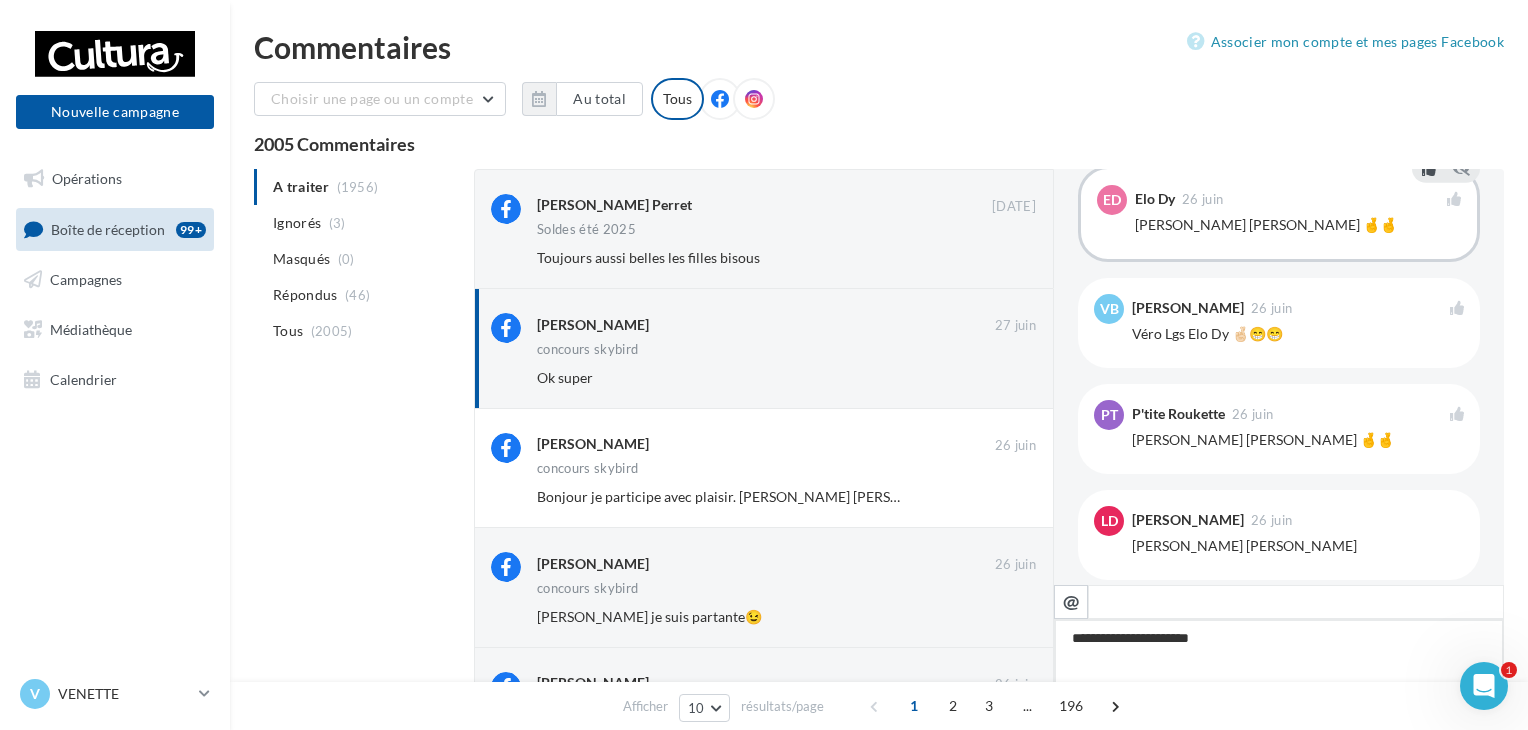 type on "**********" 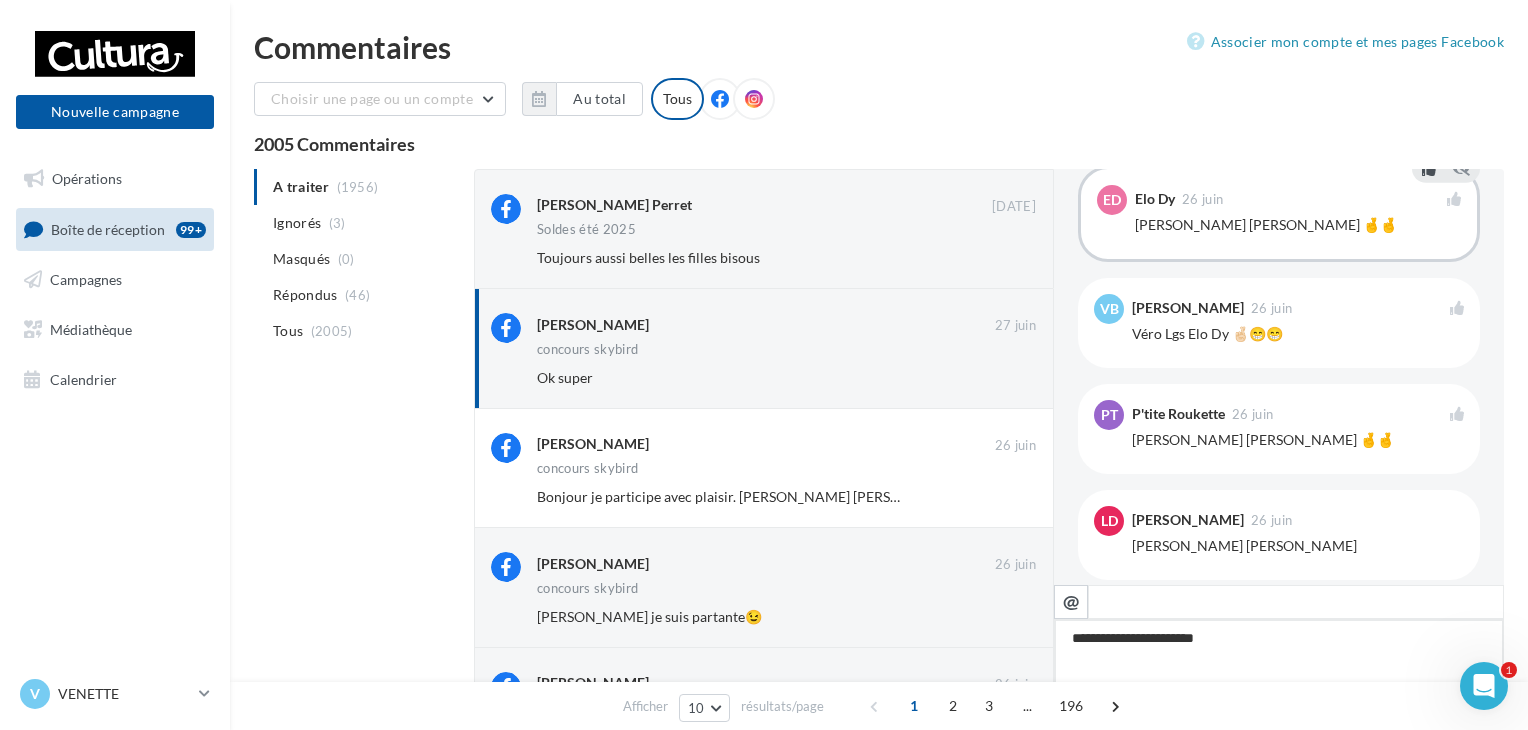 type on "**********" 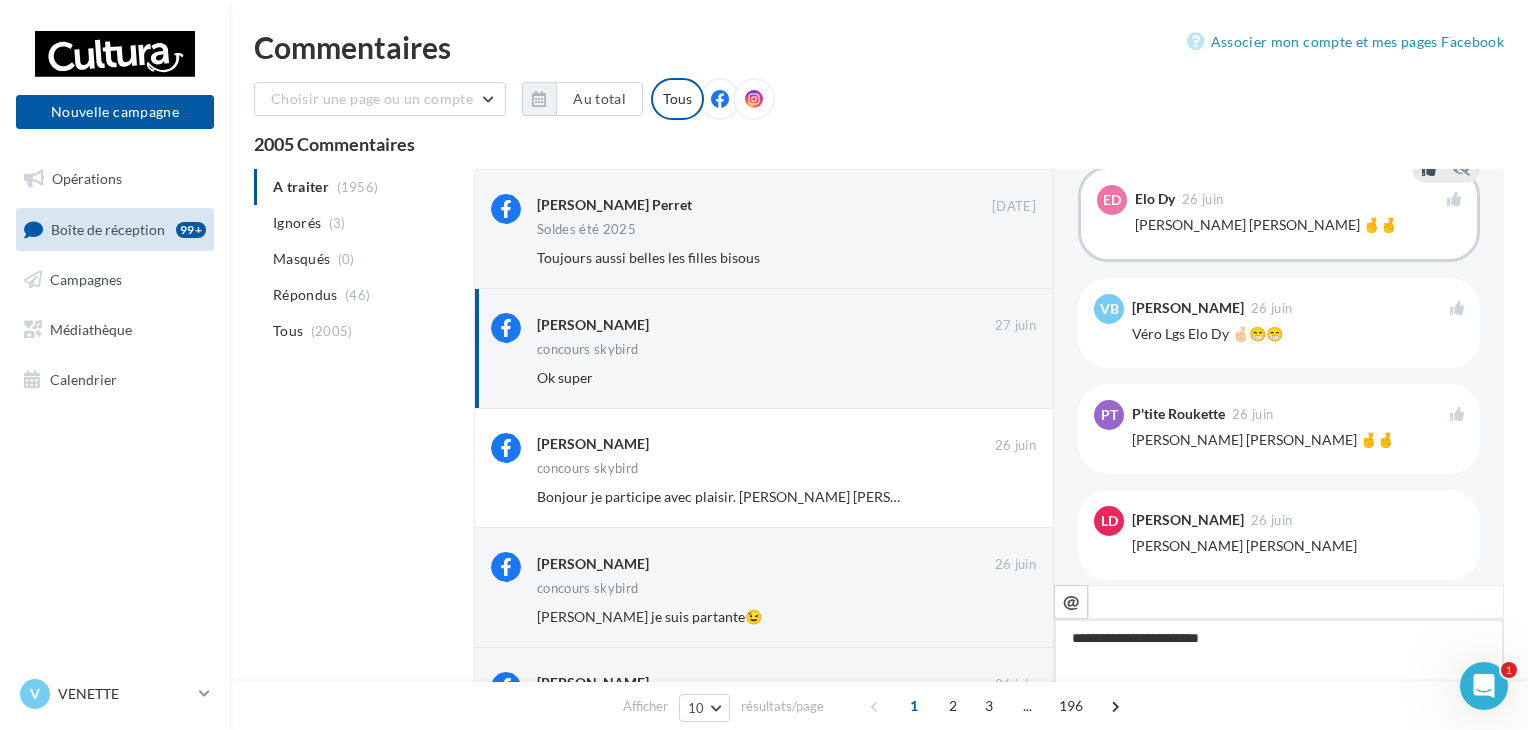 type on "**********" 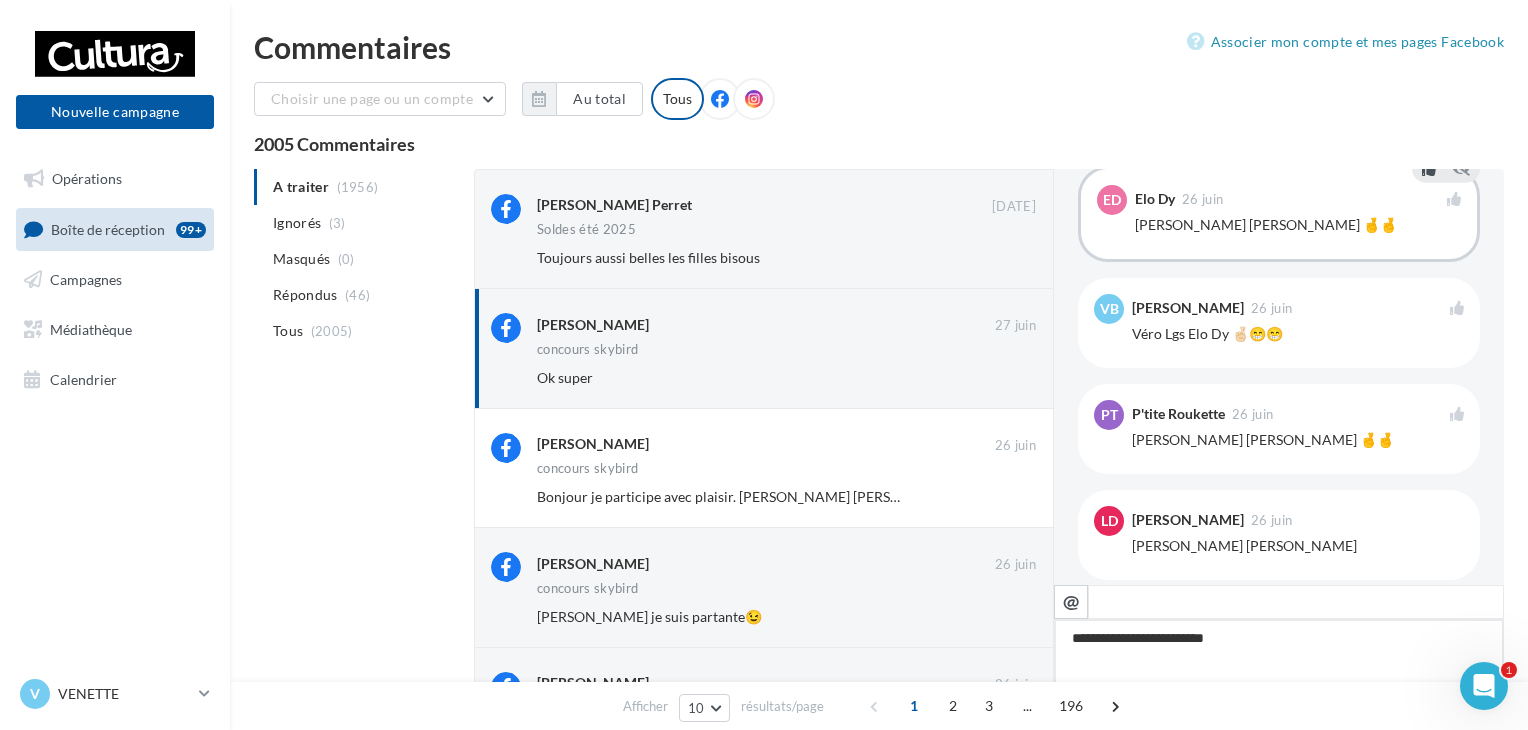 type on "**********" 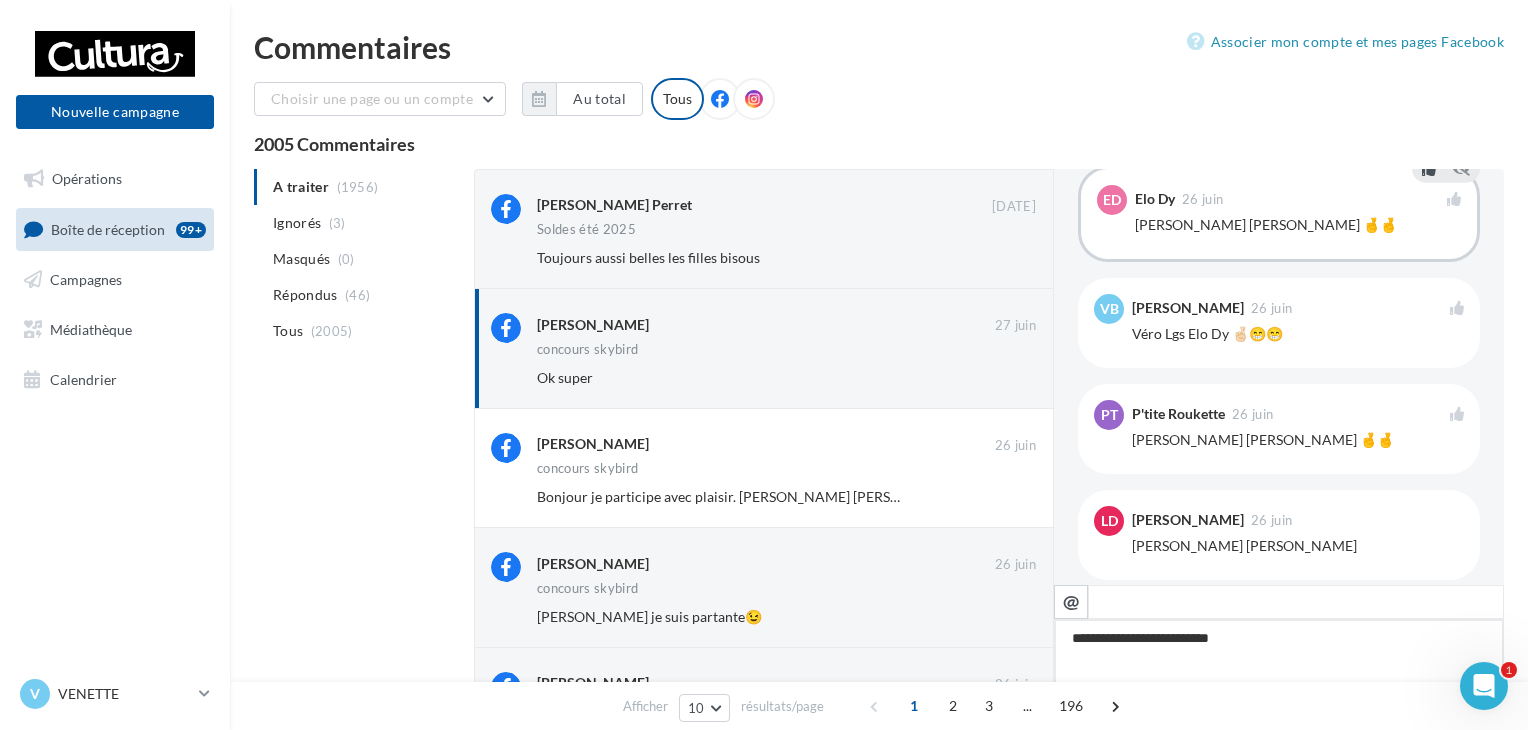 type on "**********" 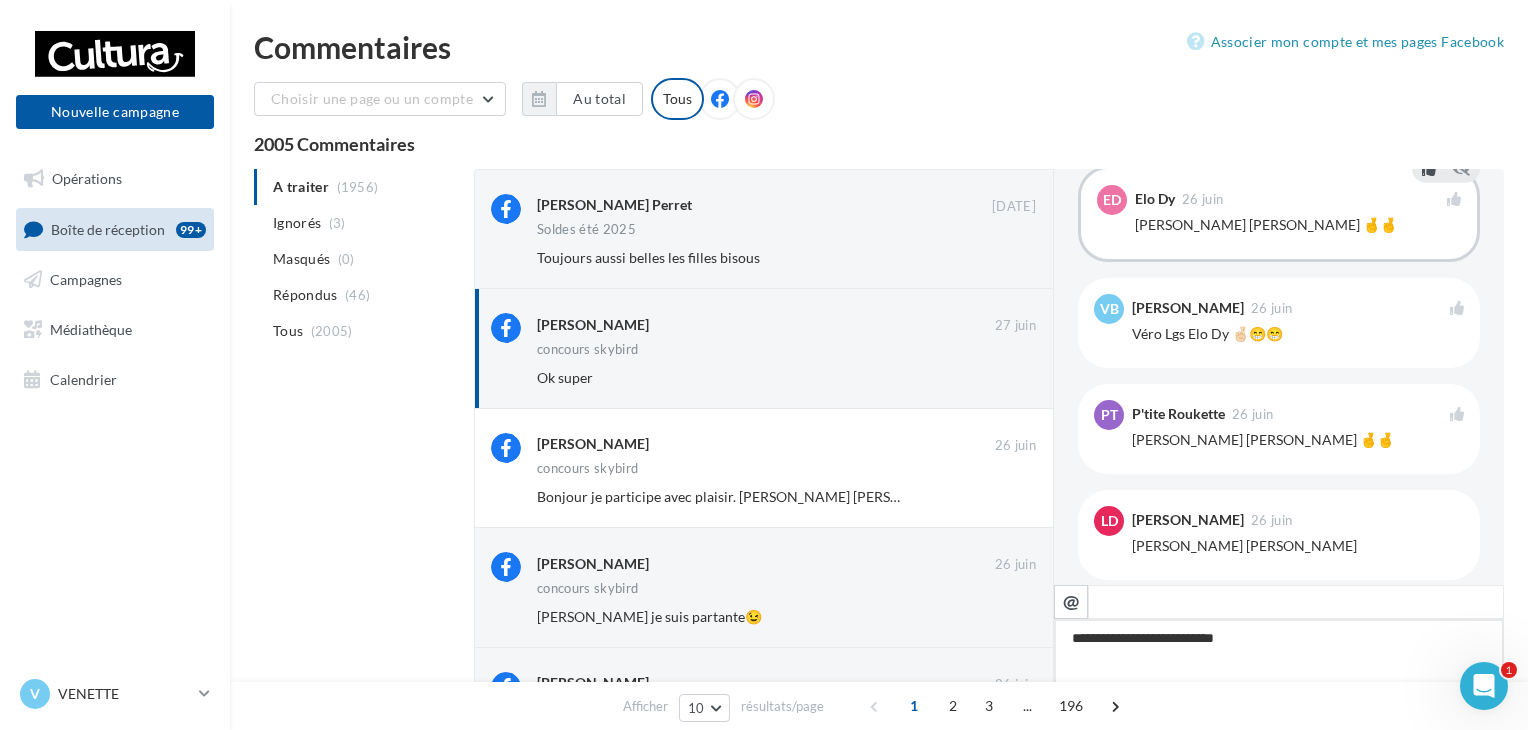 type on "**********" 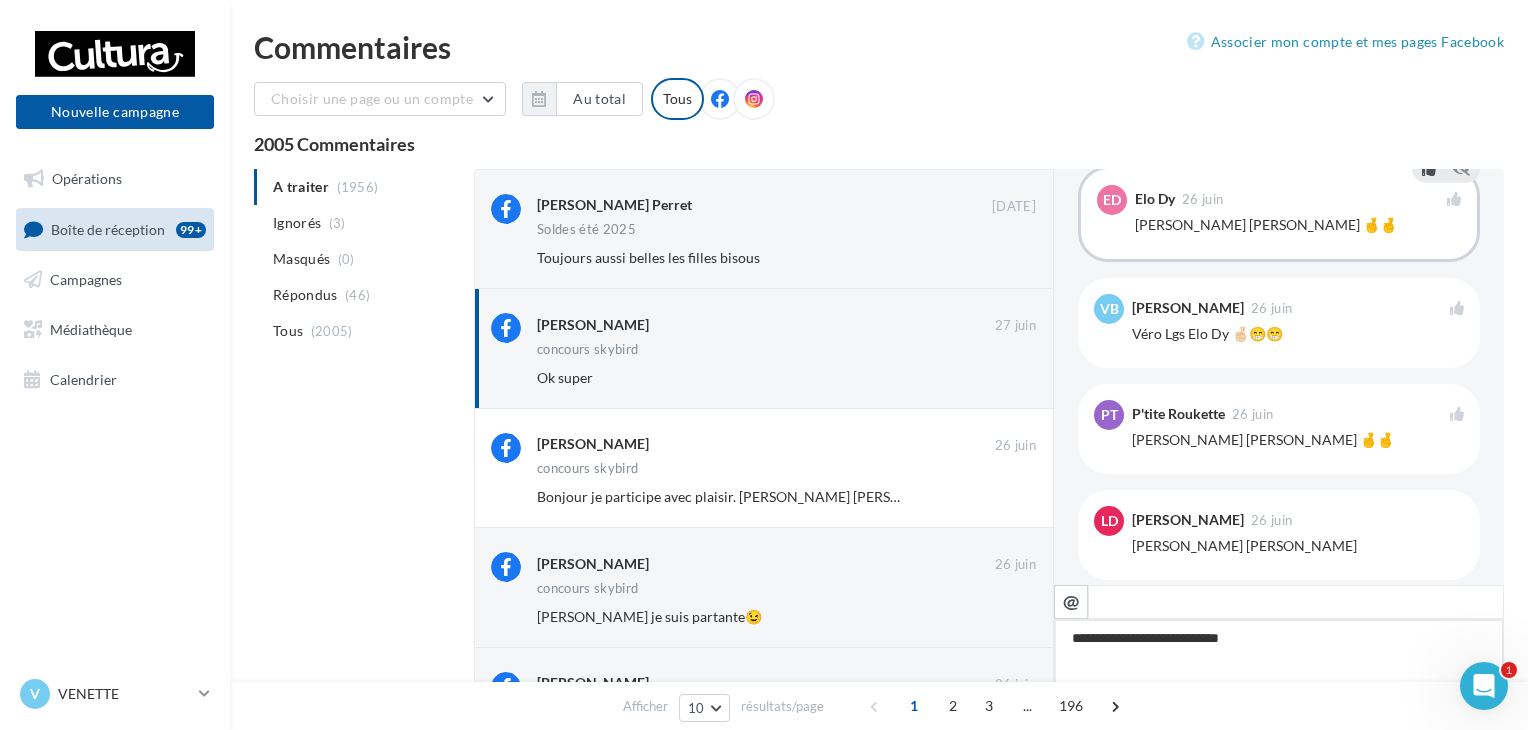 type on "**********" 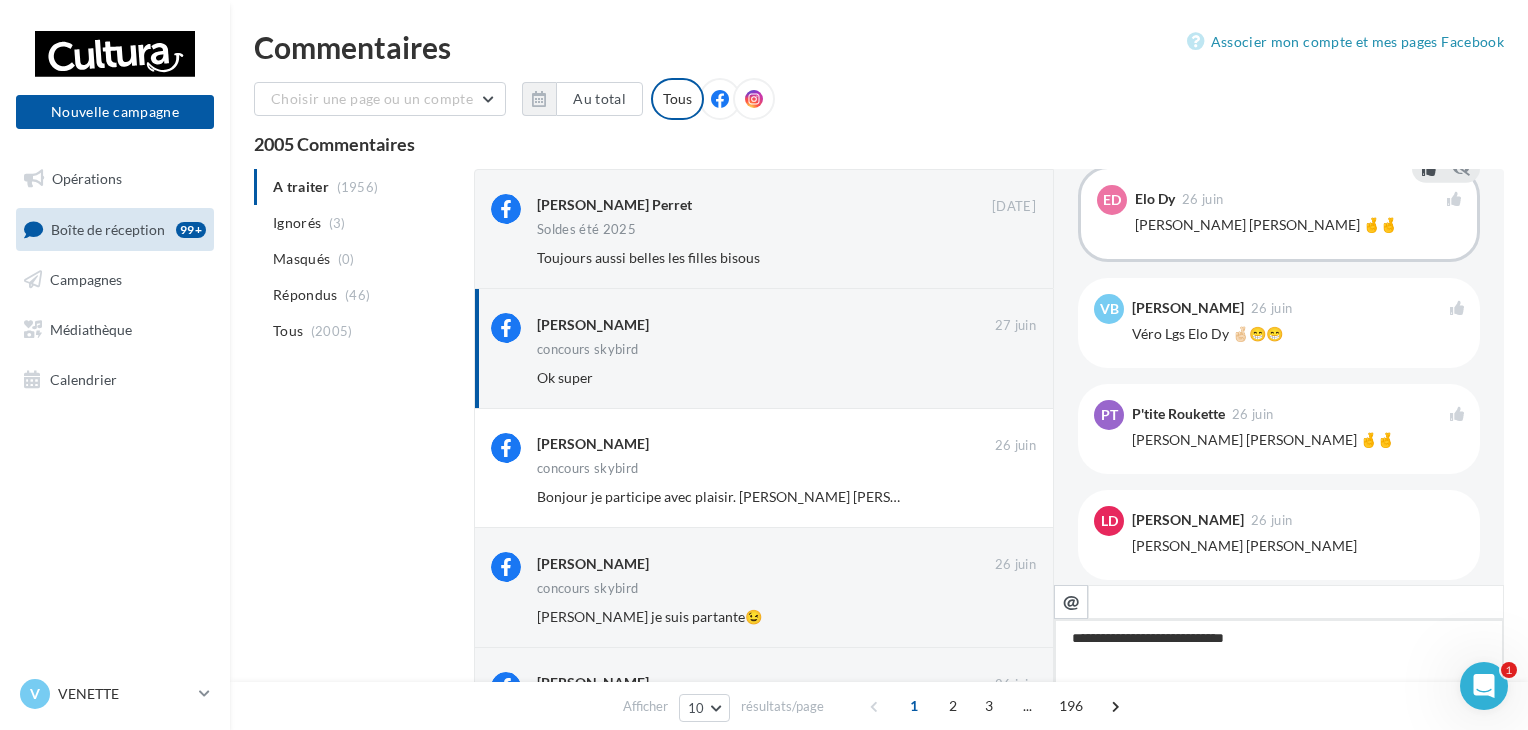 type on "**********" 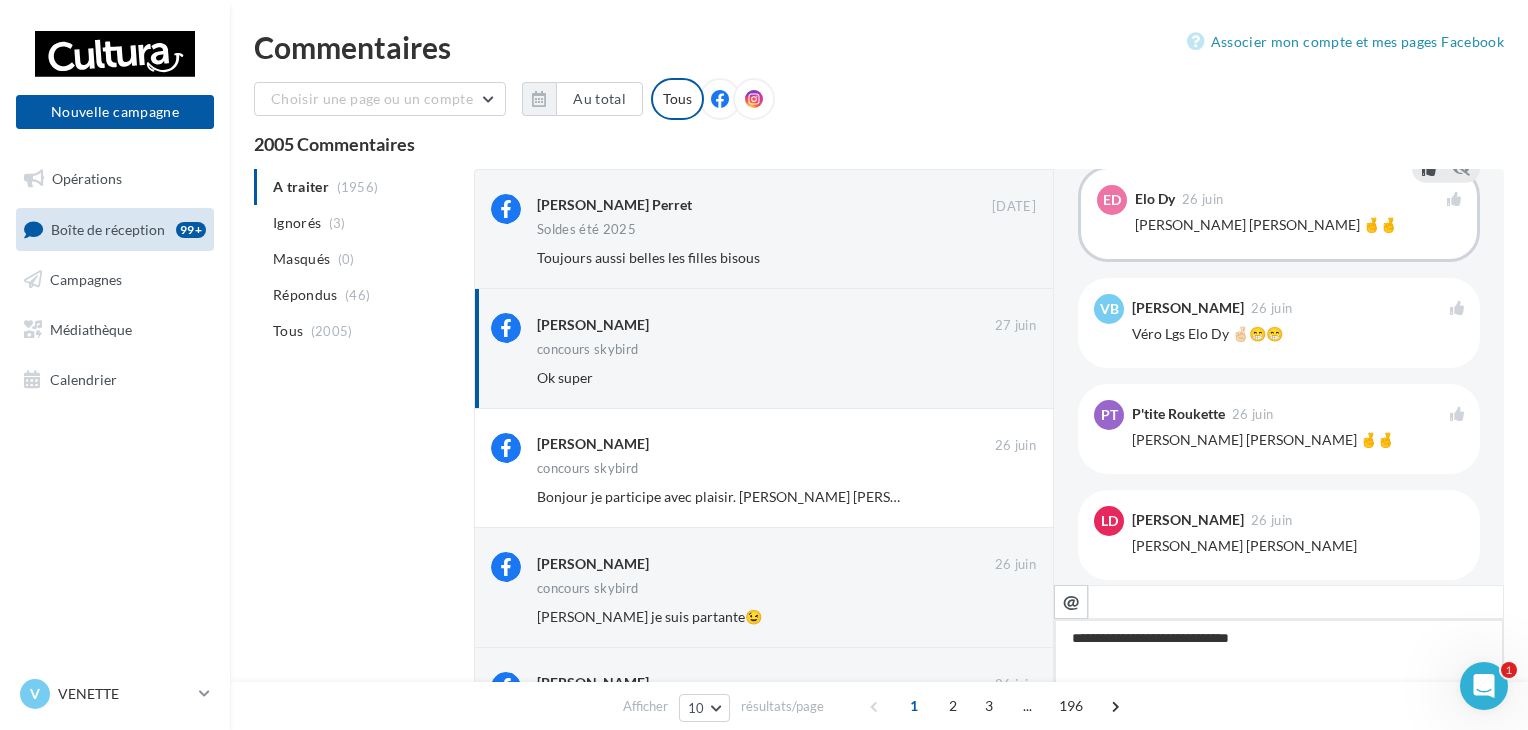 type on "**********" 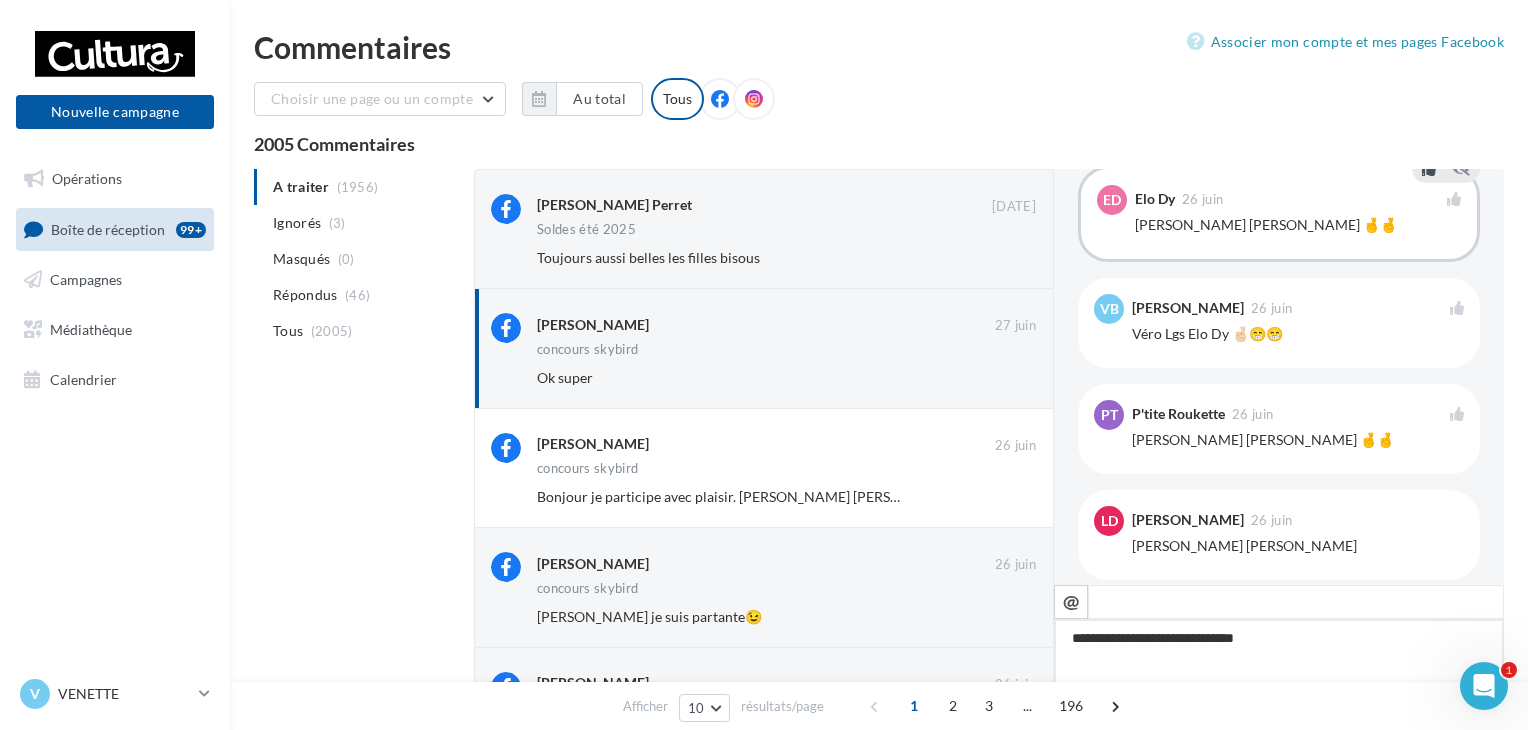type on "**********" 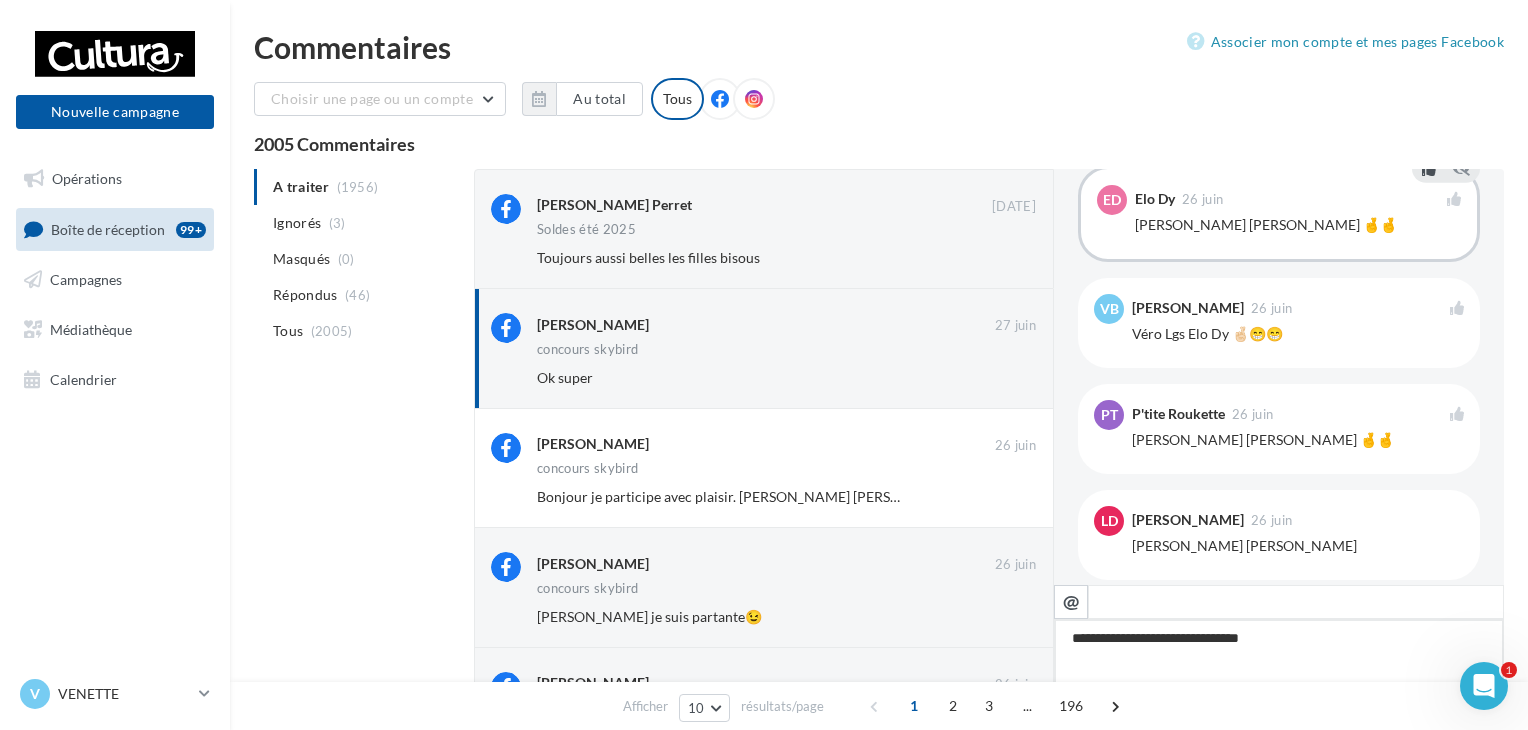 type on "**********" 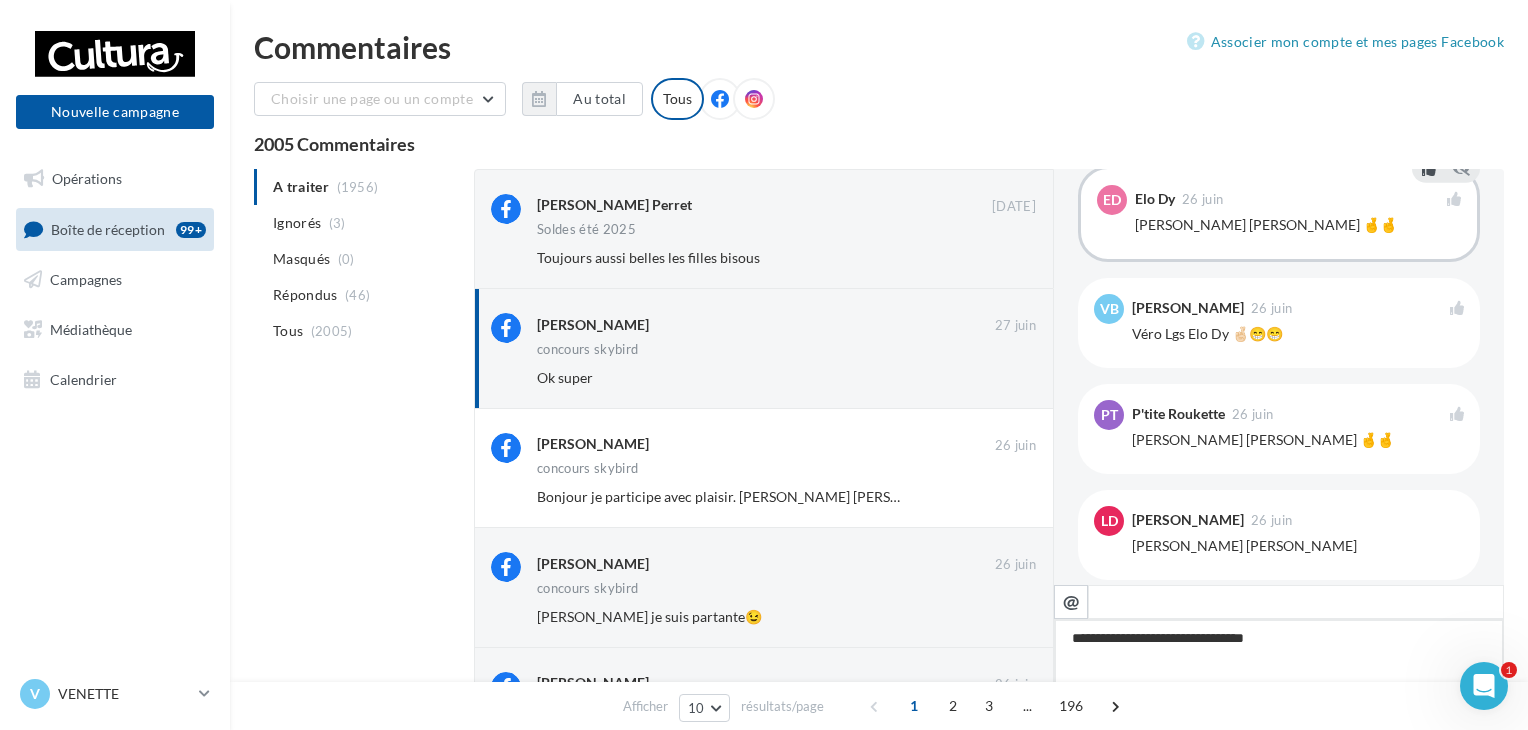 type on "**********" 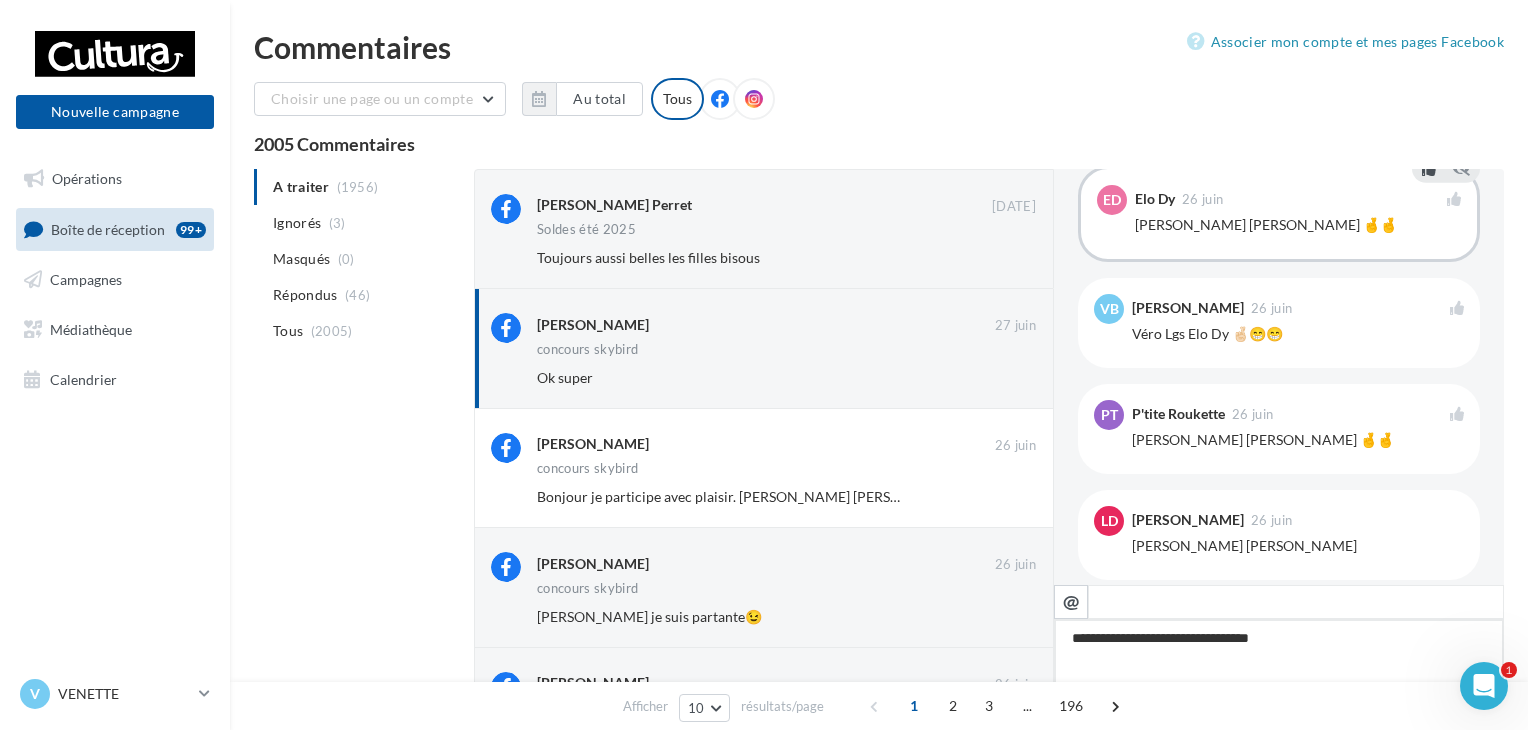 type on "**********" 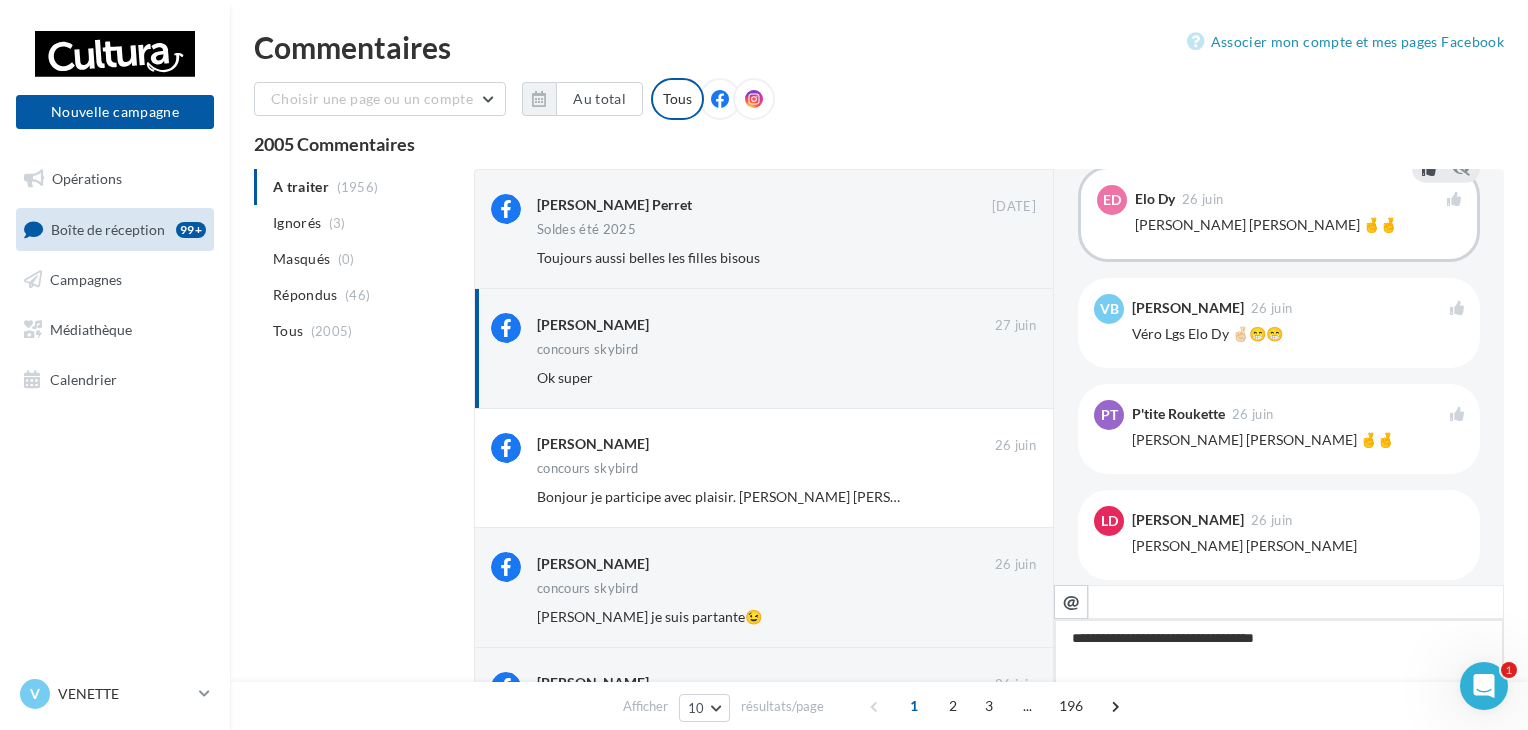 type on "**********" 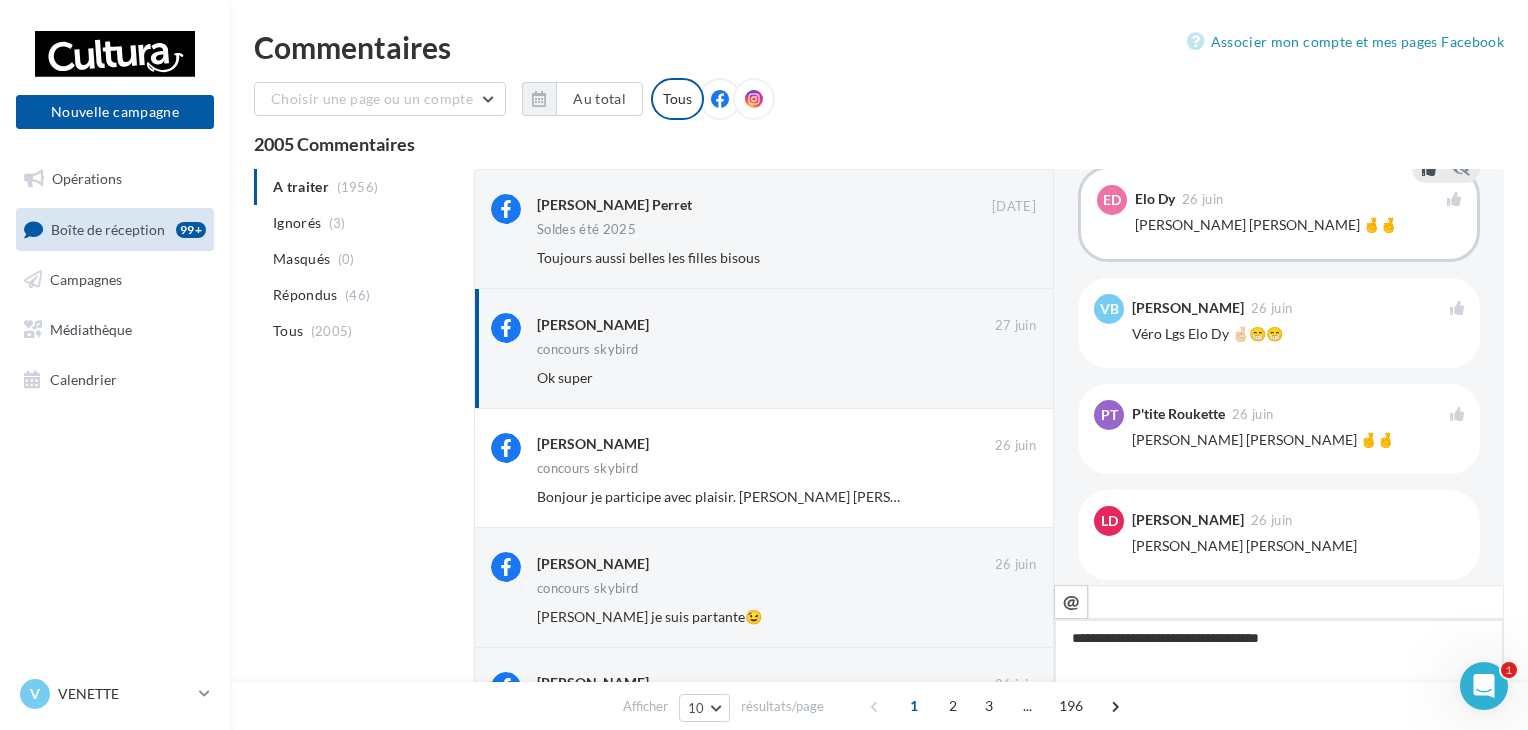 type on "**********" 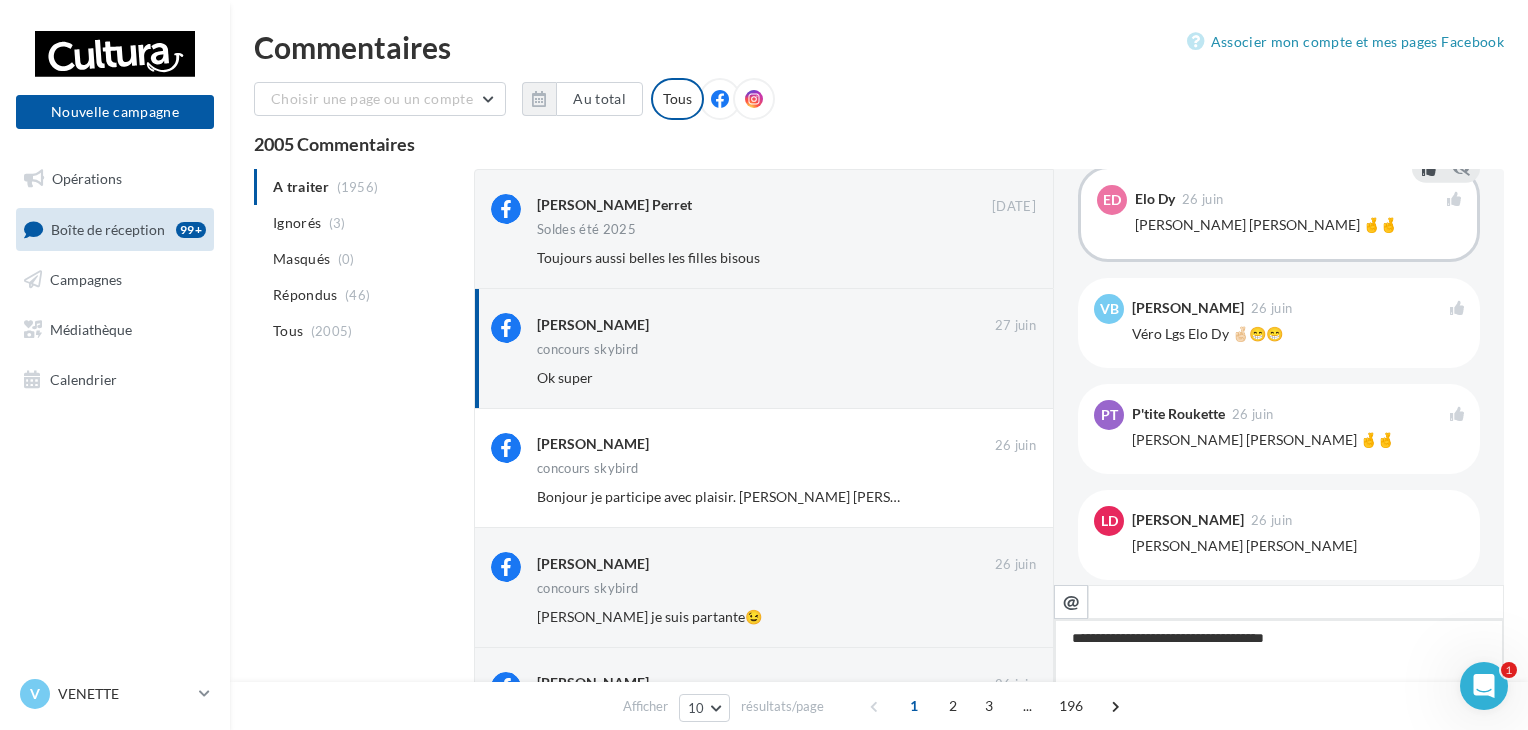 type on "**********" 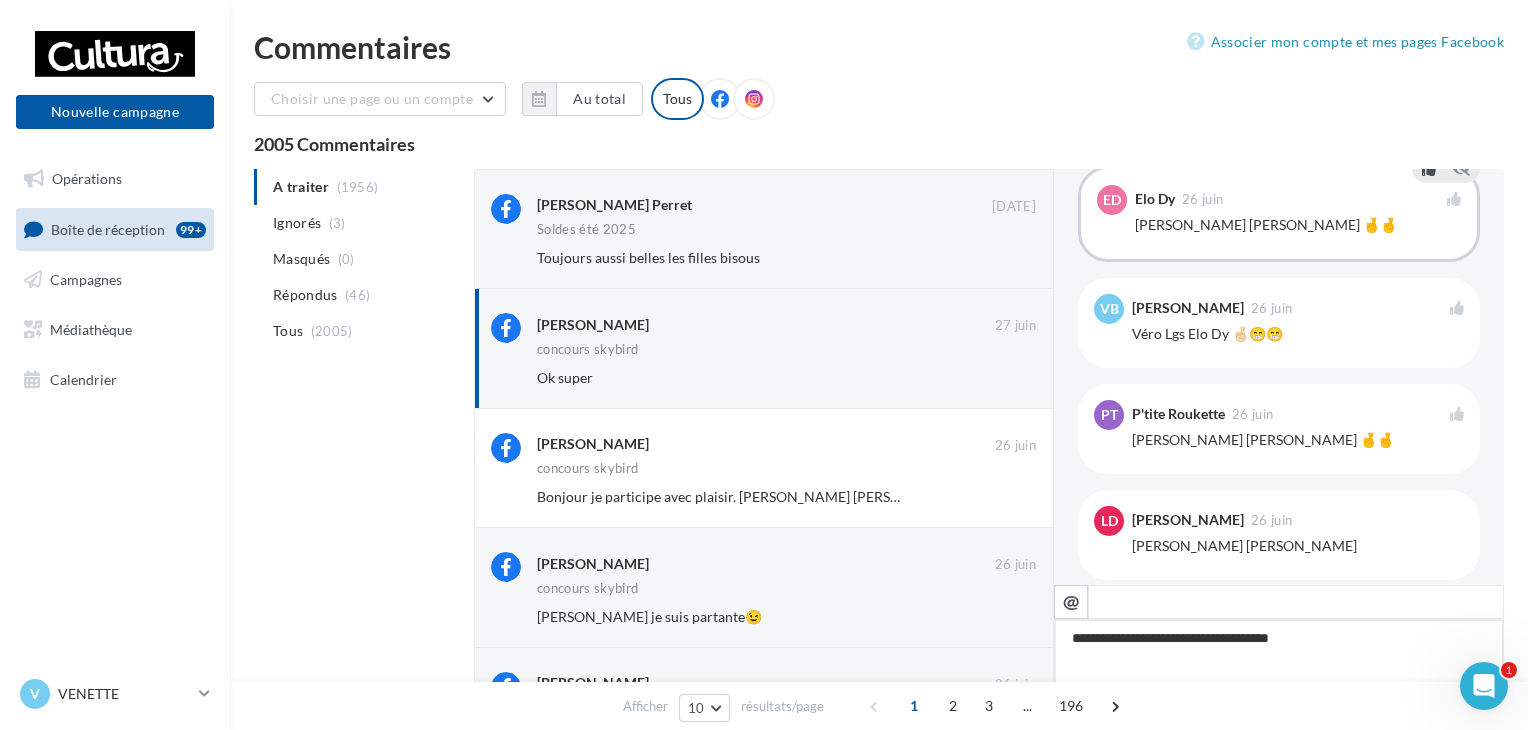 type on "**********" 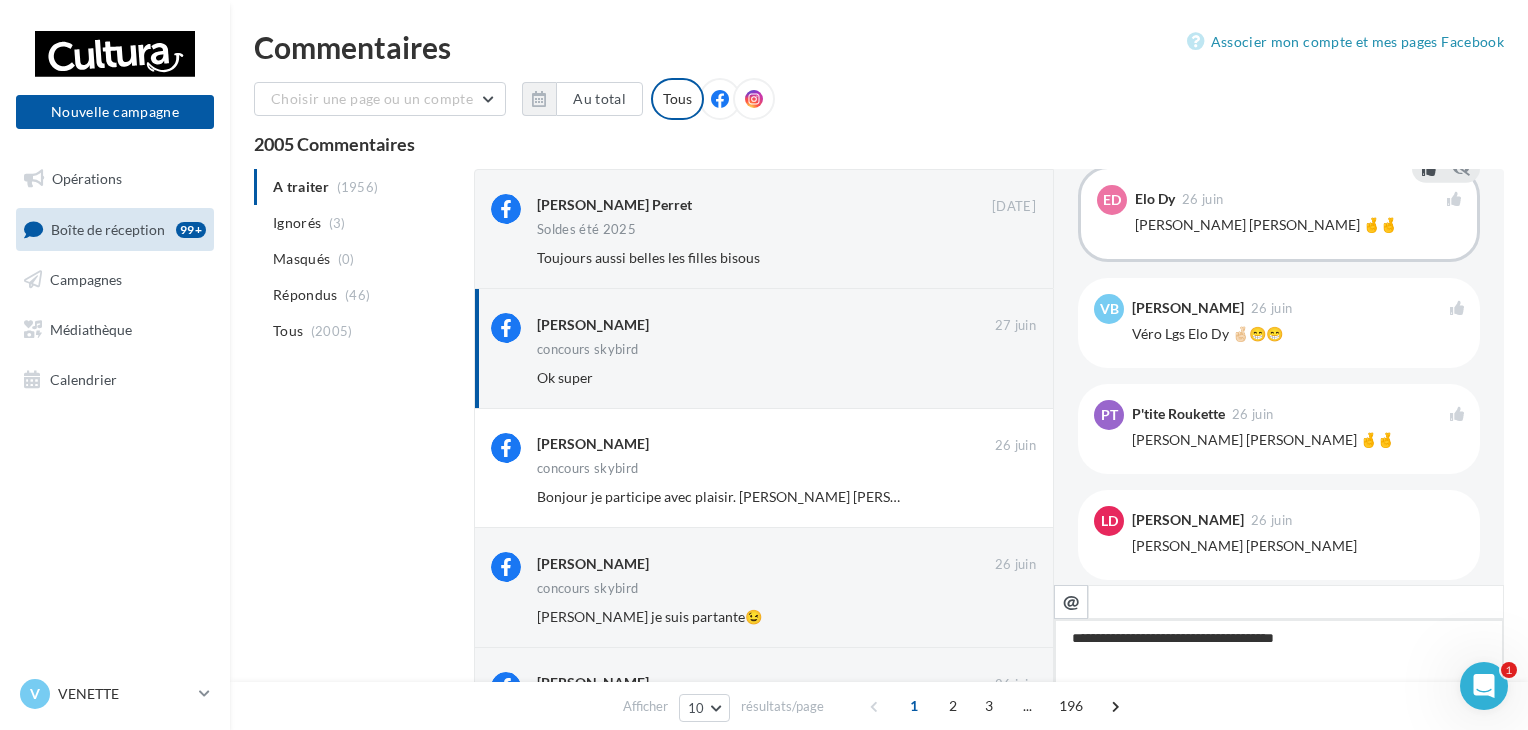 type on "**********" 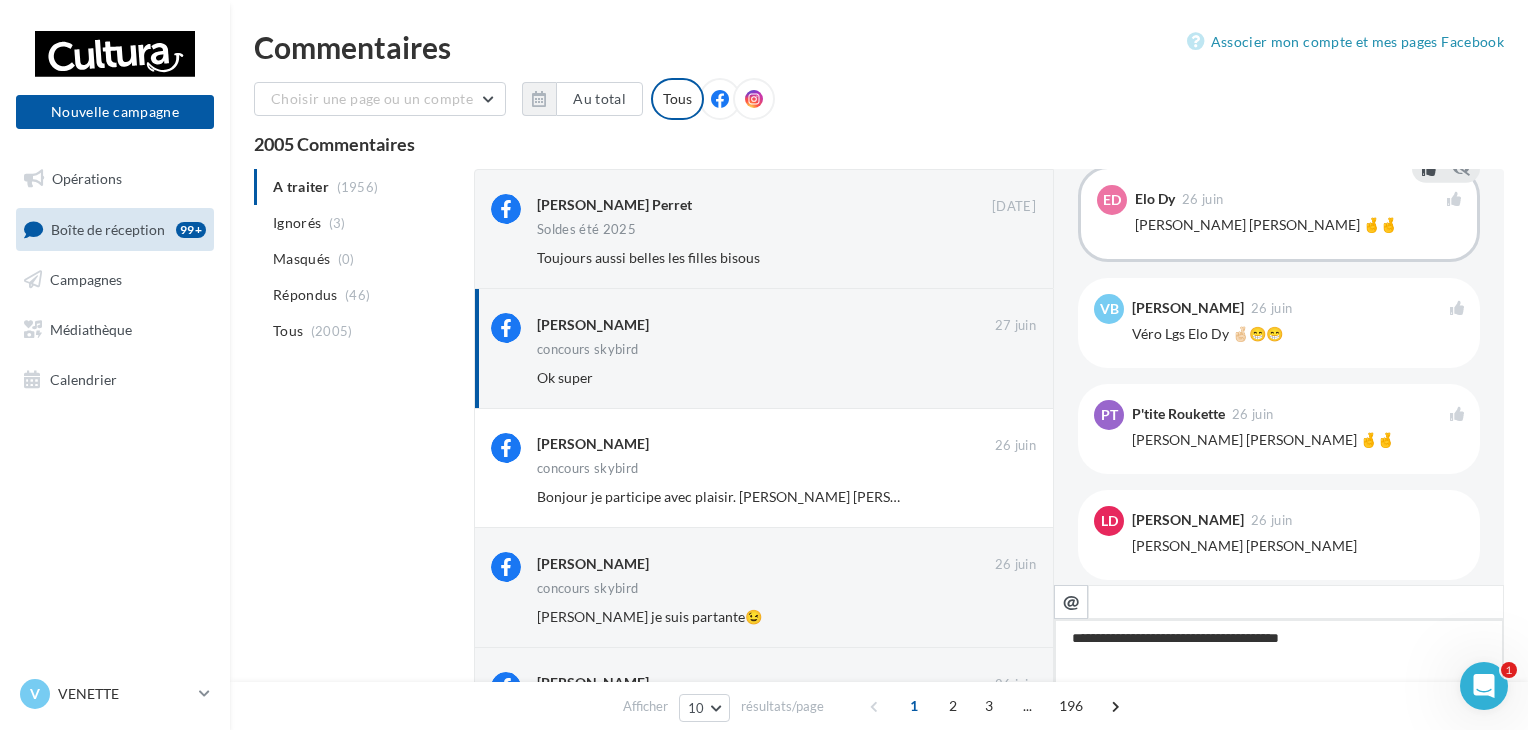 type on "**********" 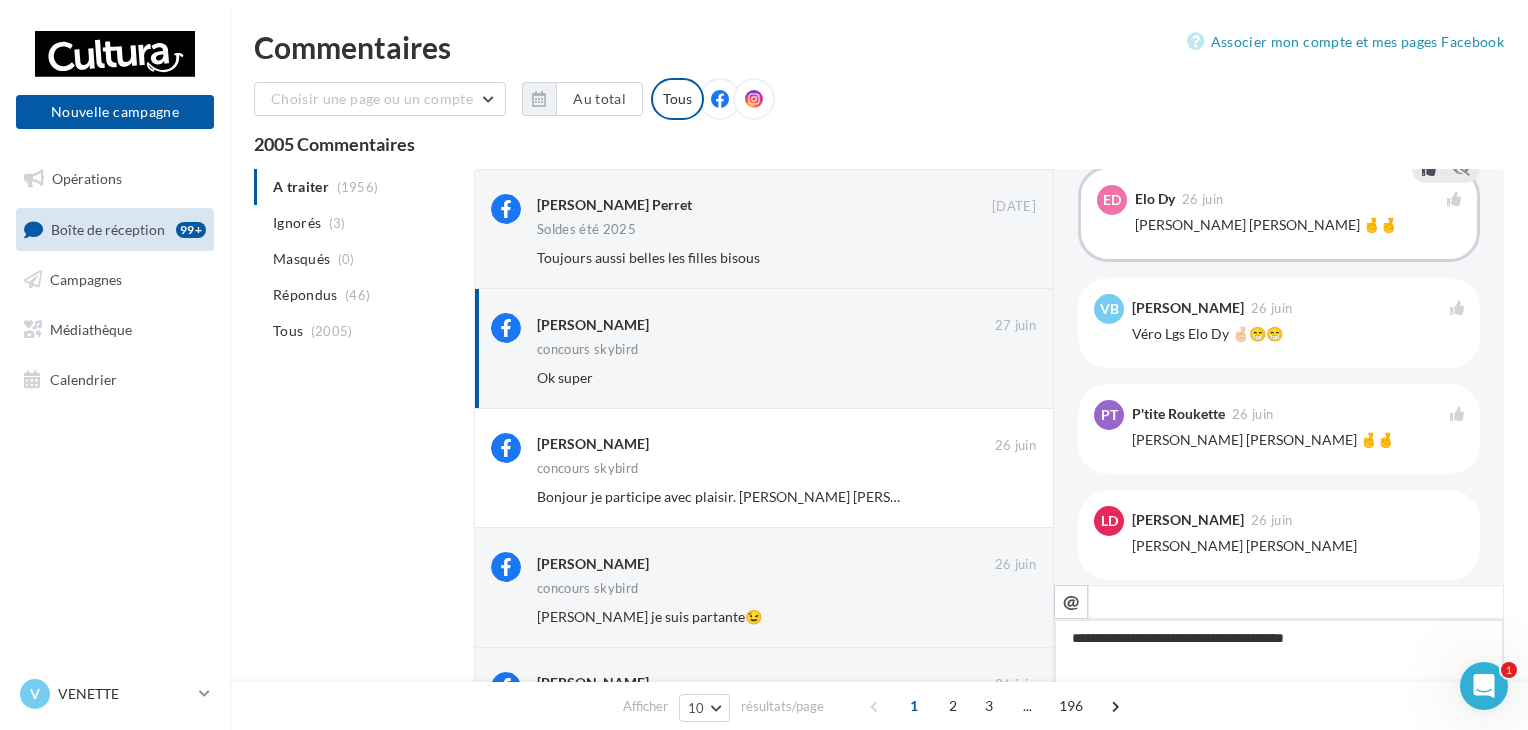 type on "**********" 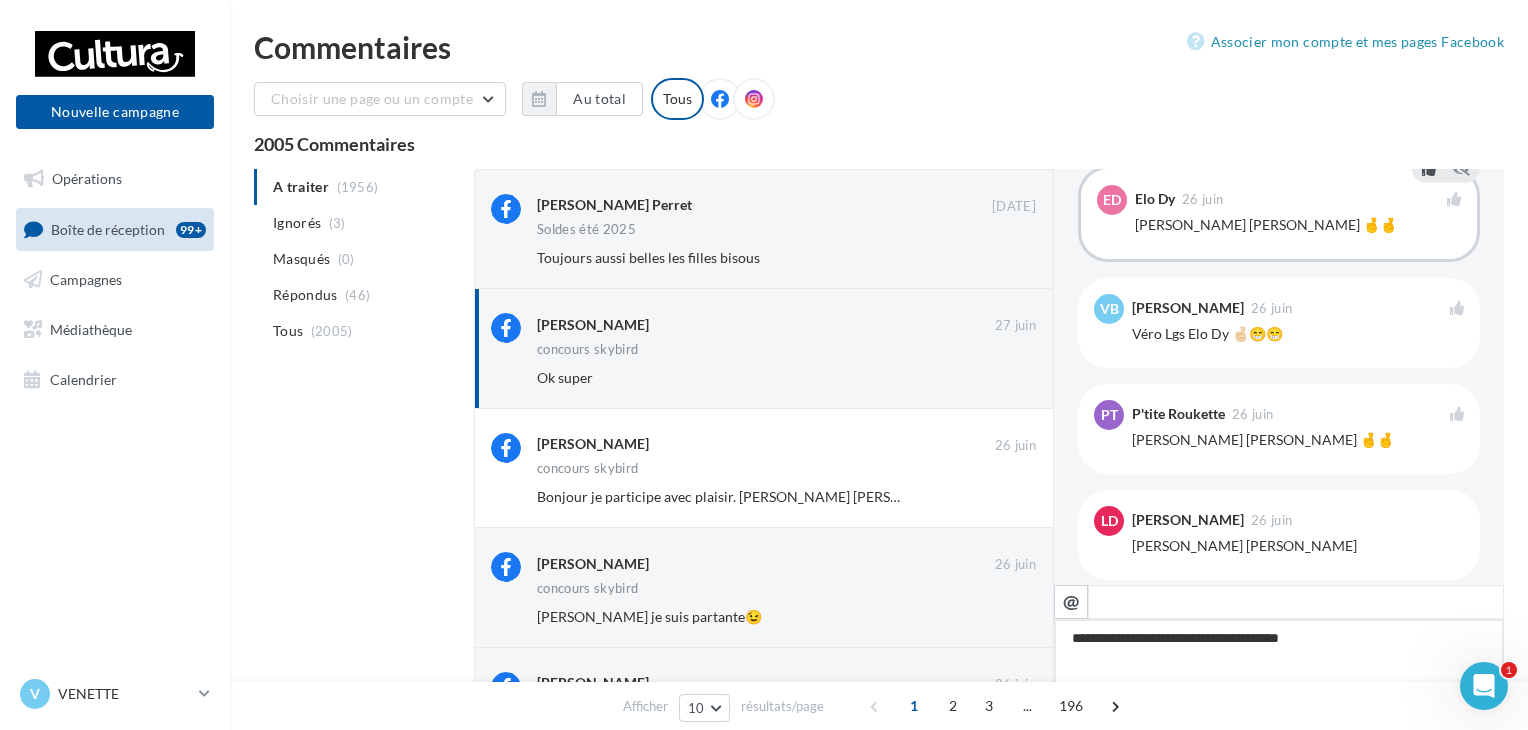 type on "**********" 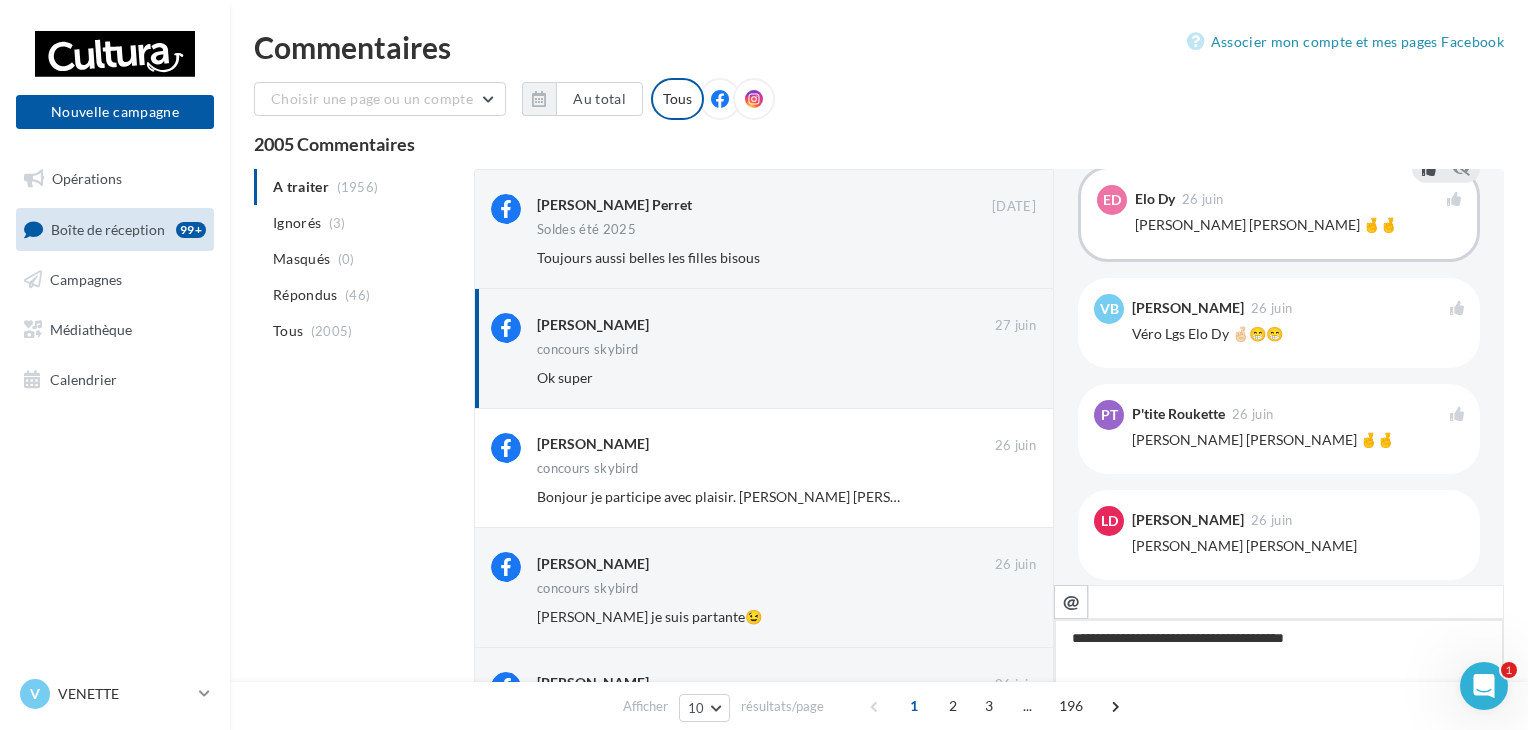 type on "**********" 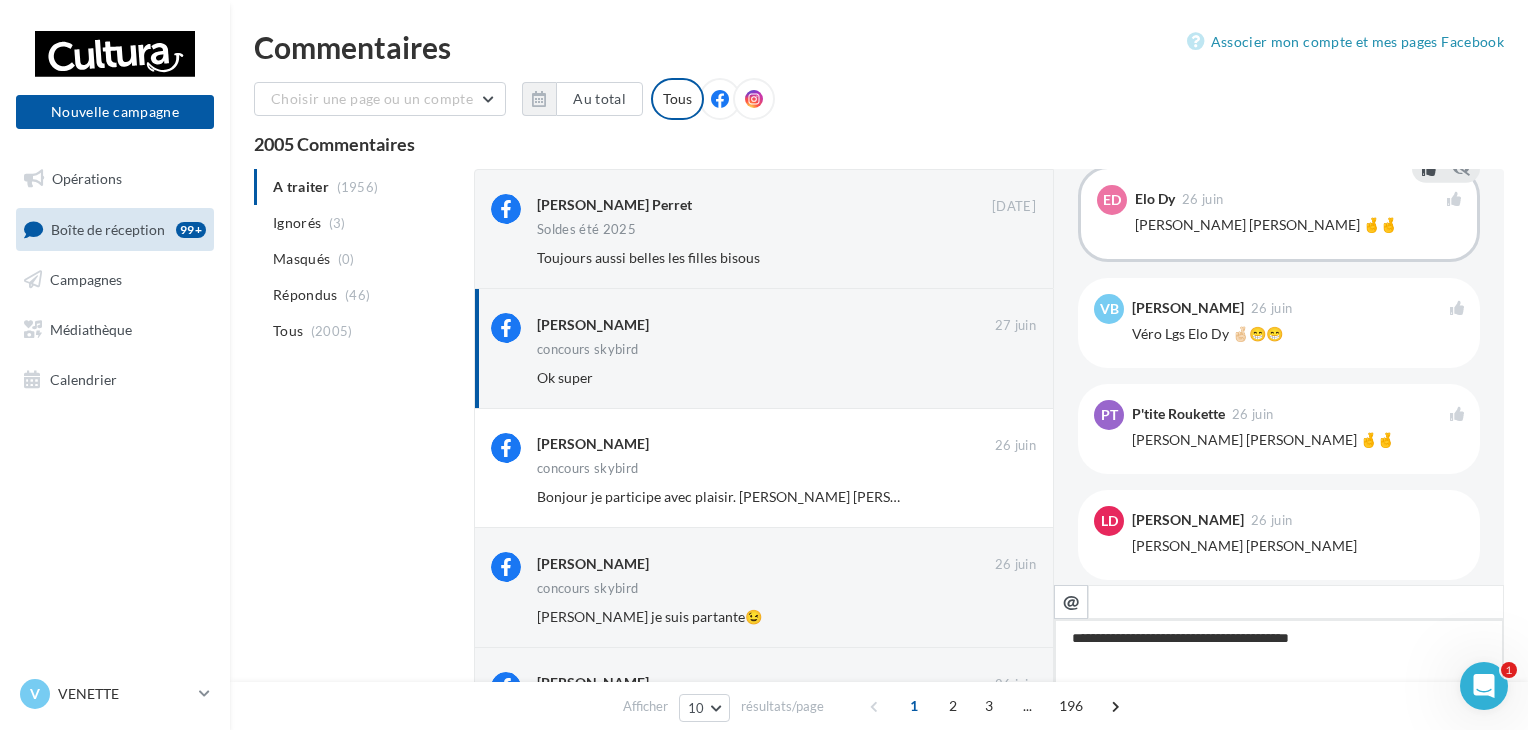 type on "**********" 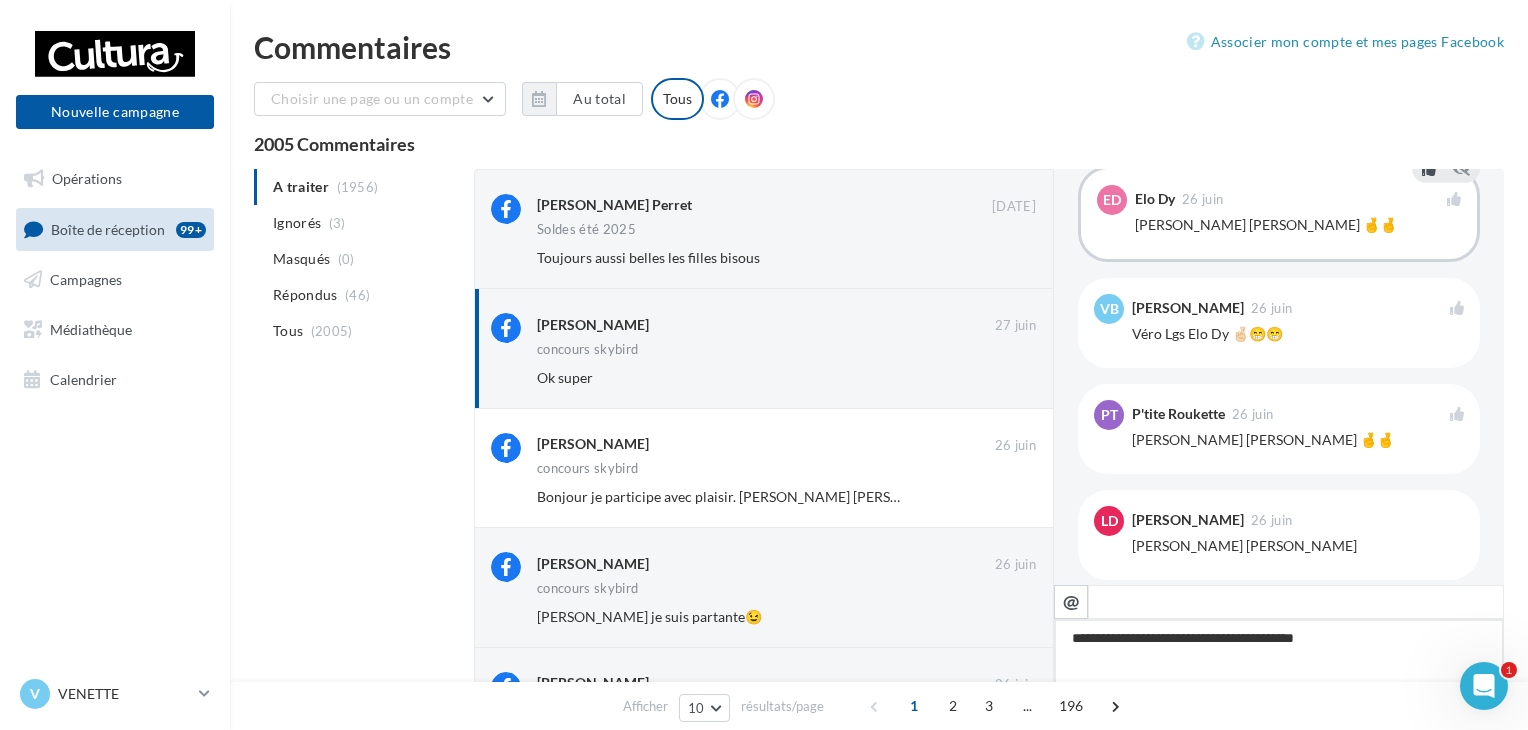 type on "**********" 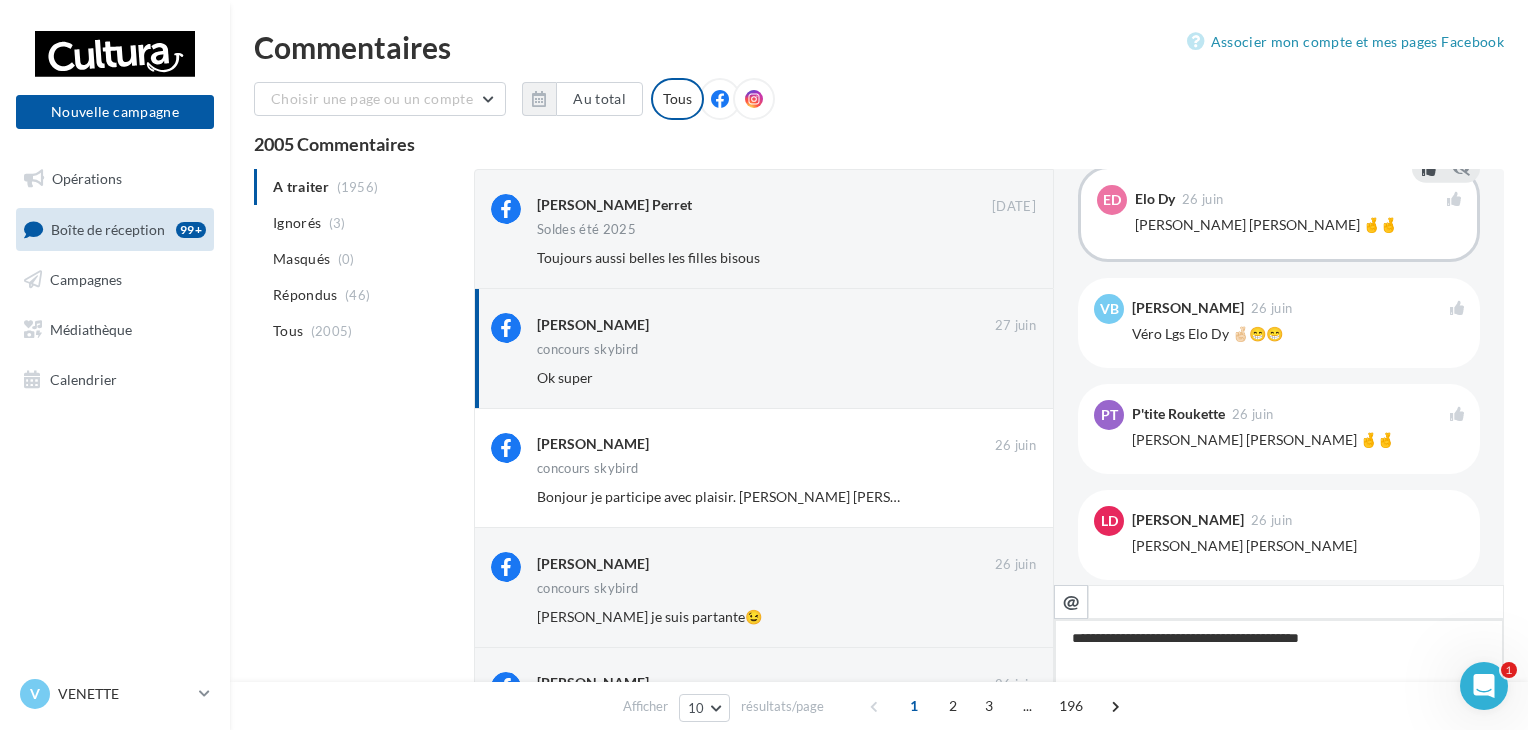 type on "**********" 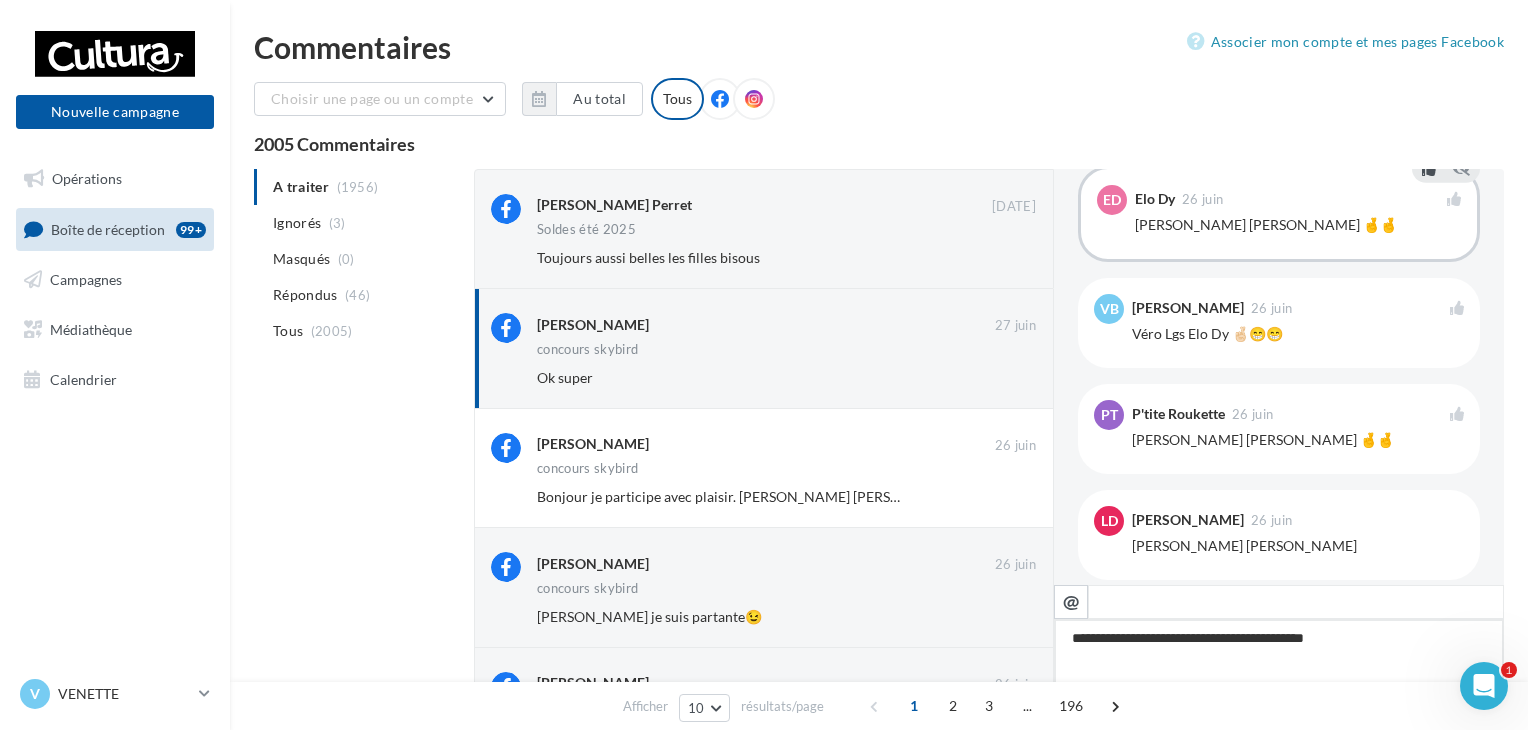 type on "**********" 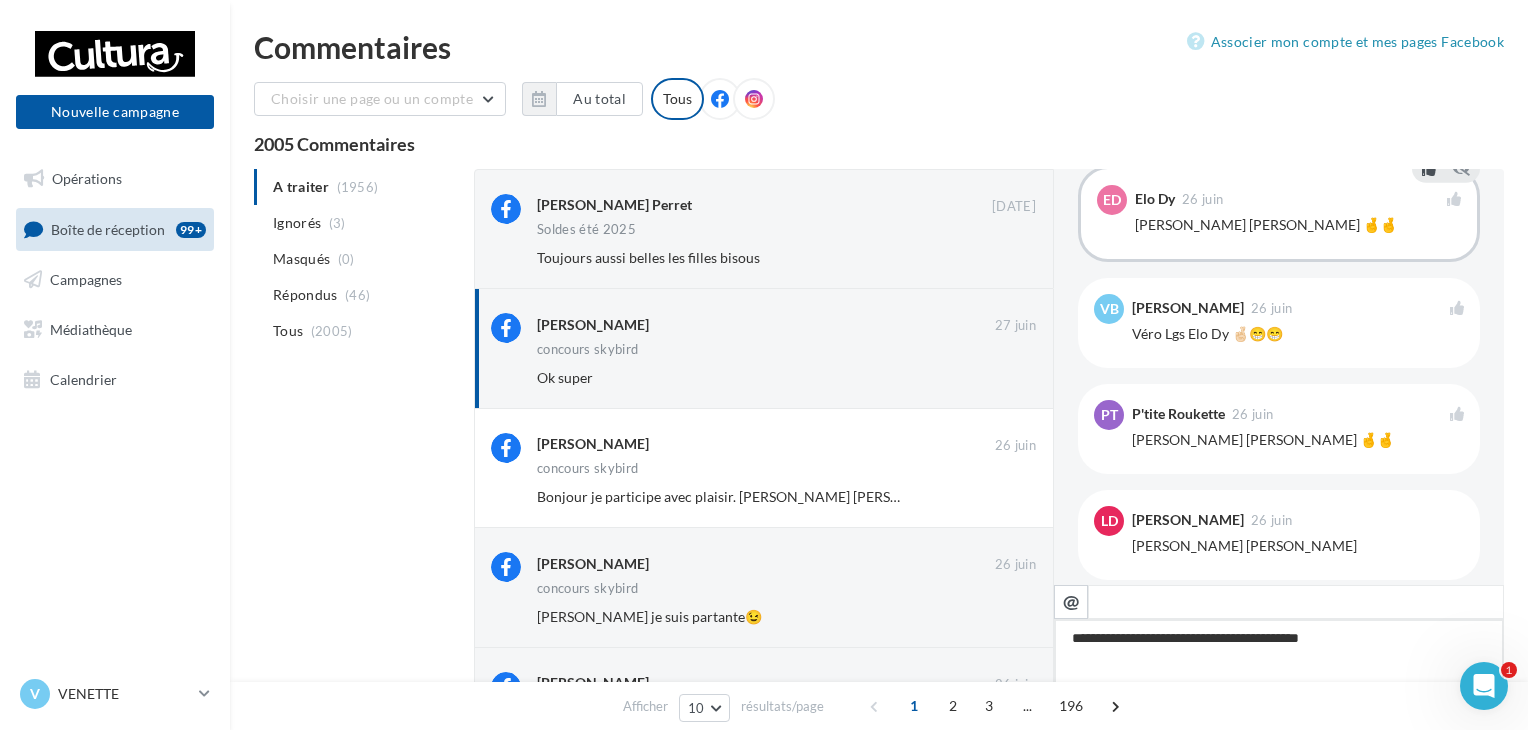 type on "**********" 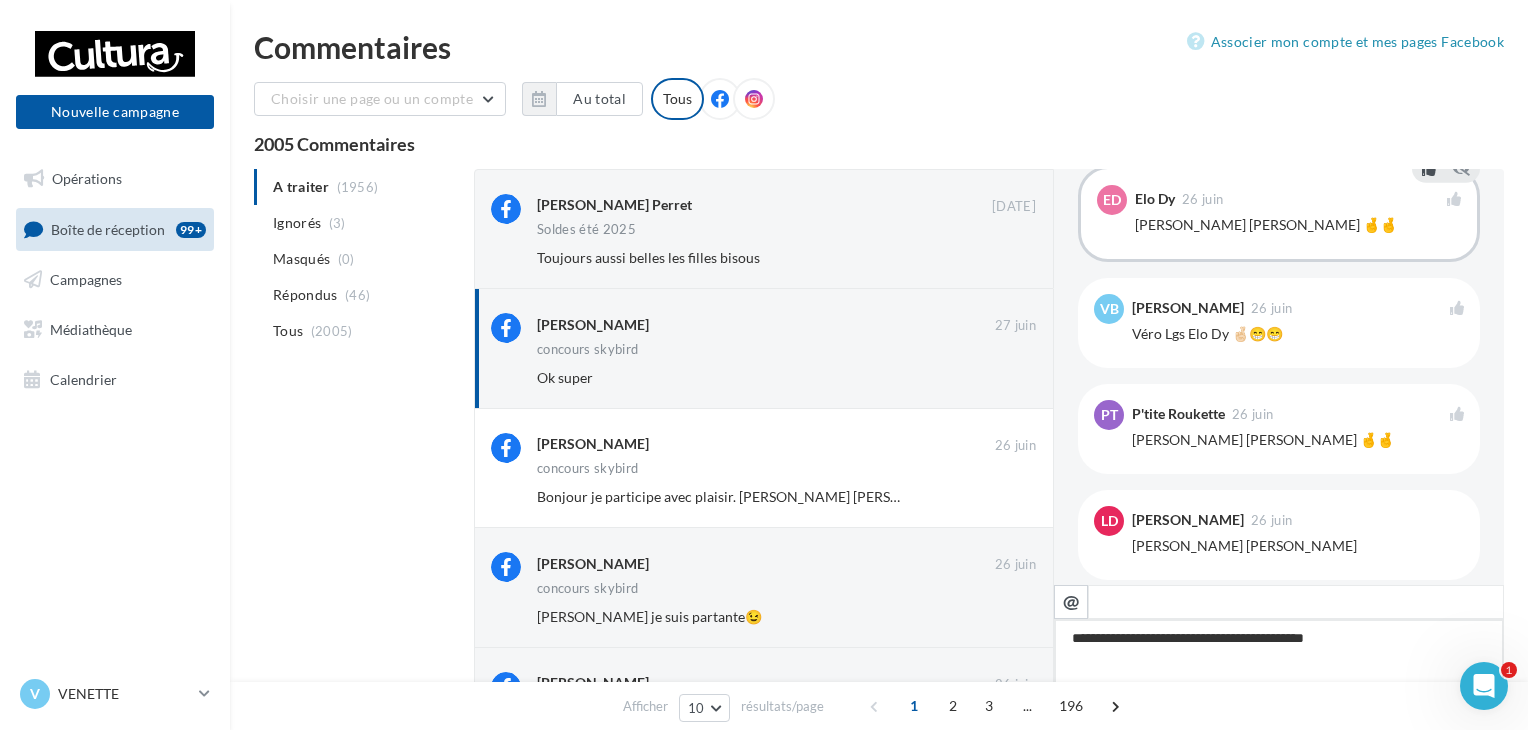type on "**********" 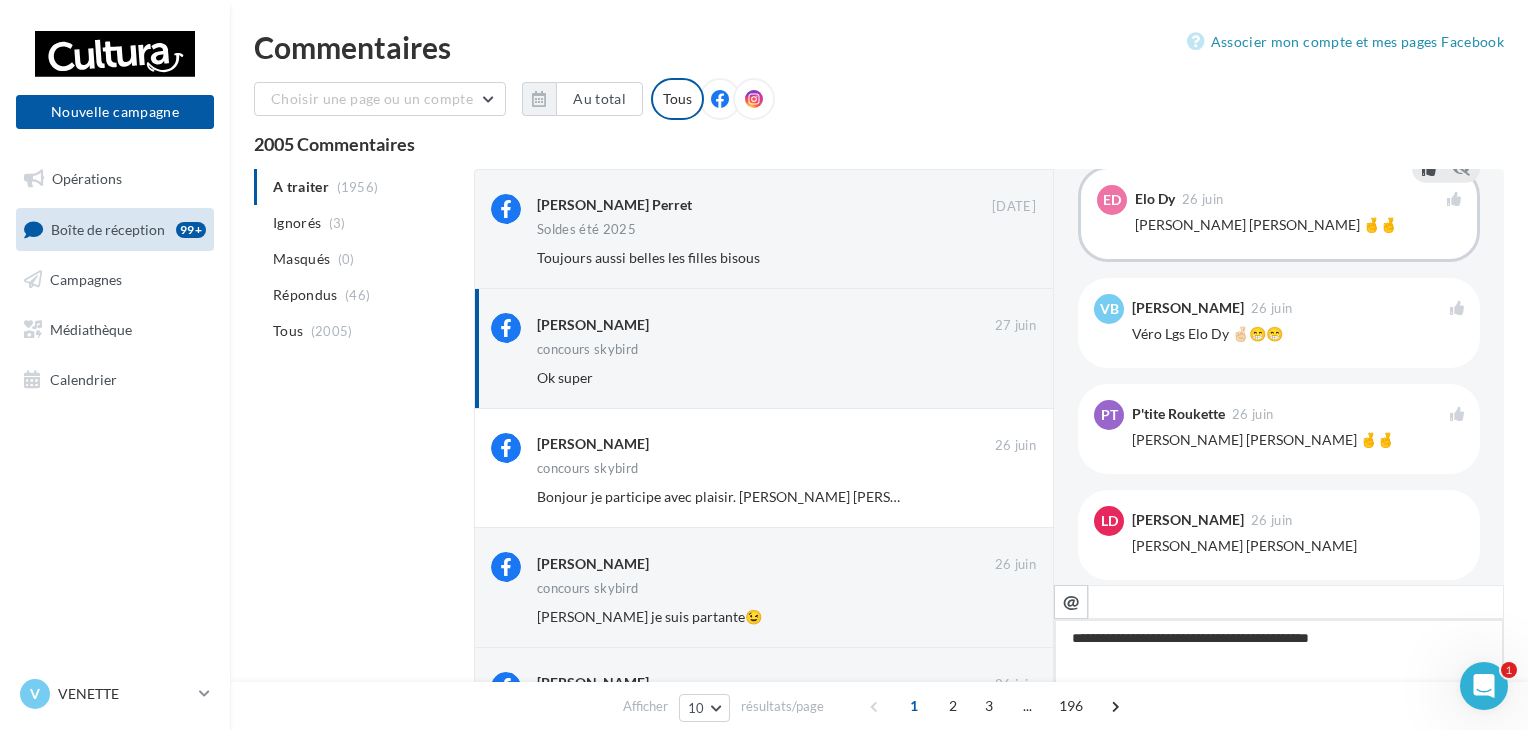 type on "**********" 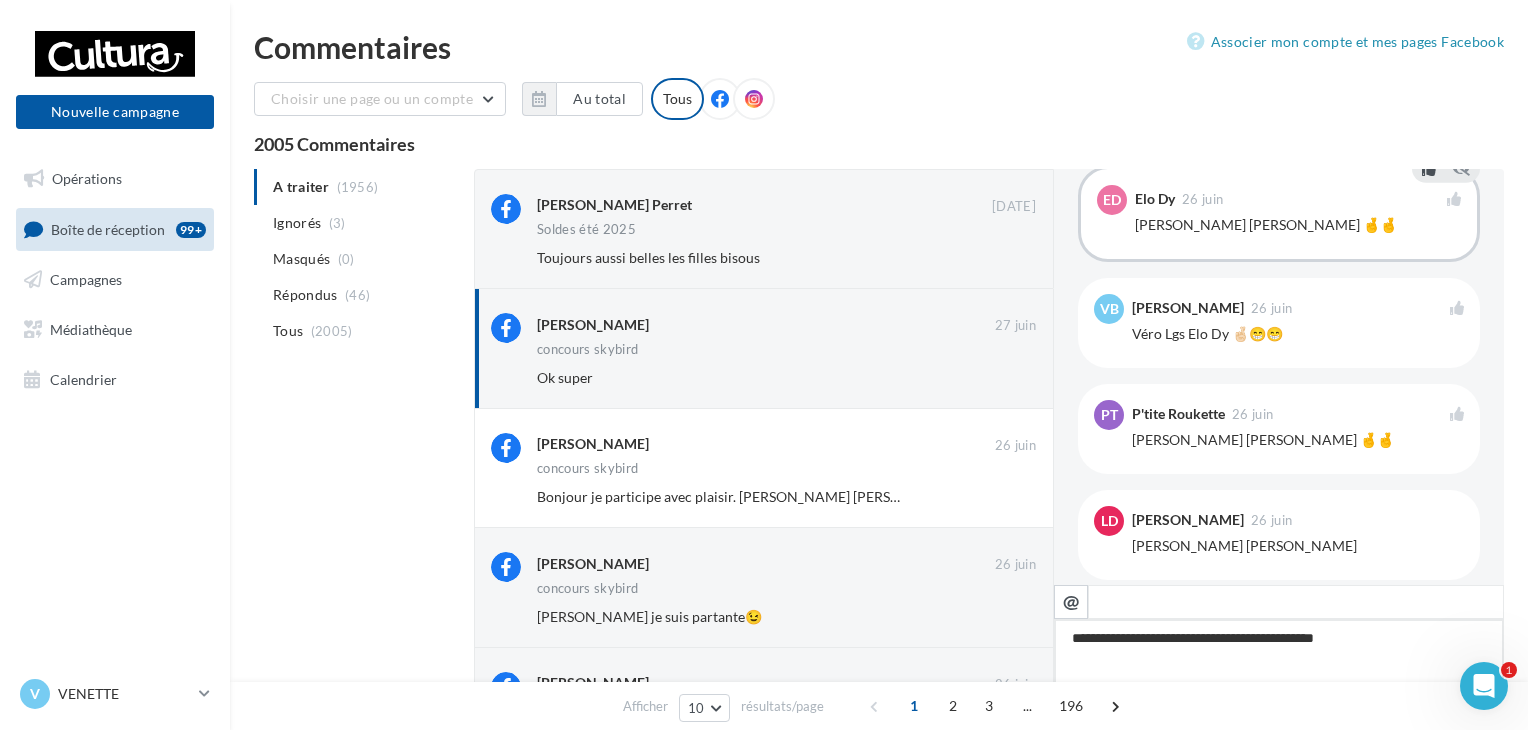 type on "**********" 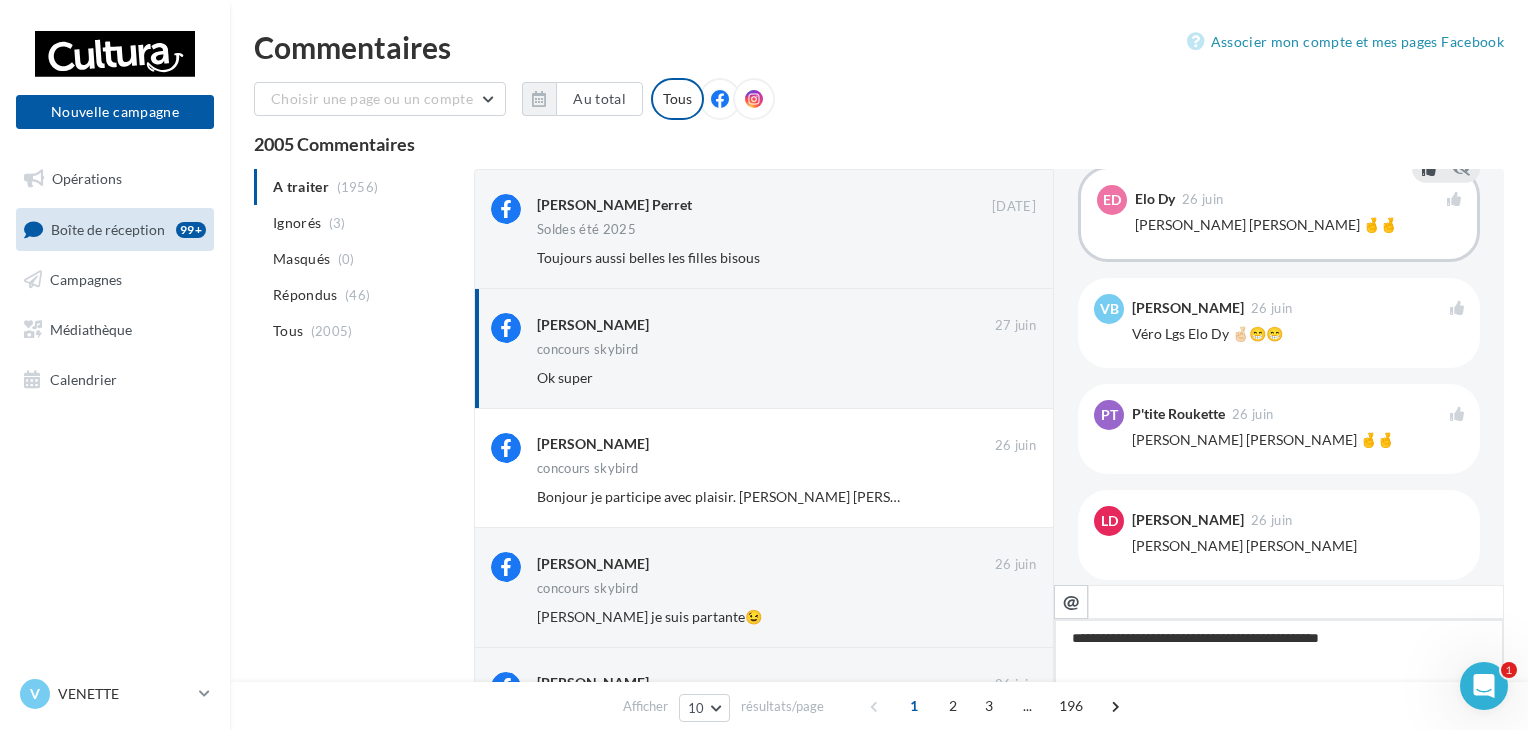 type on "**********" 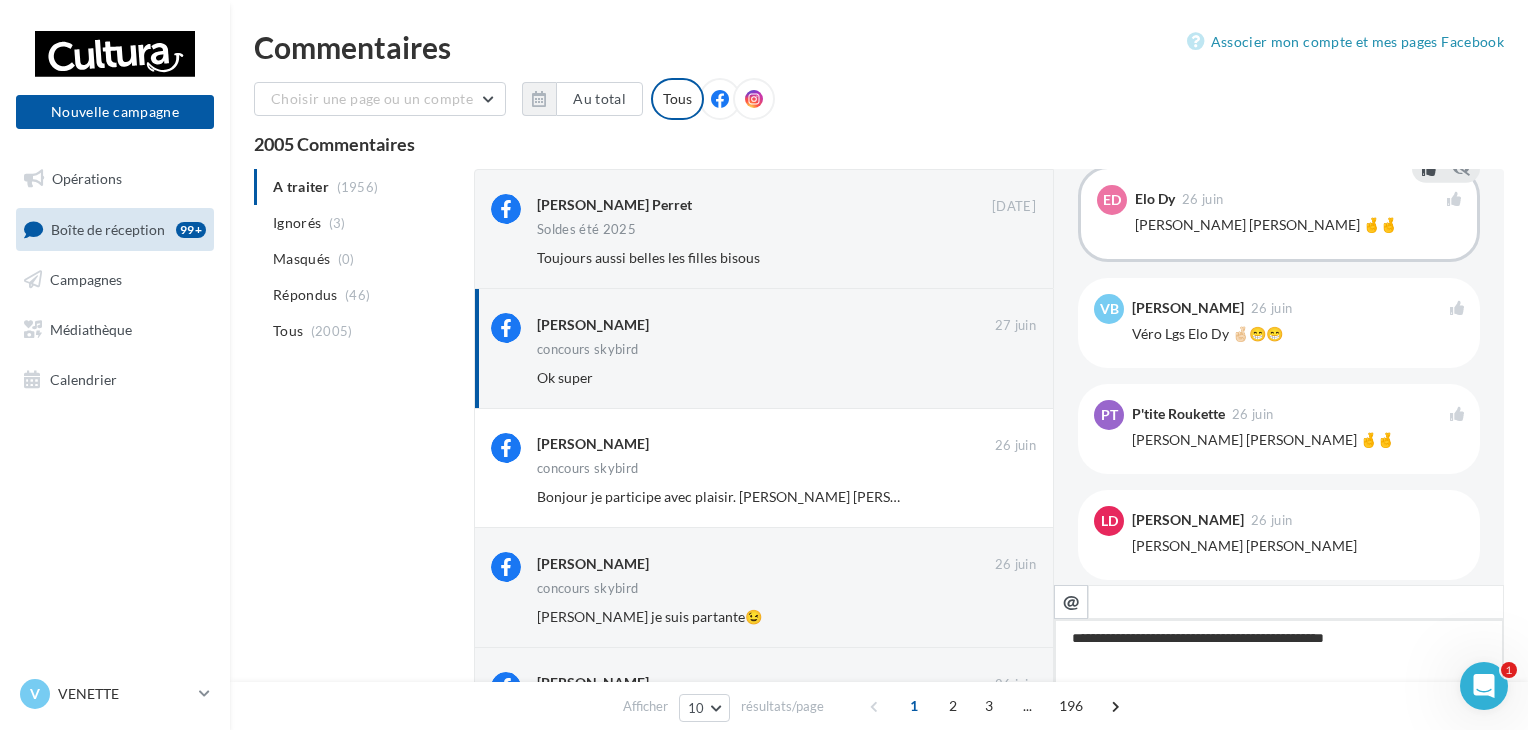 type on "**********" 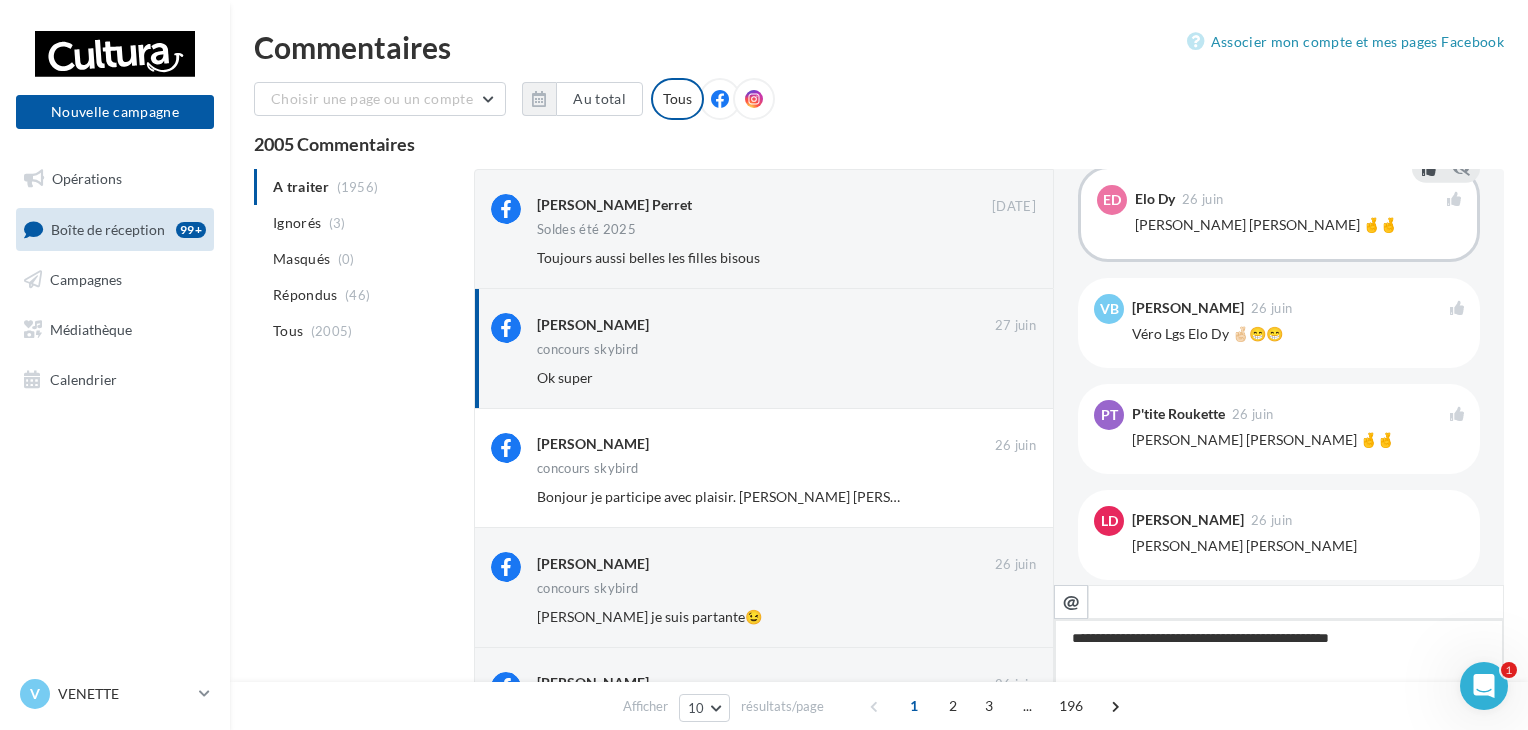 type on "**********" 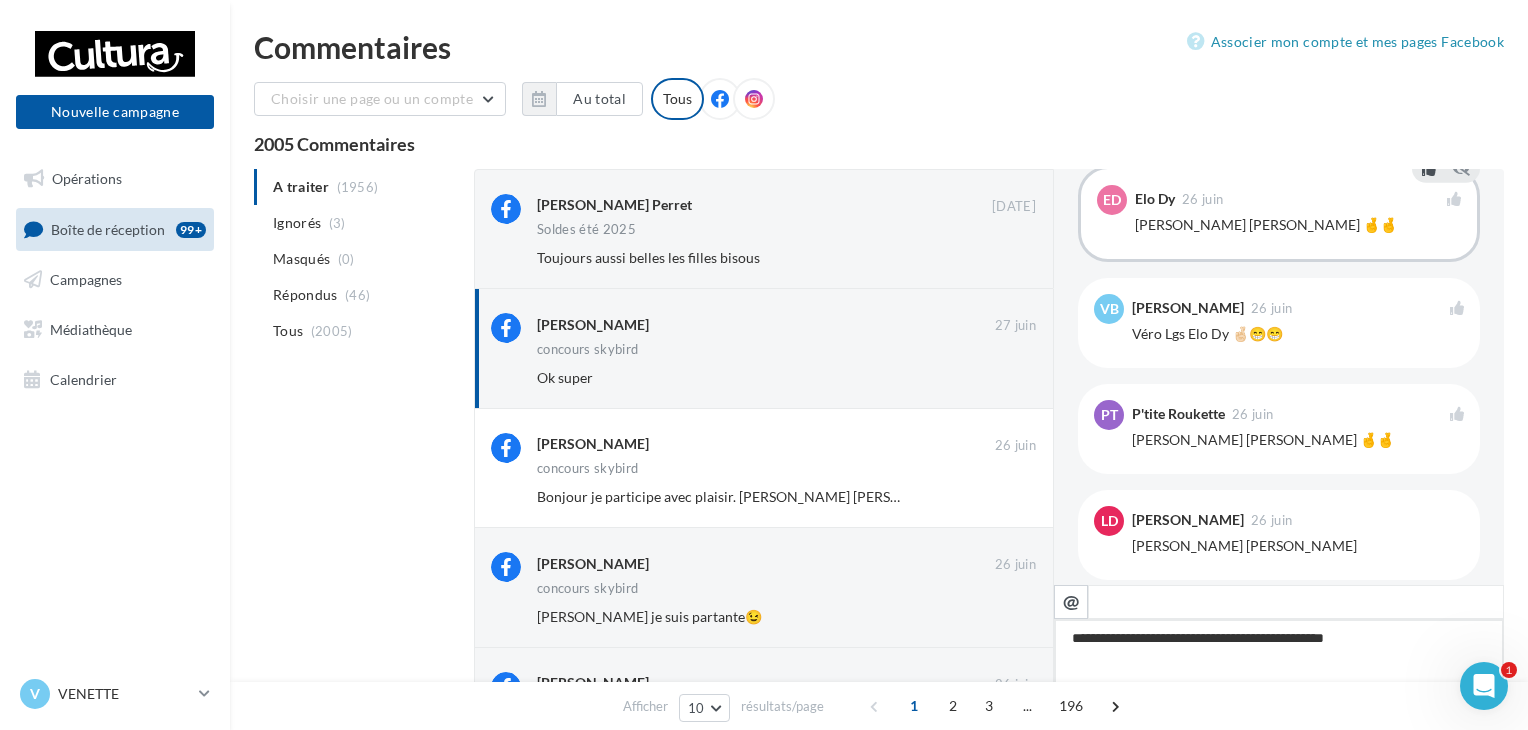 type on "**********" 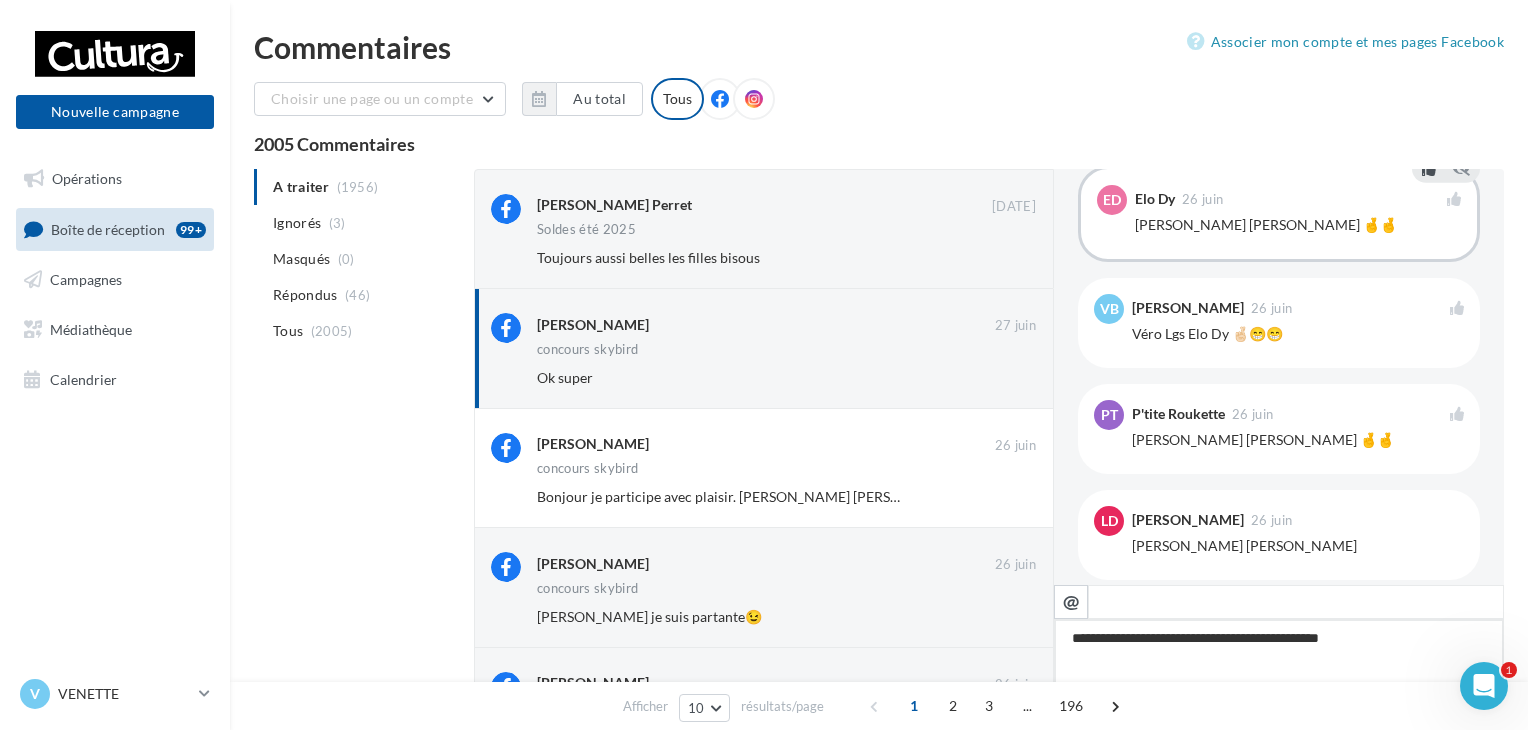 type on "**********" 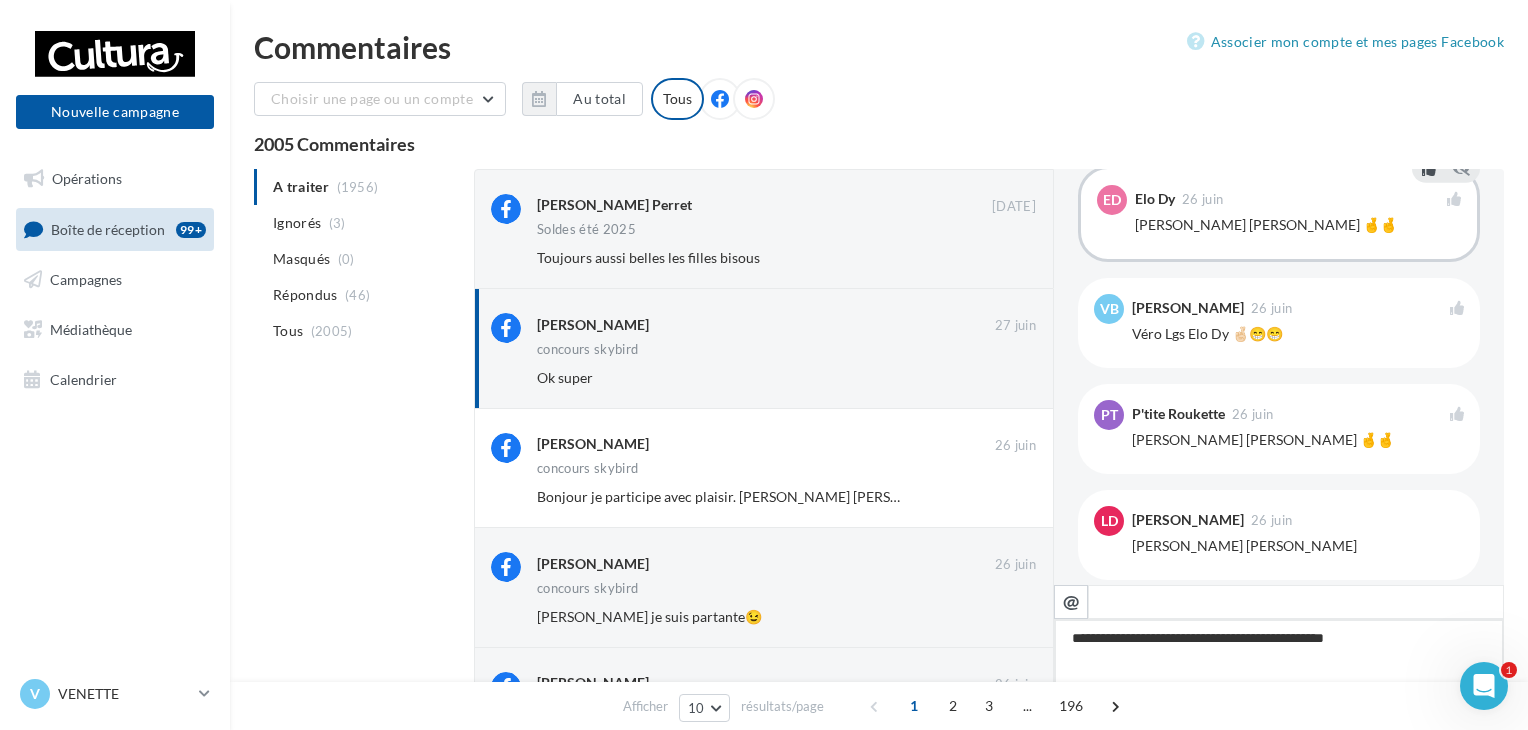type on "**********" 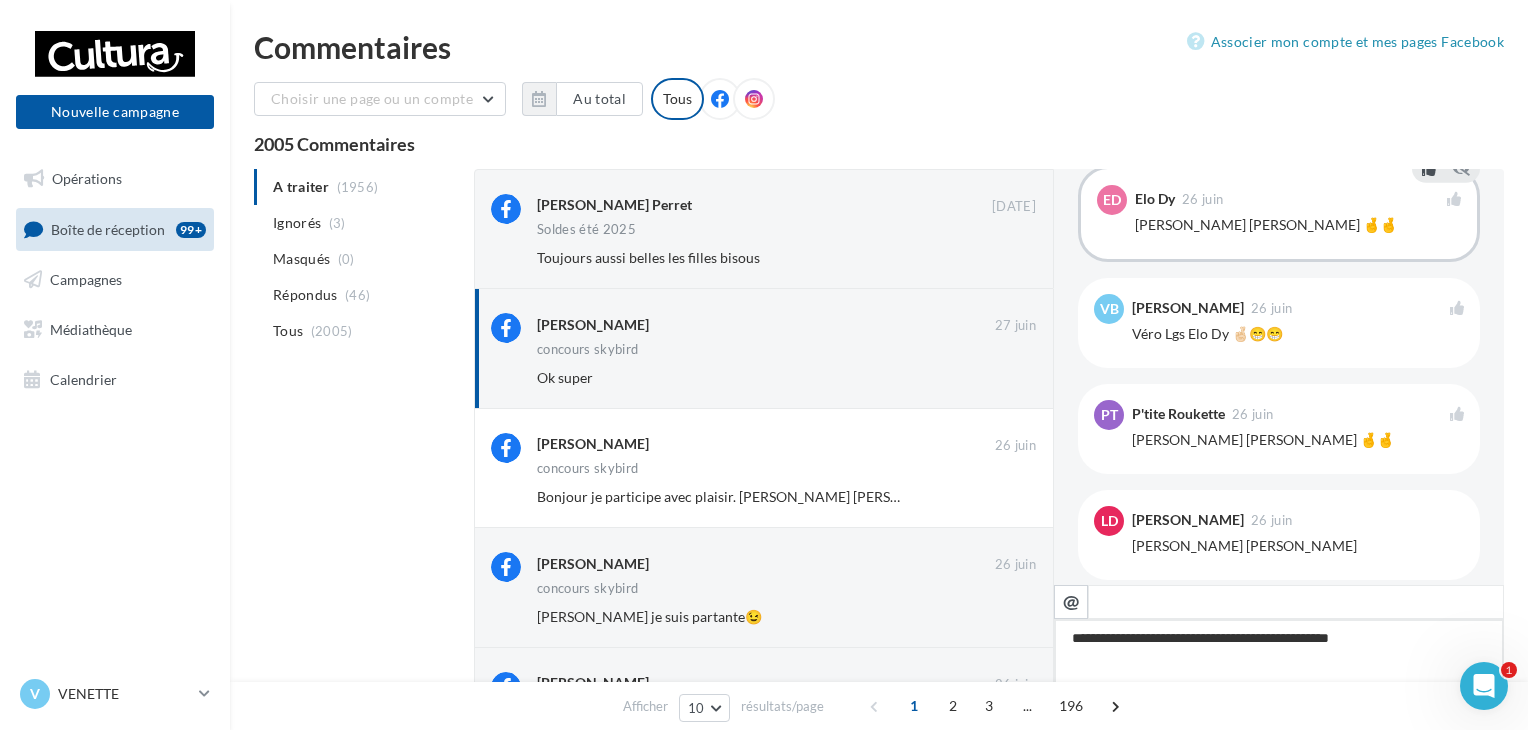 type on "**********" 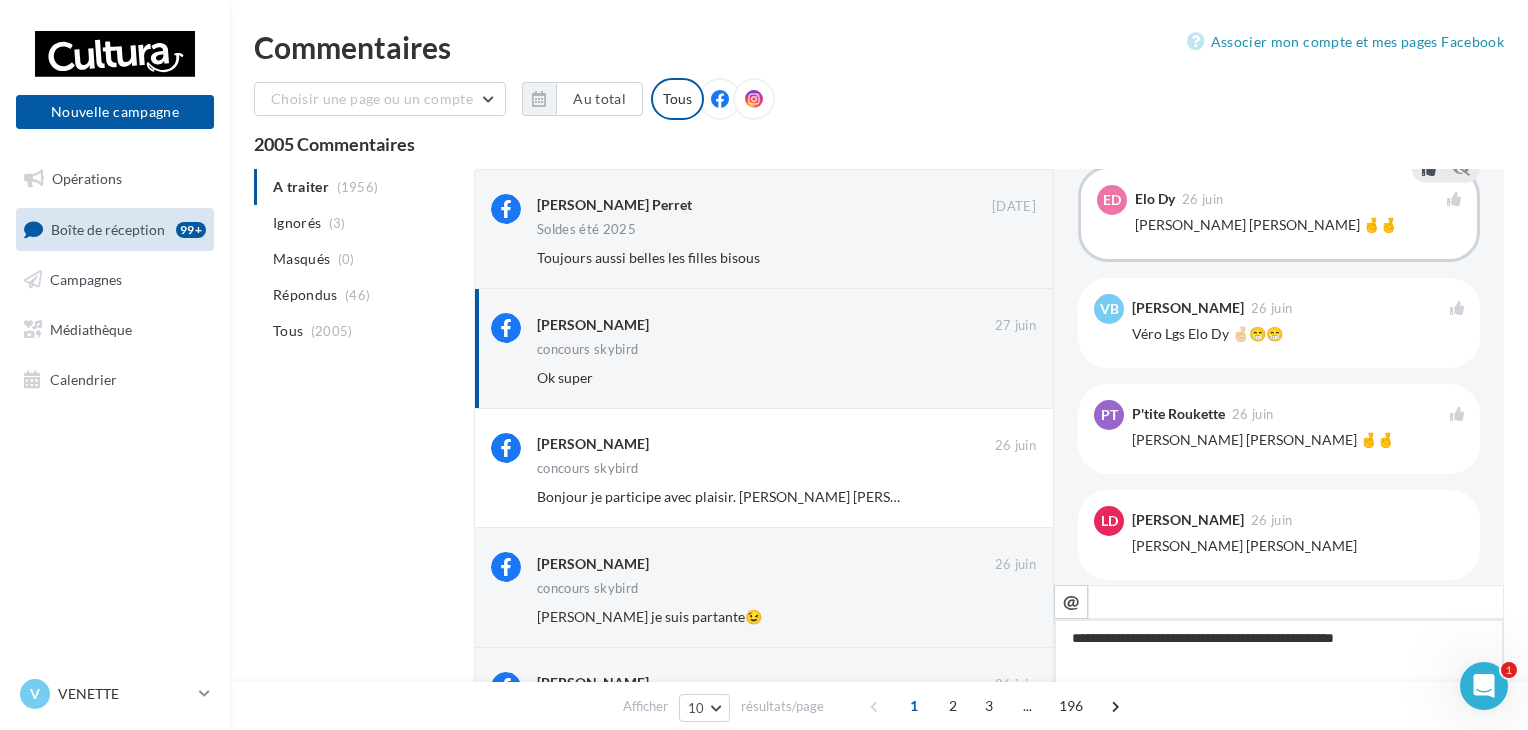 type on "**********" 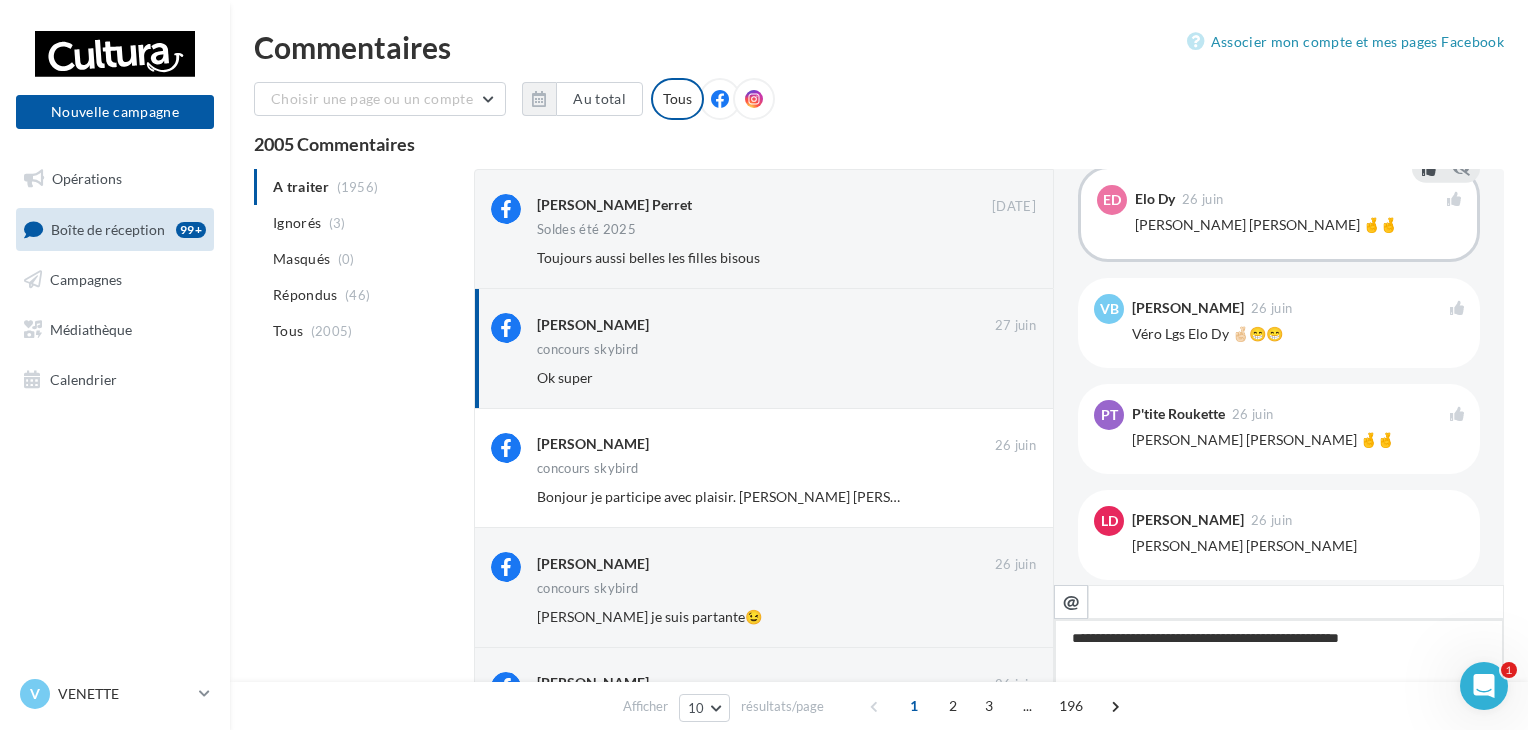 type on "**********" 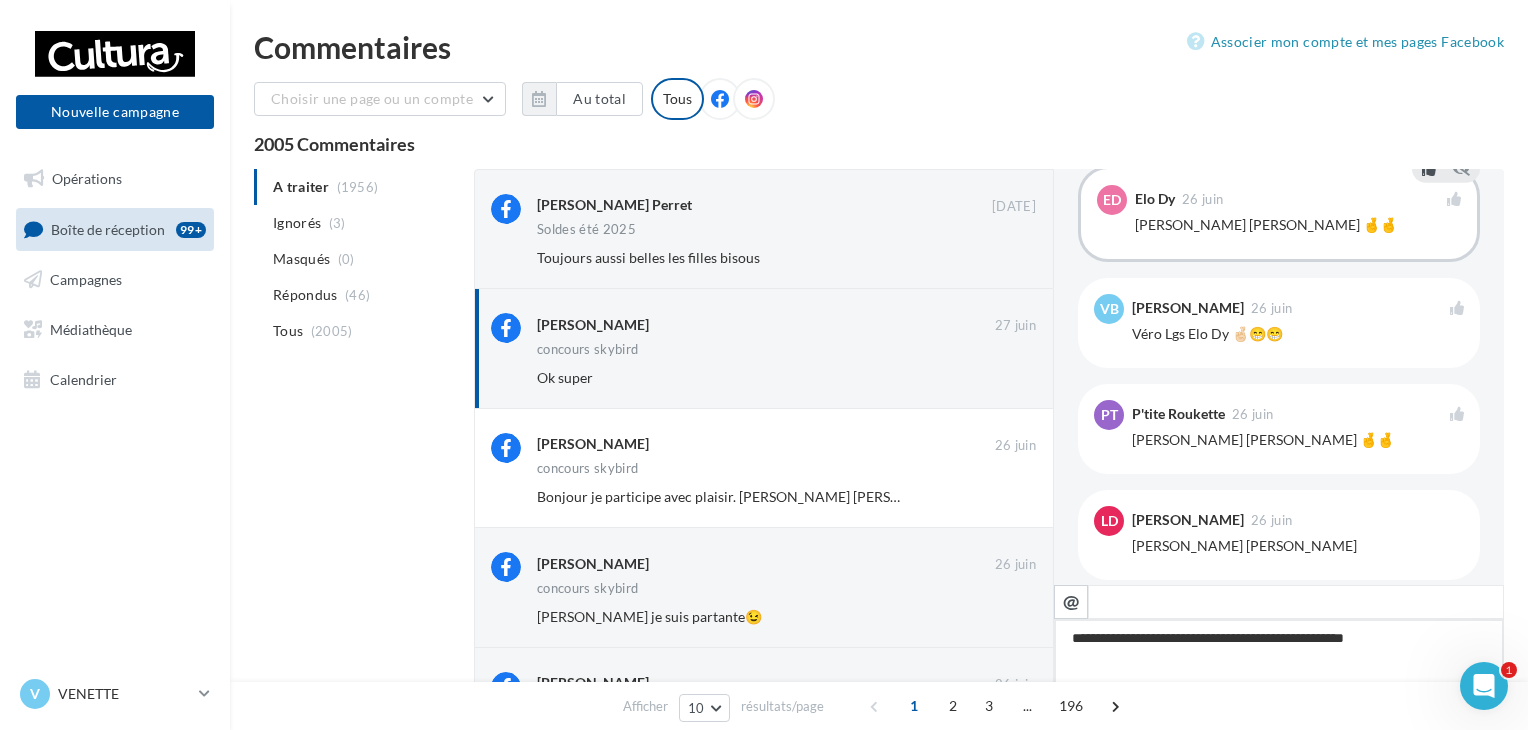 type on "**********" 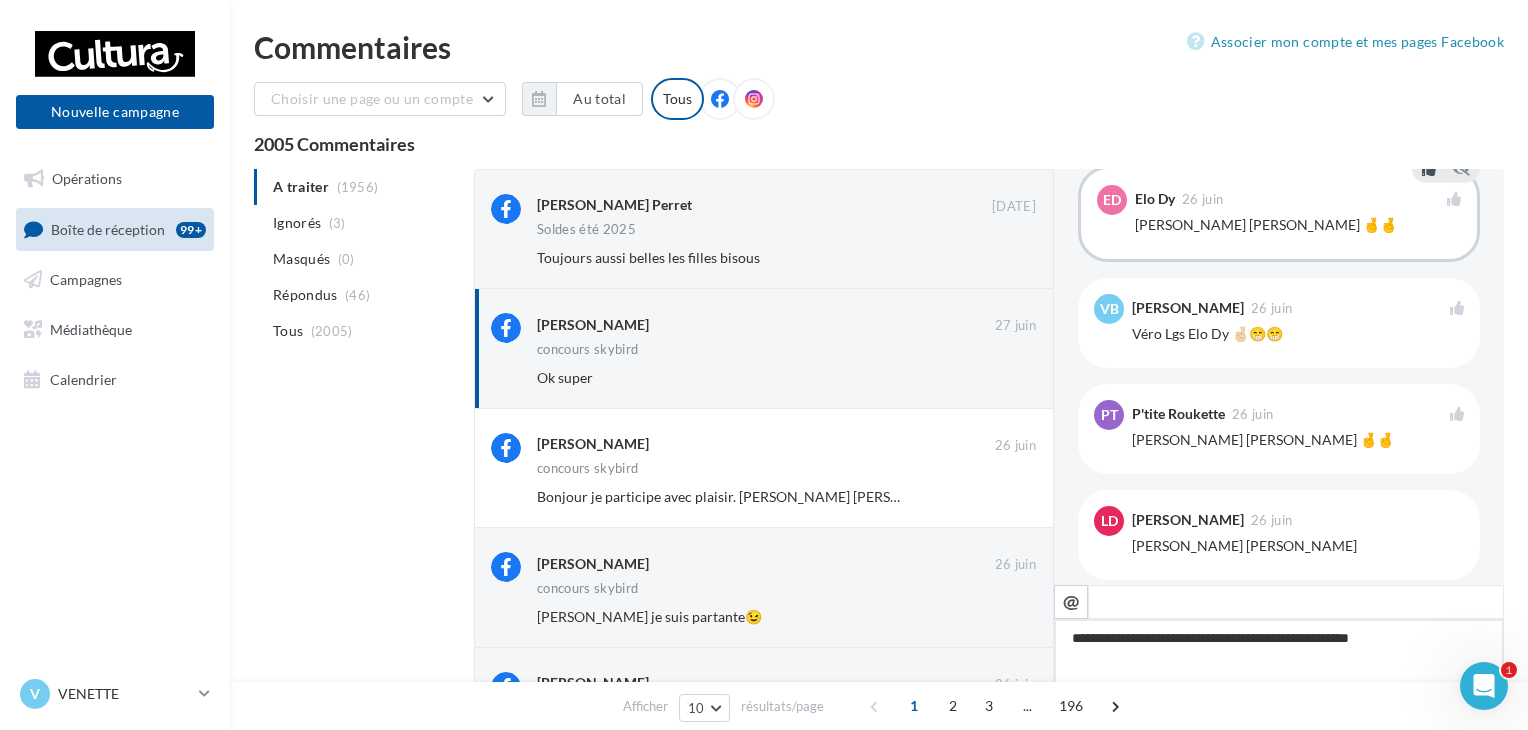 type on "**********" 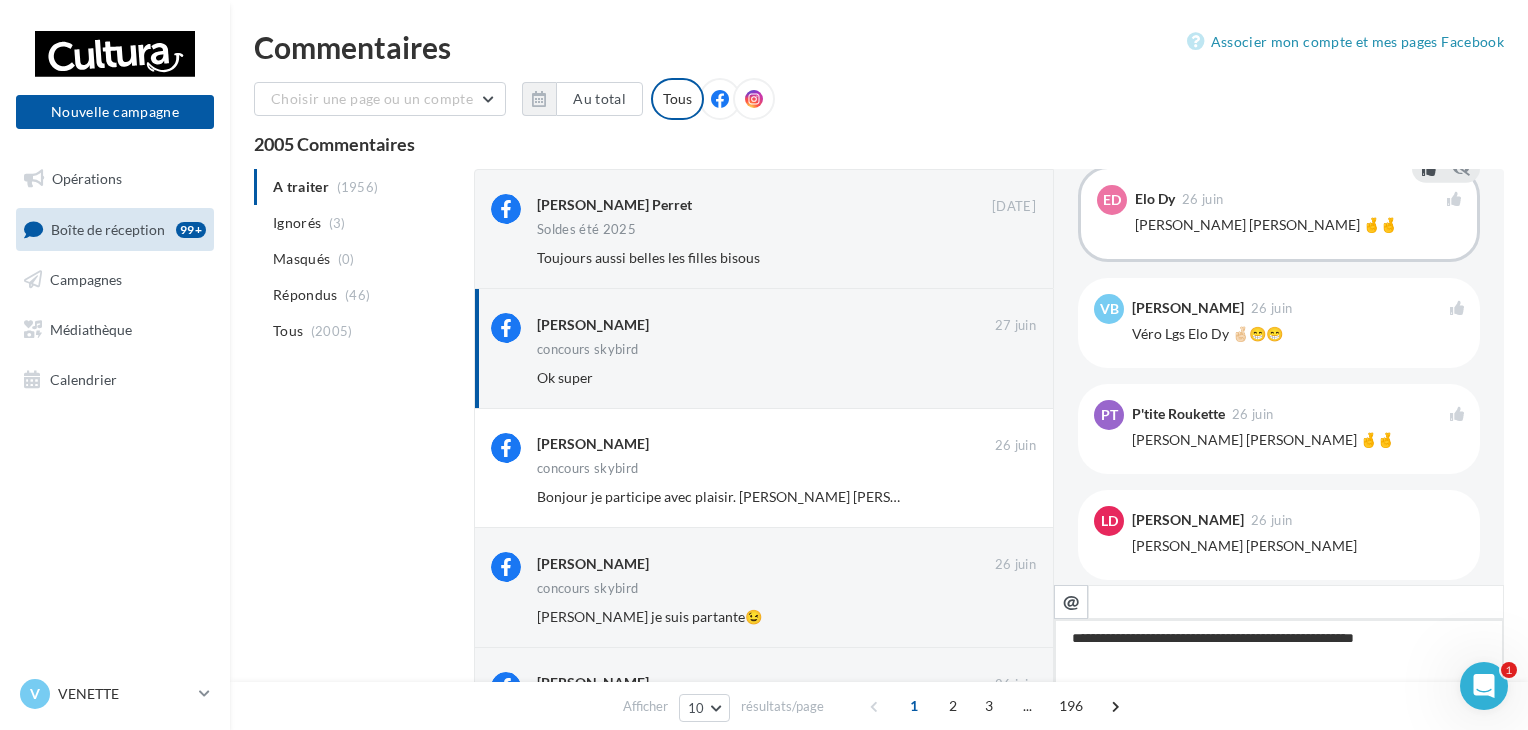 type on "**********" 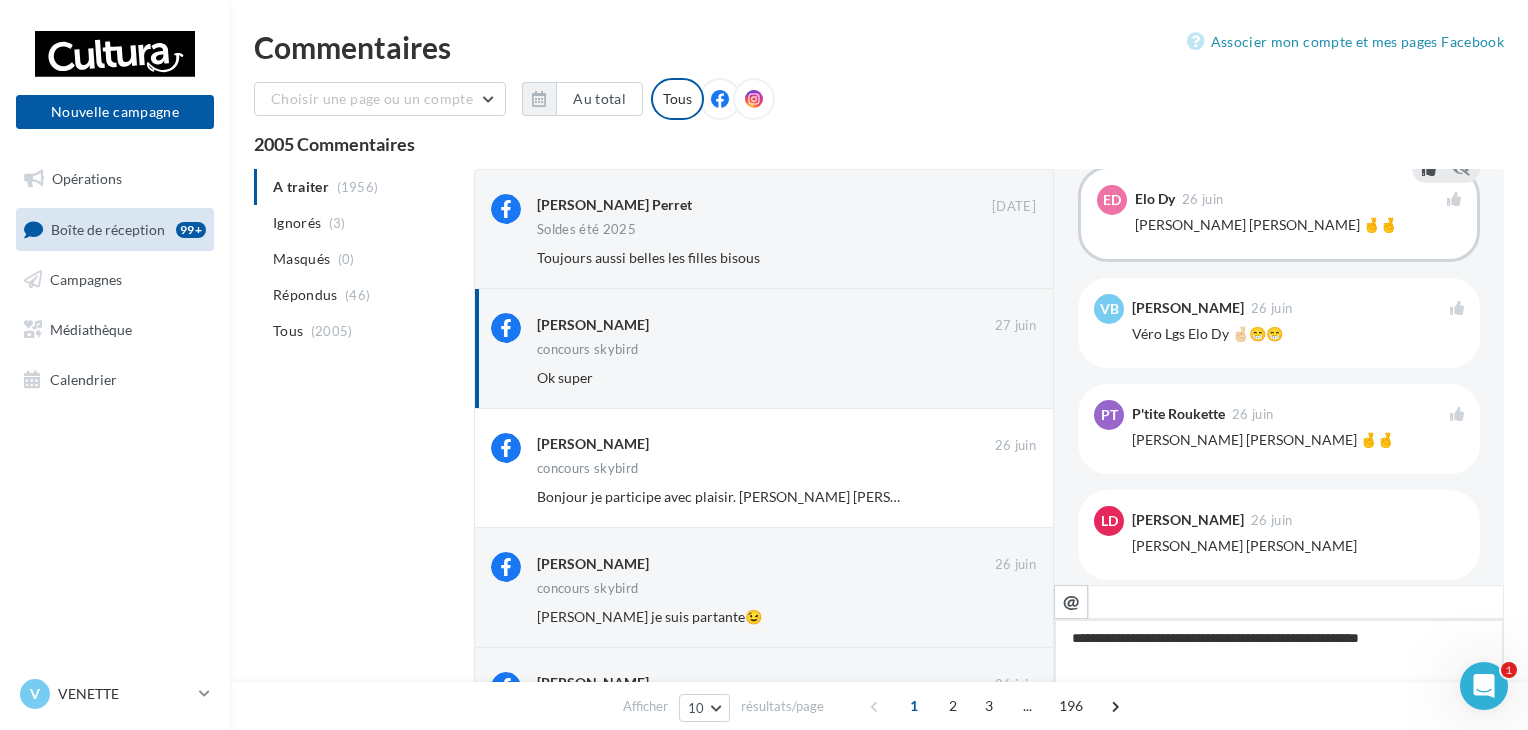 type on "**********" 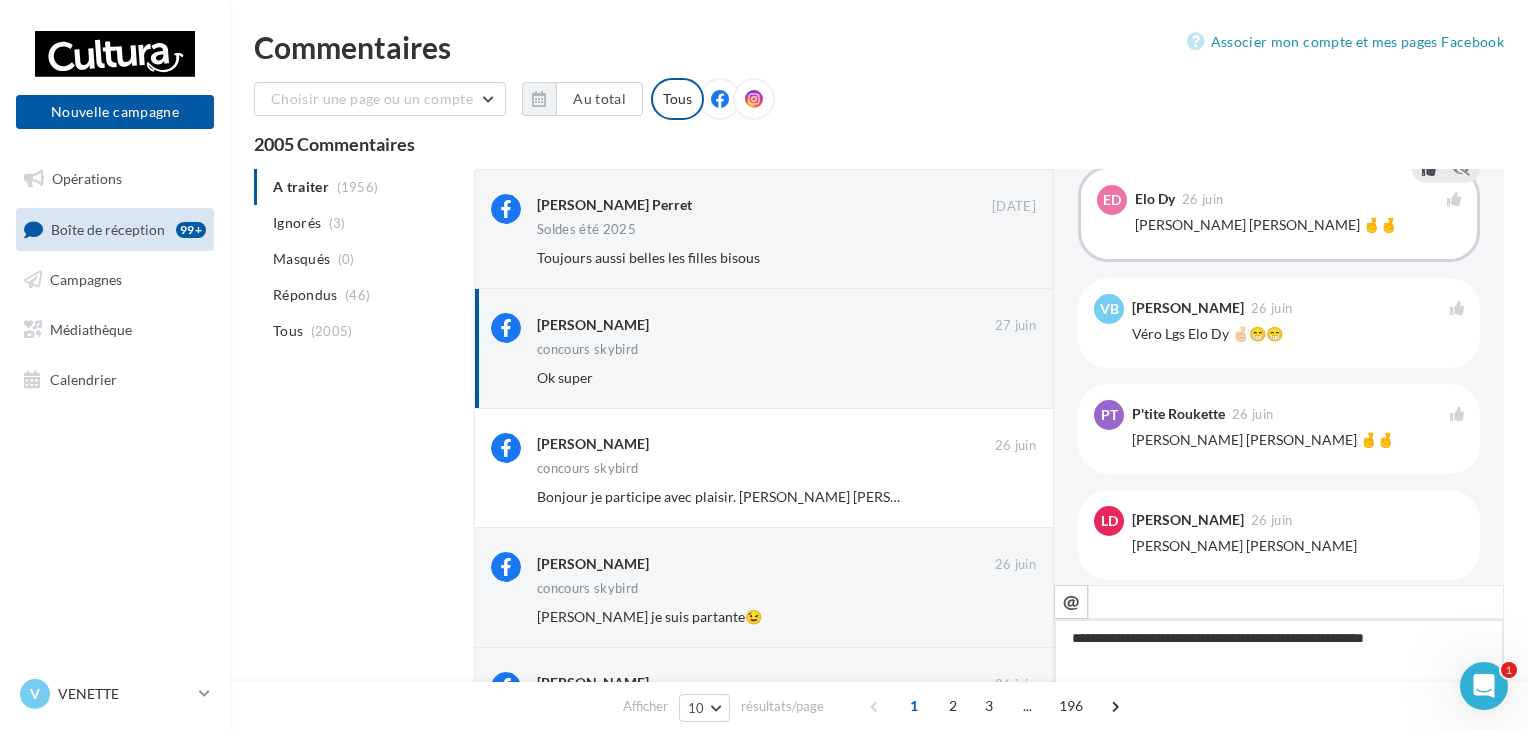 type on "**********" 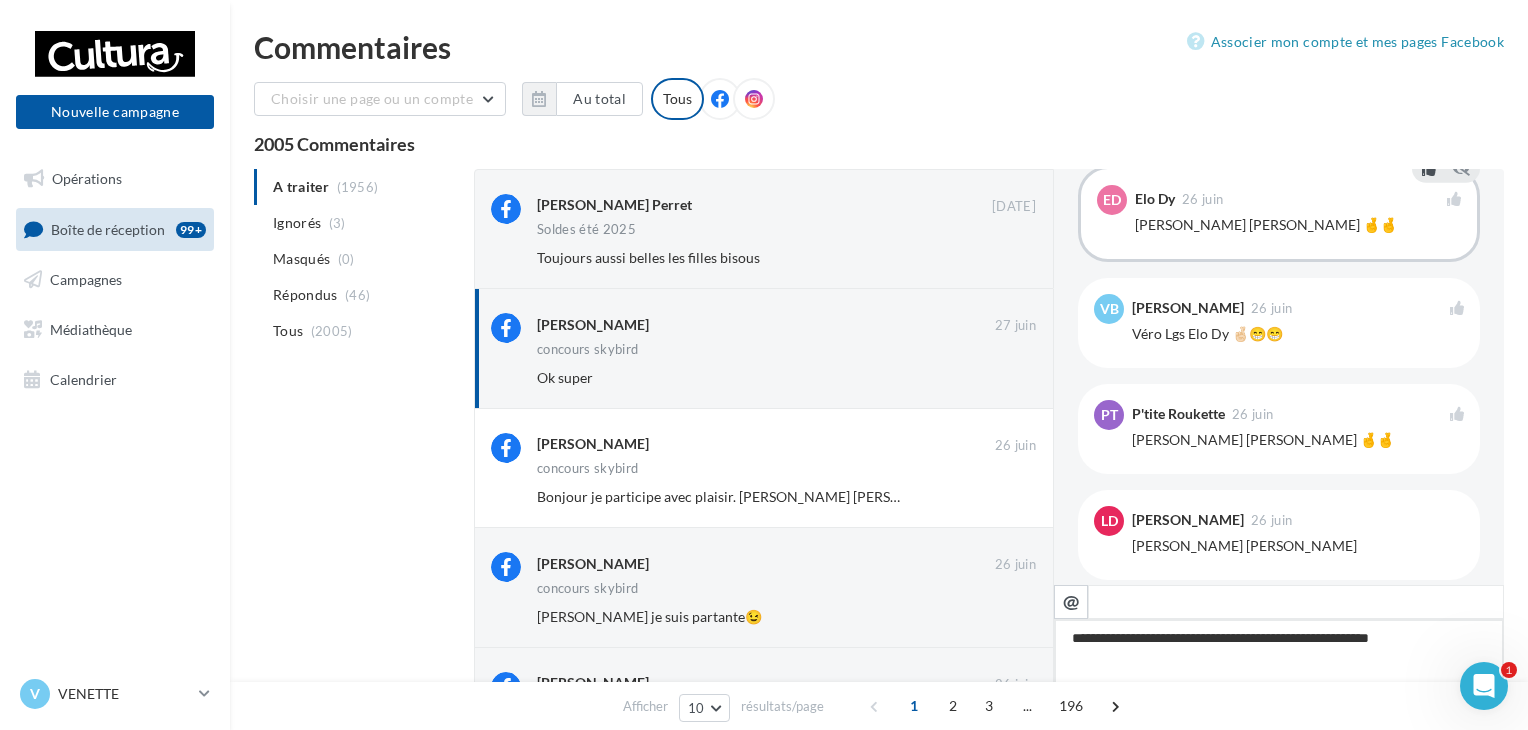type on "**********" 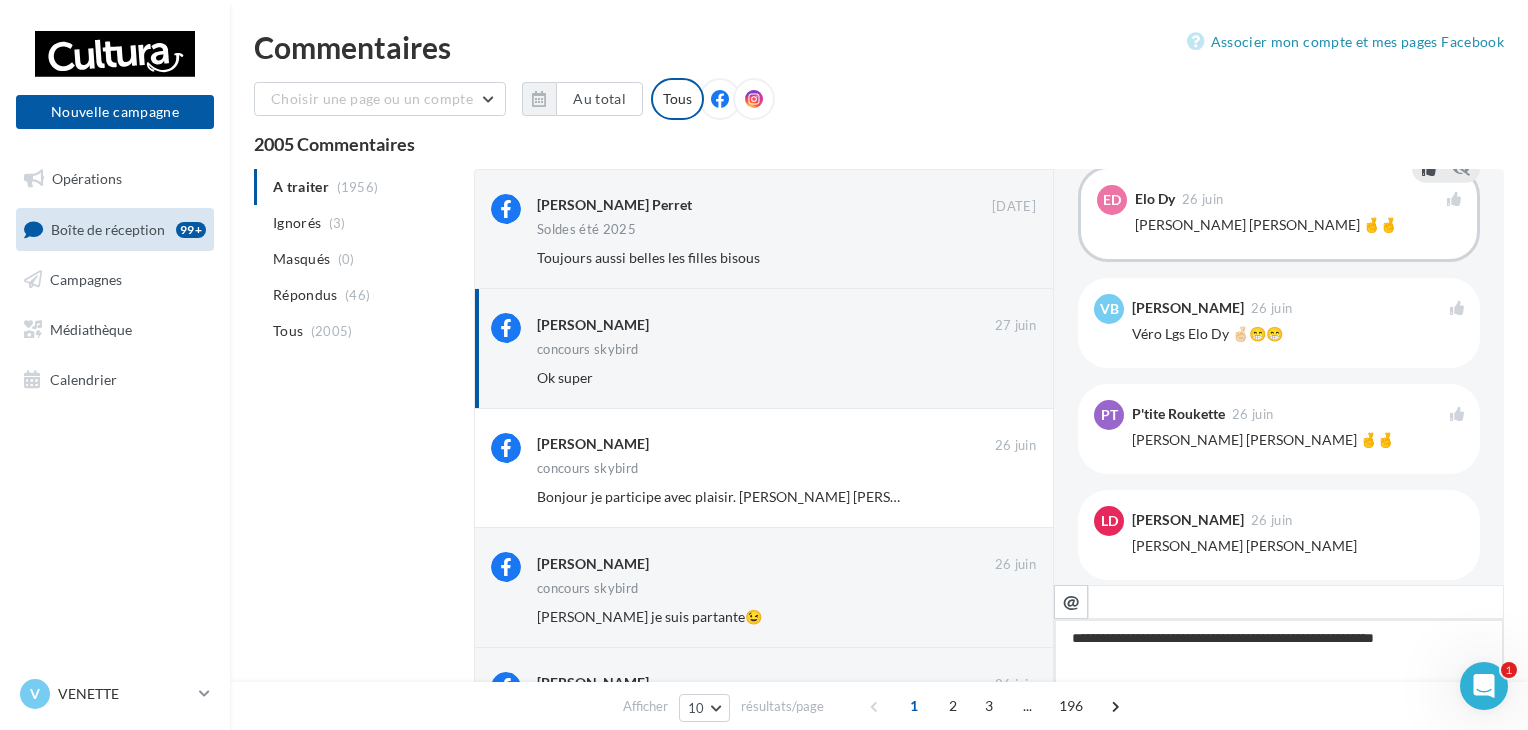 type on "**********" 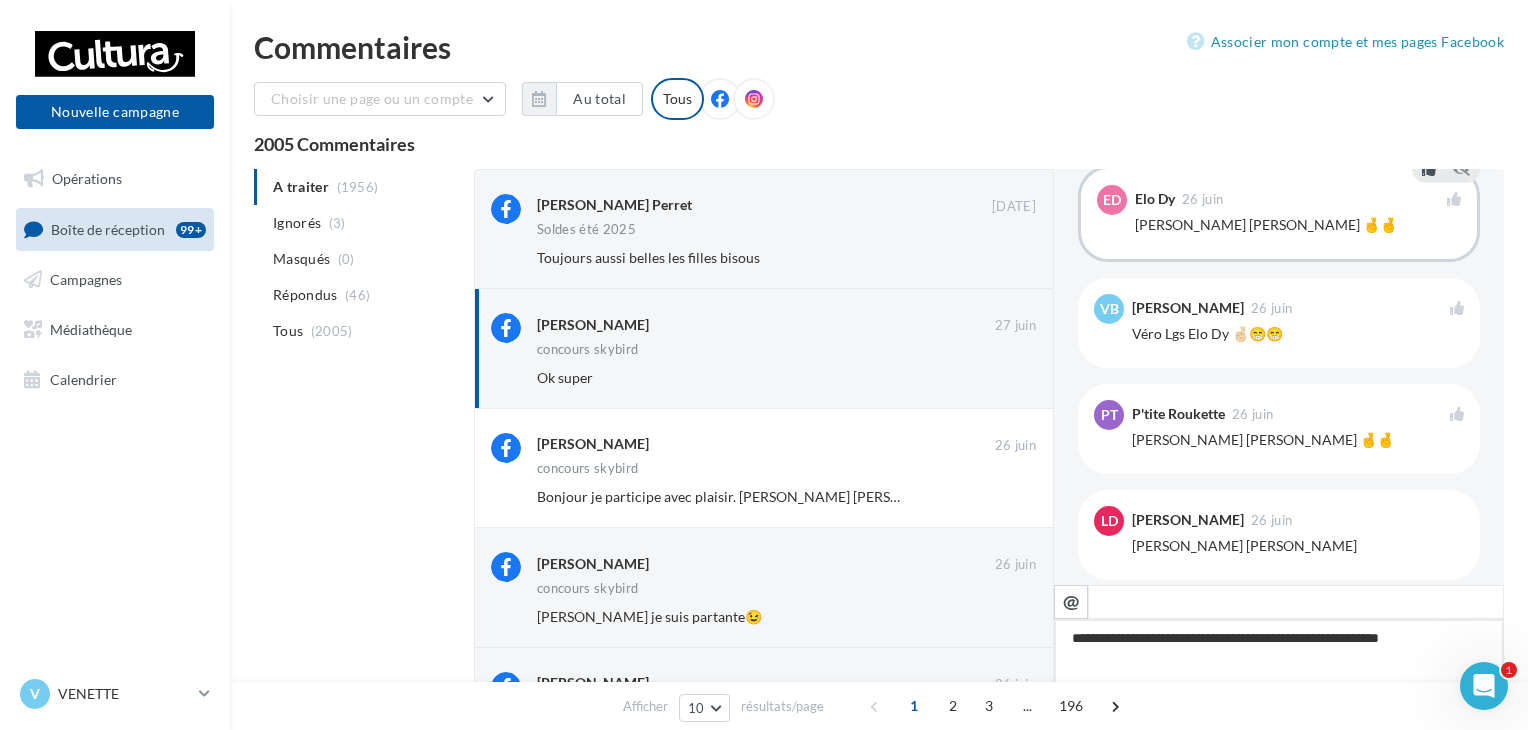 type on "**********" 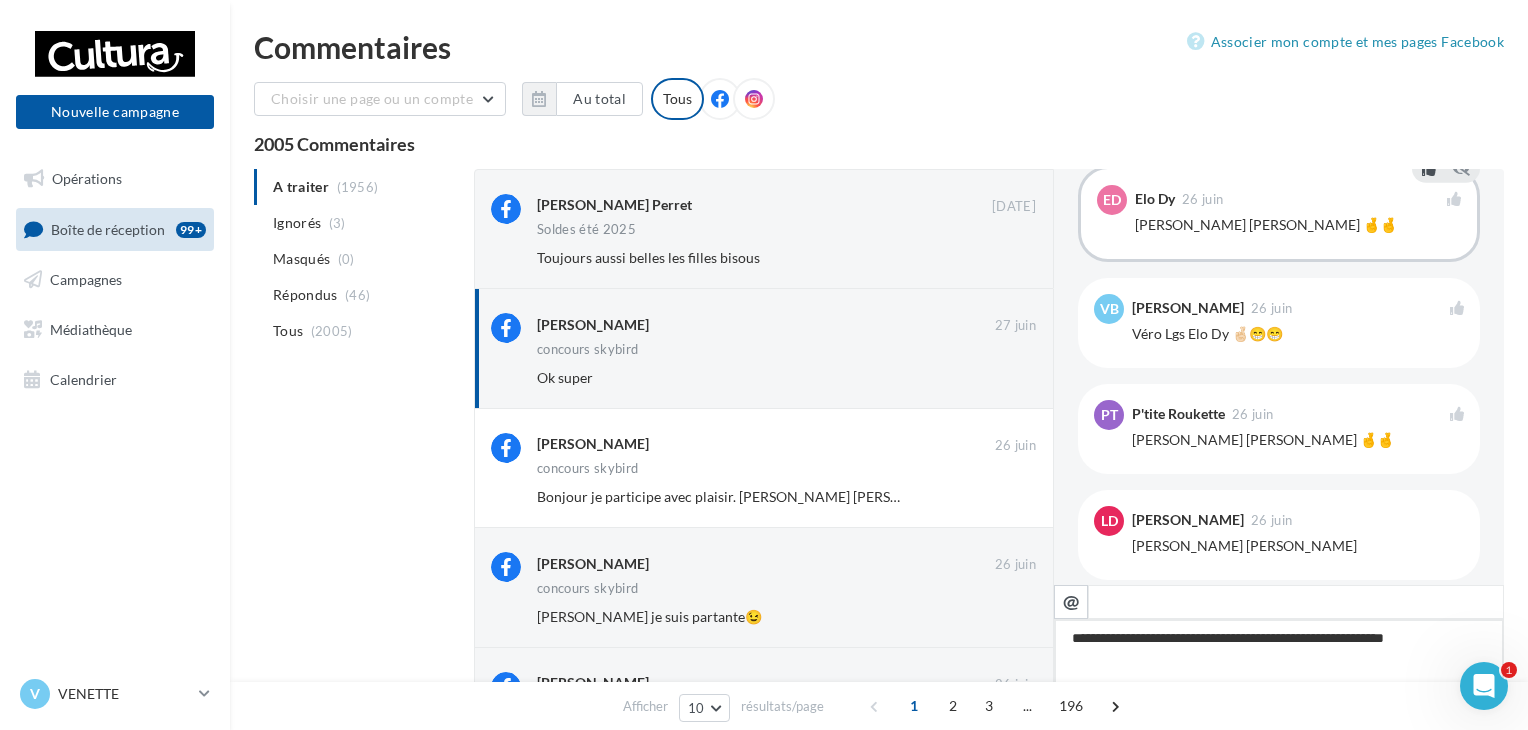 type on "**********" 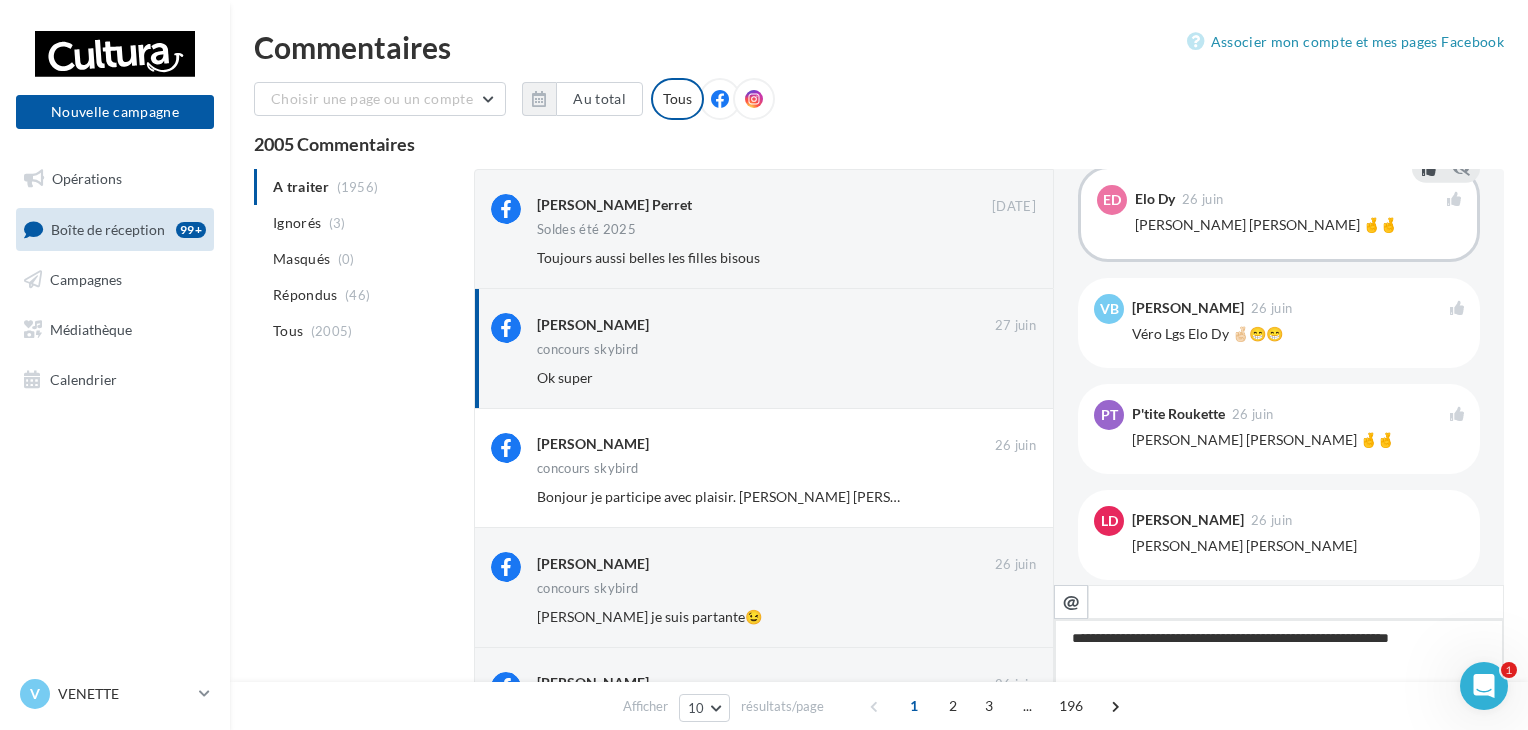 type on "**********" 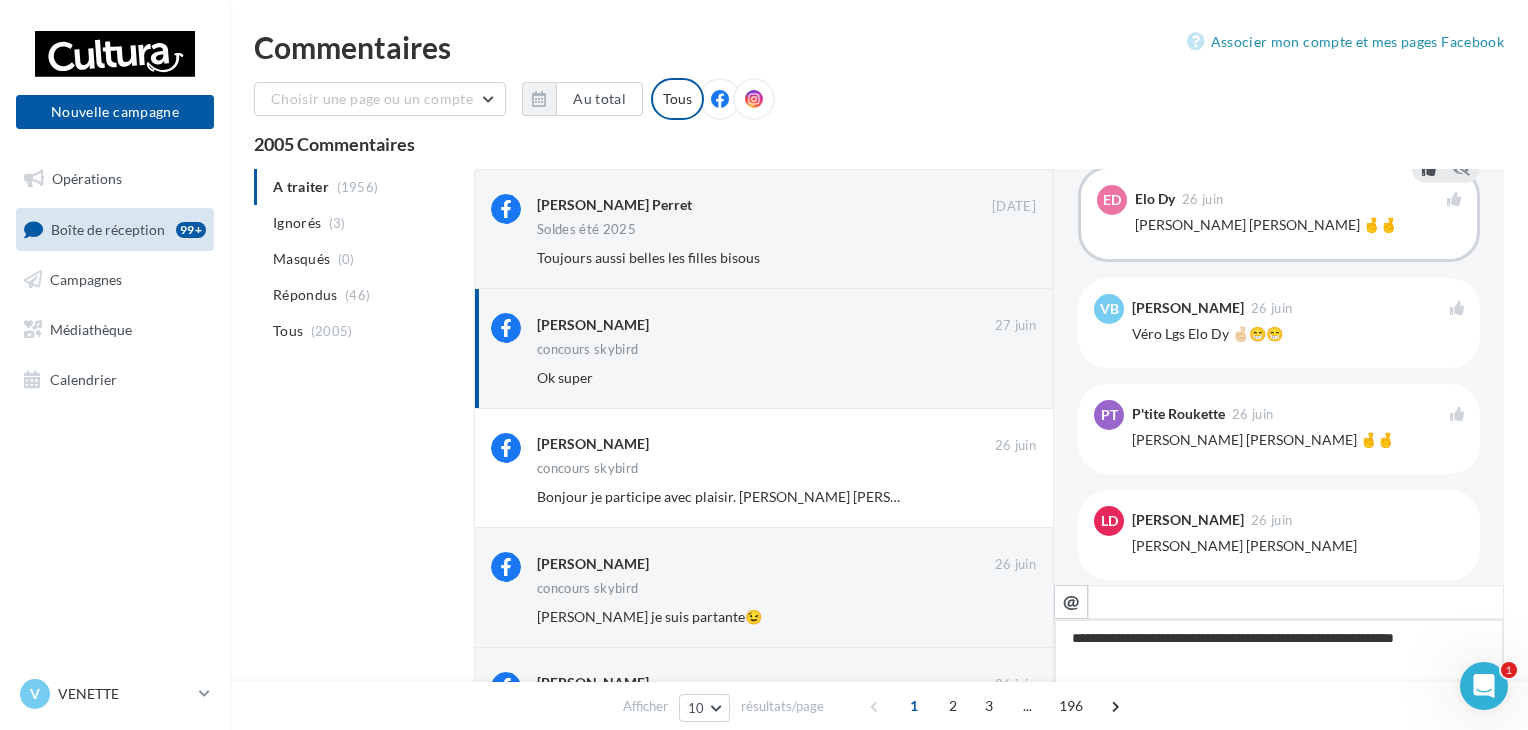 type on "**********" 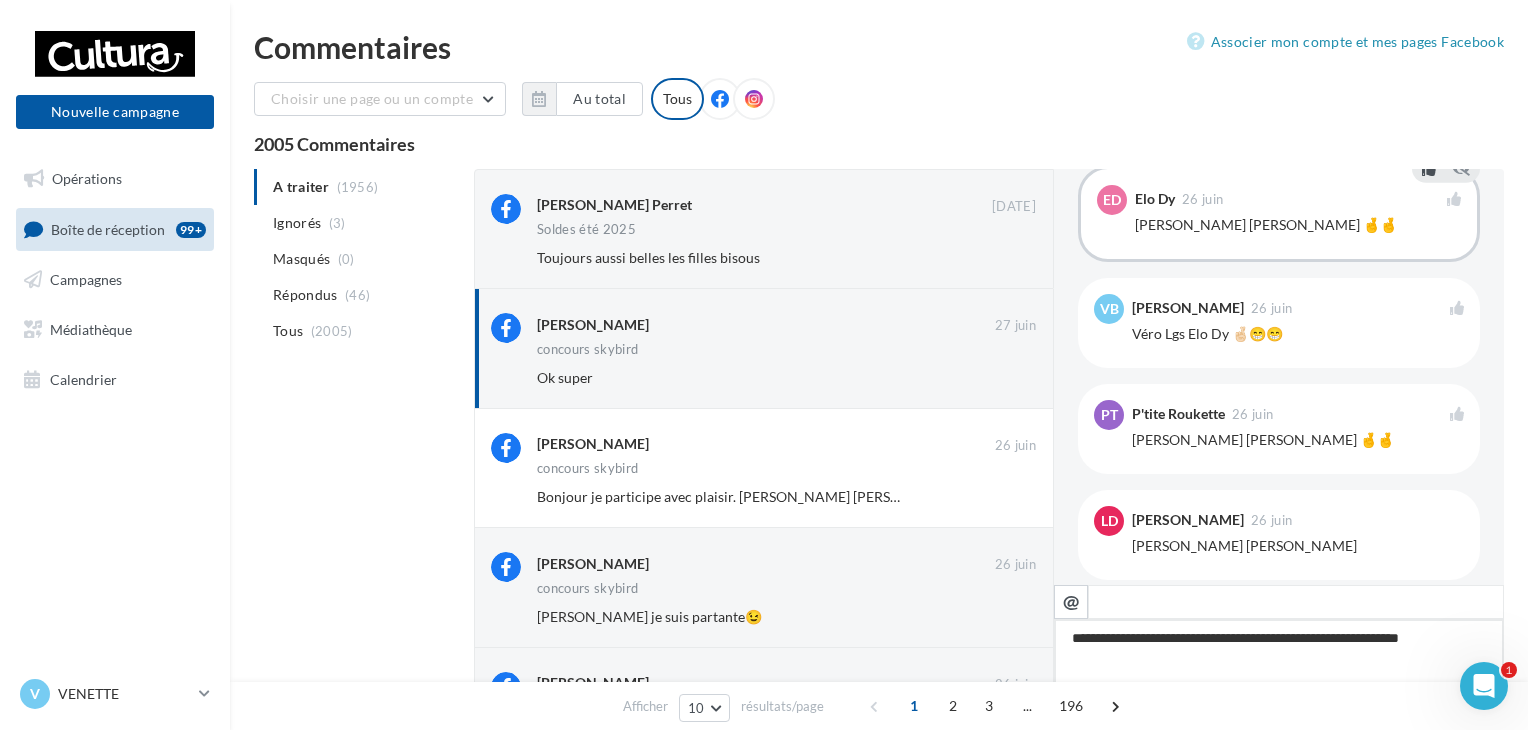 type on "**********" 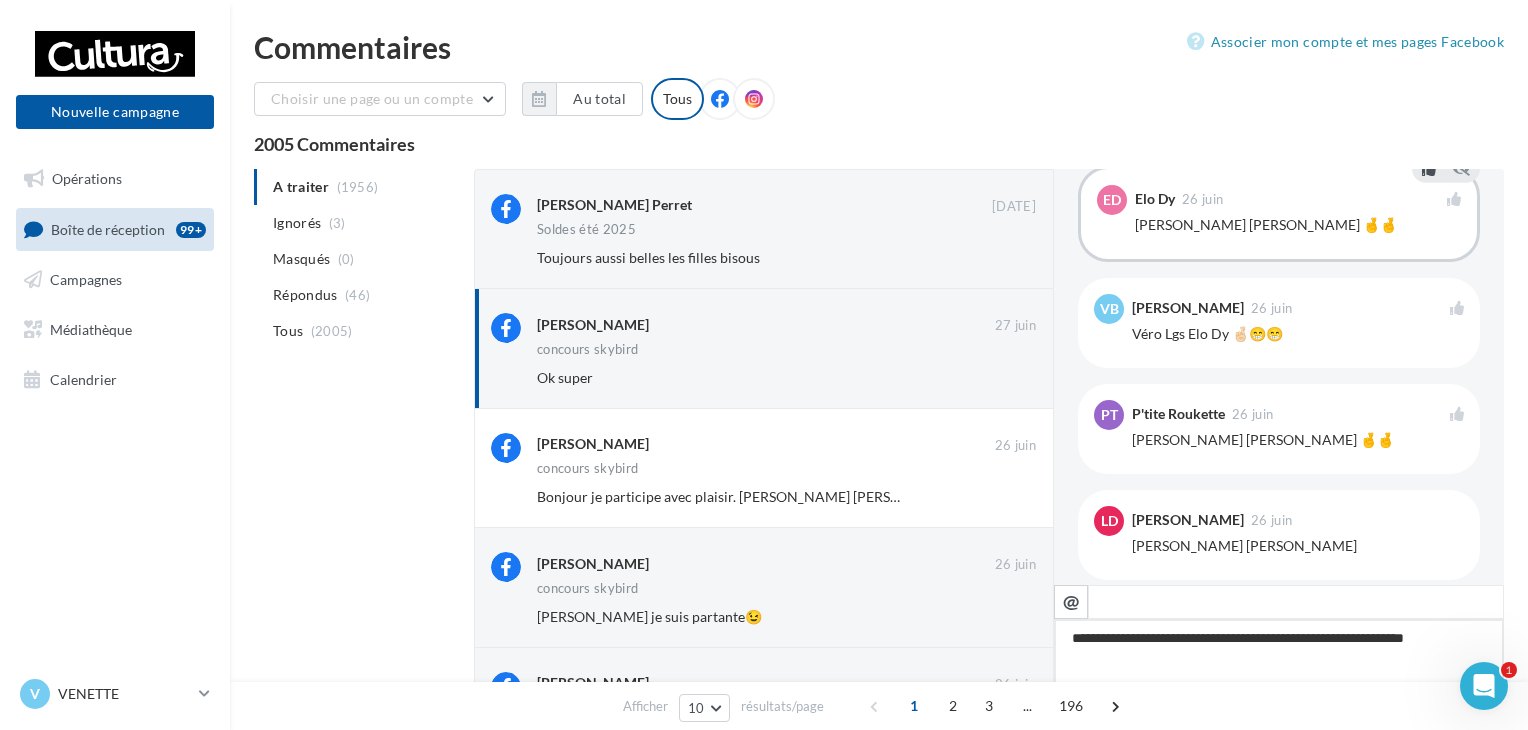 type on "**********" 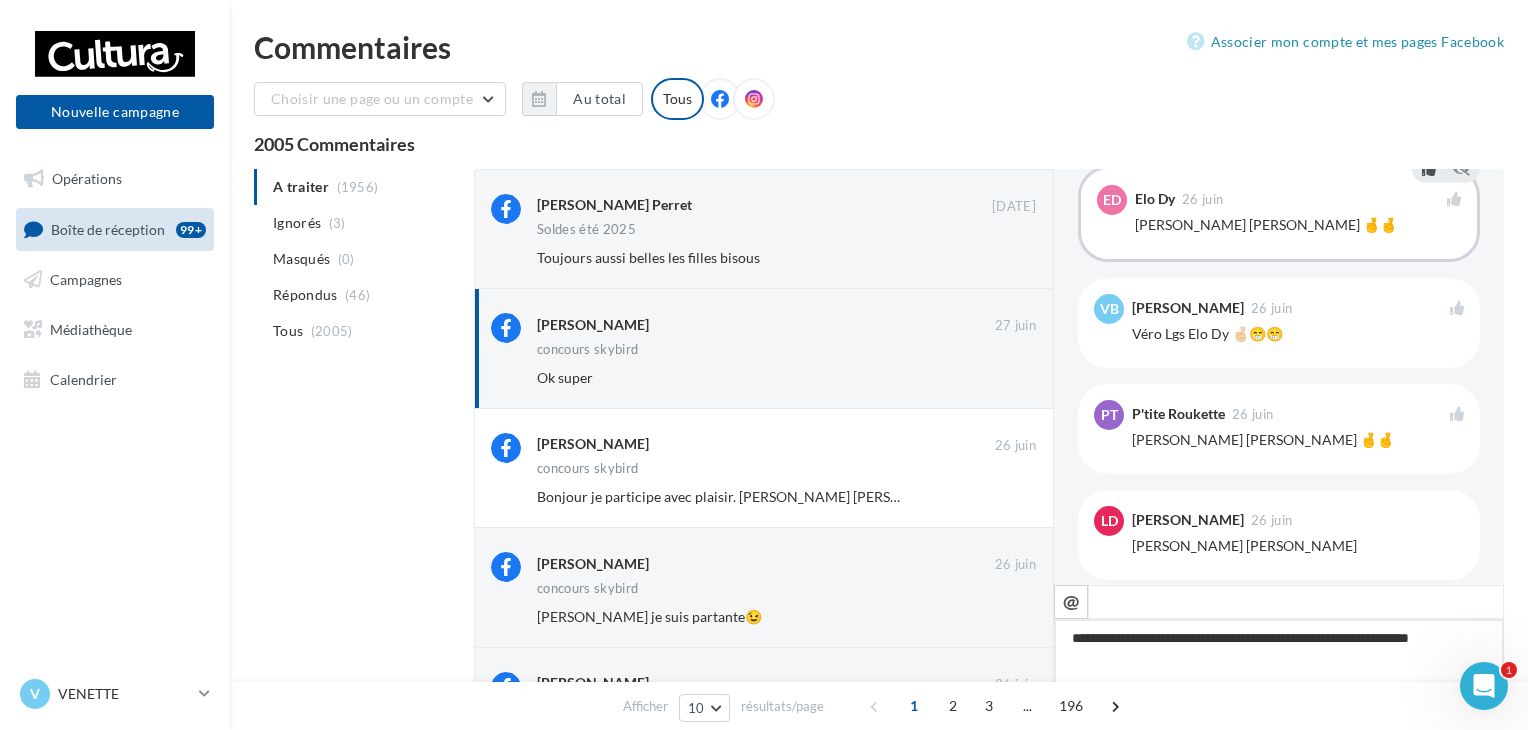 type on "**********" 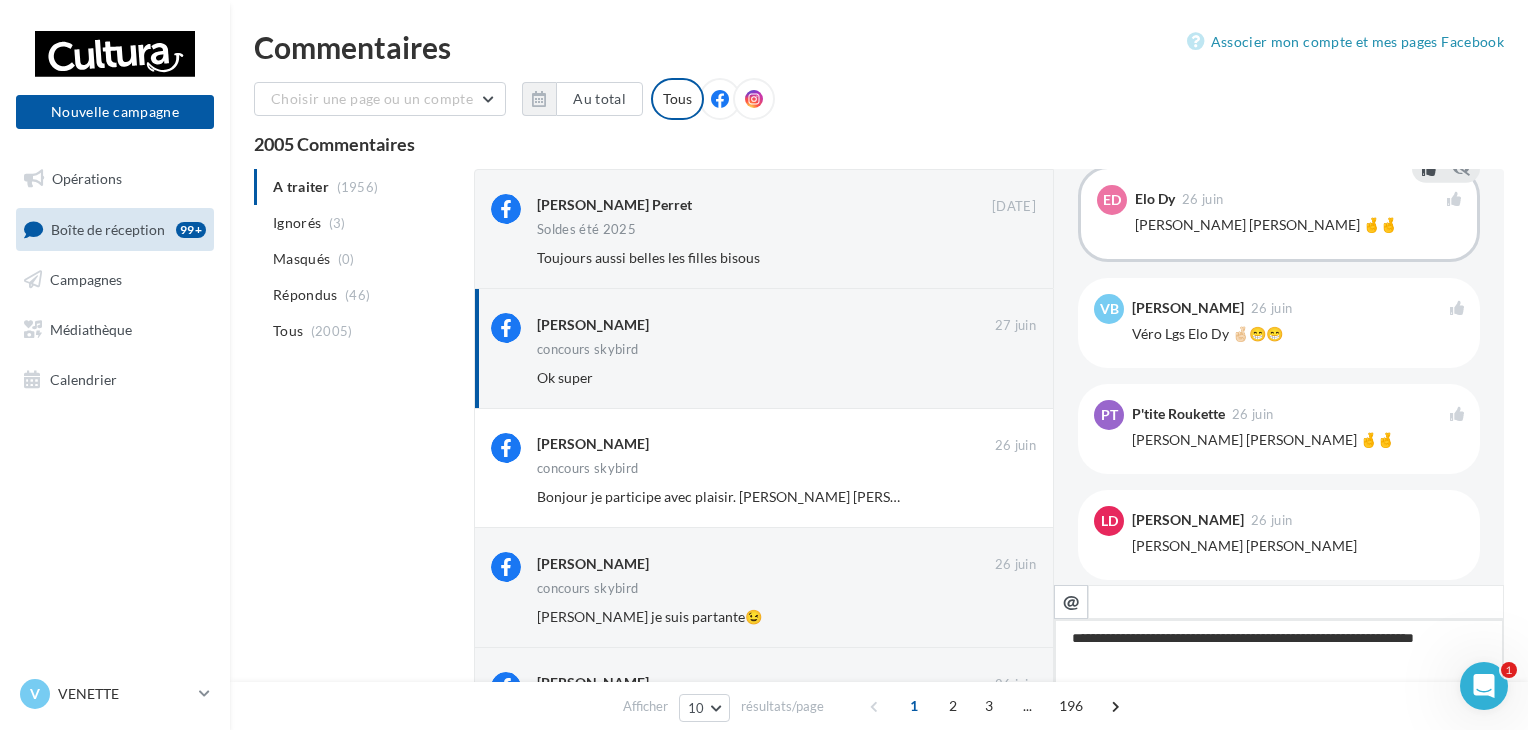 type on "**********" 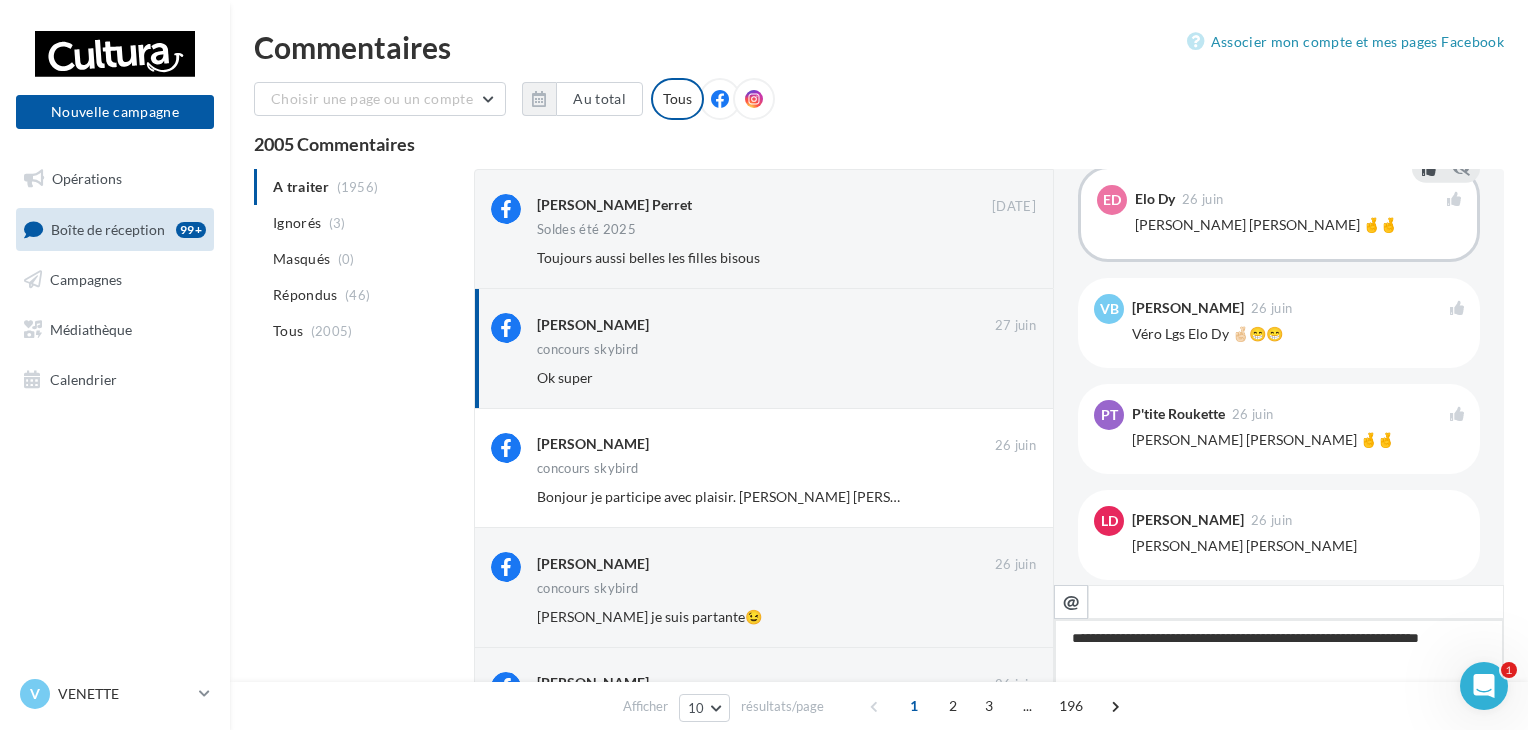 type on "**********" 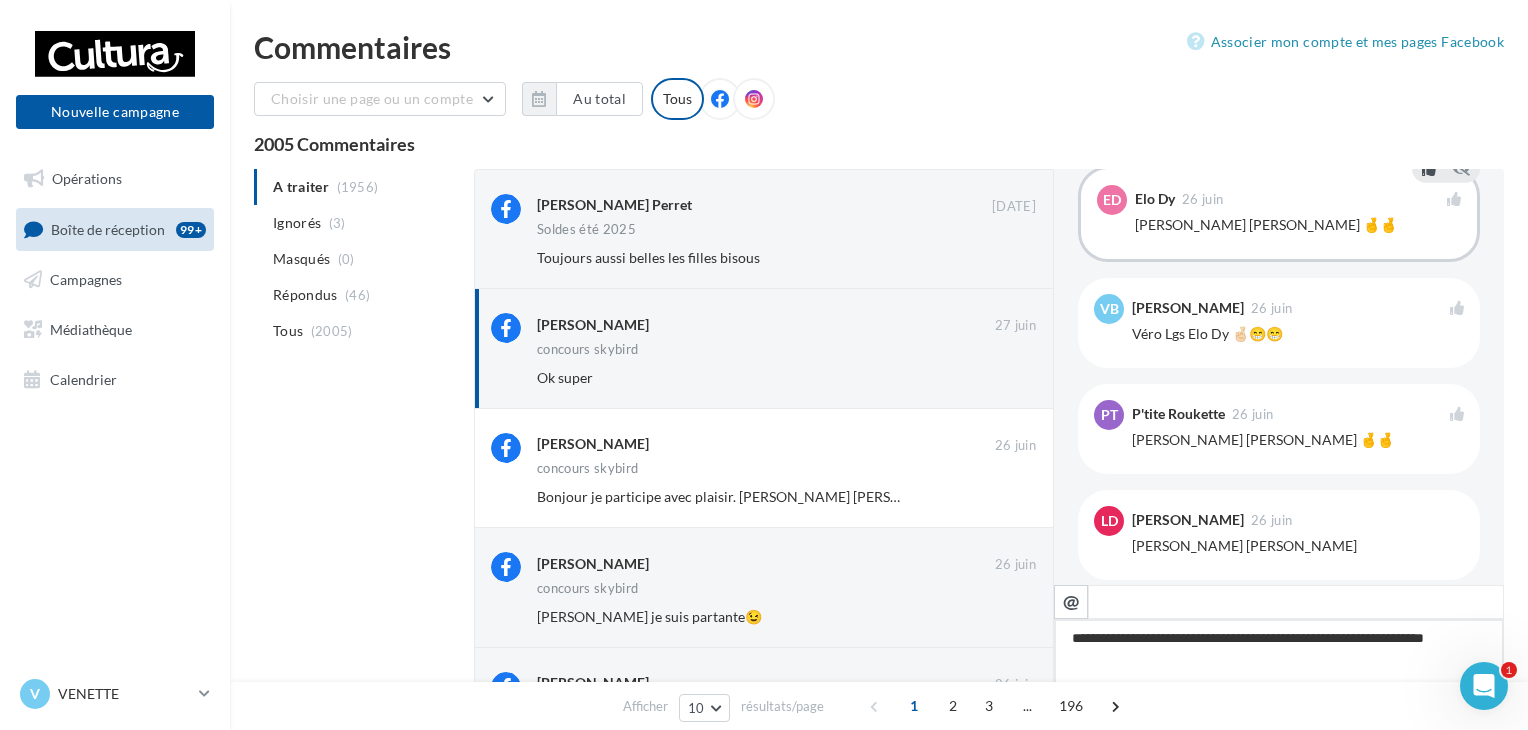 type on "**********" 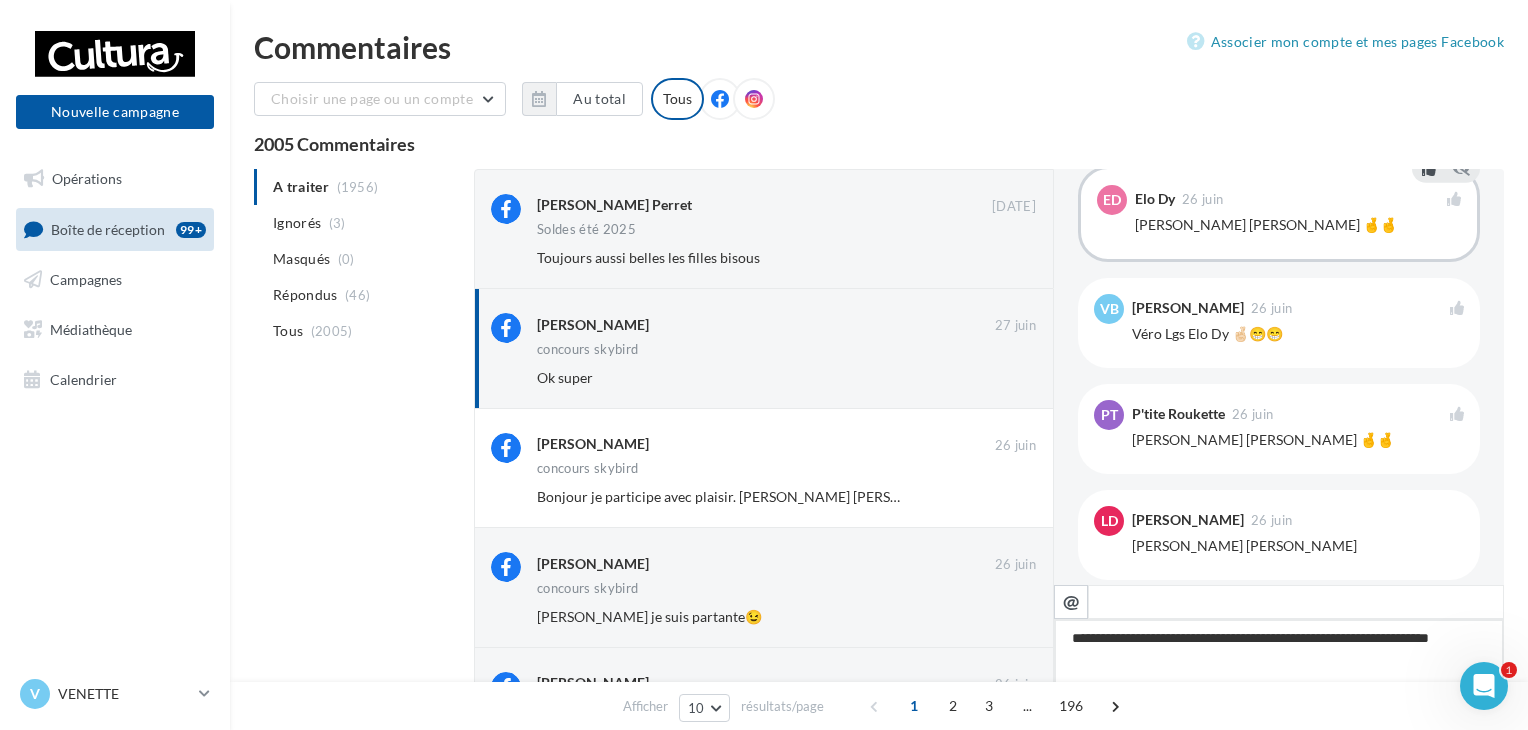 type on "**********" 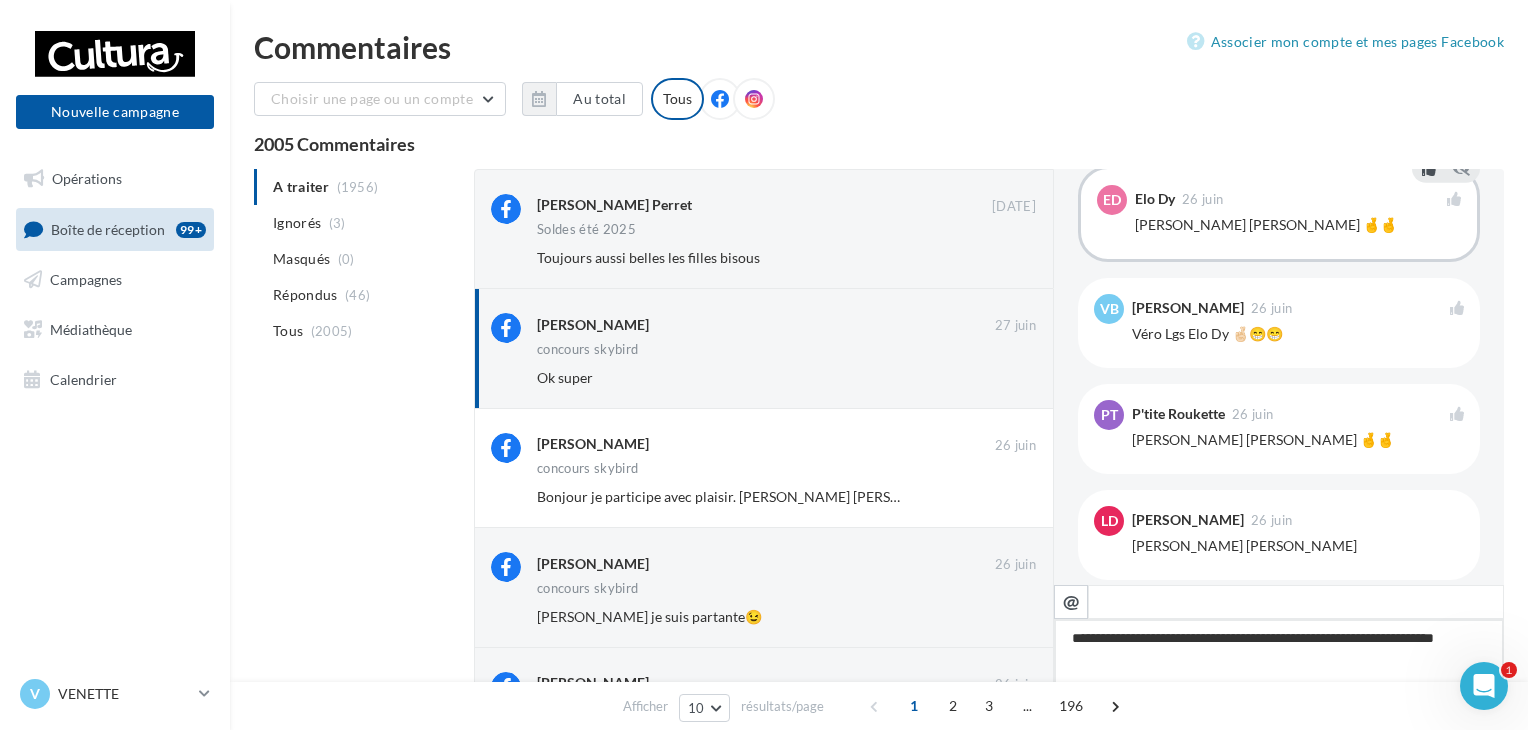 type on "**********" 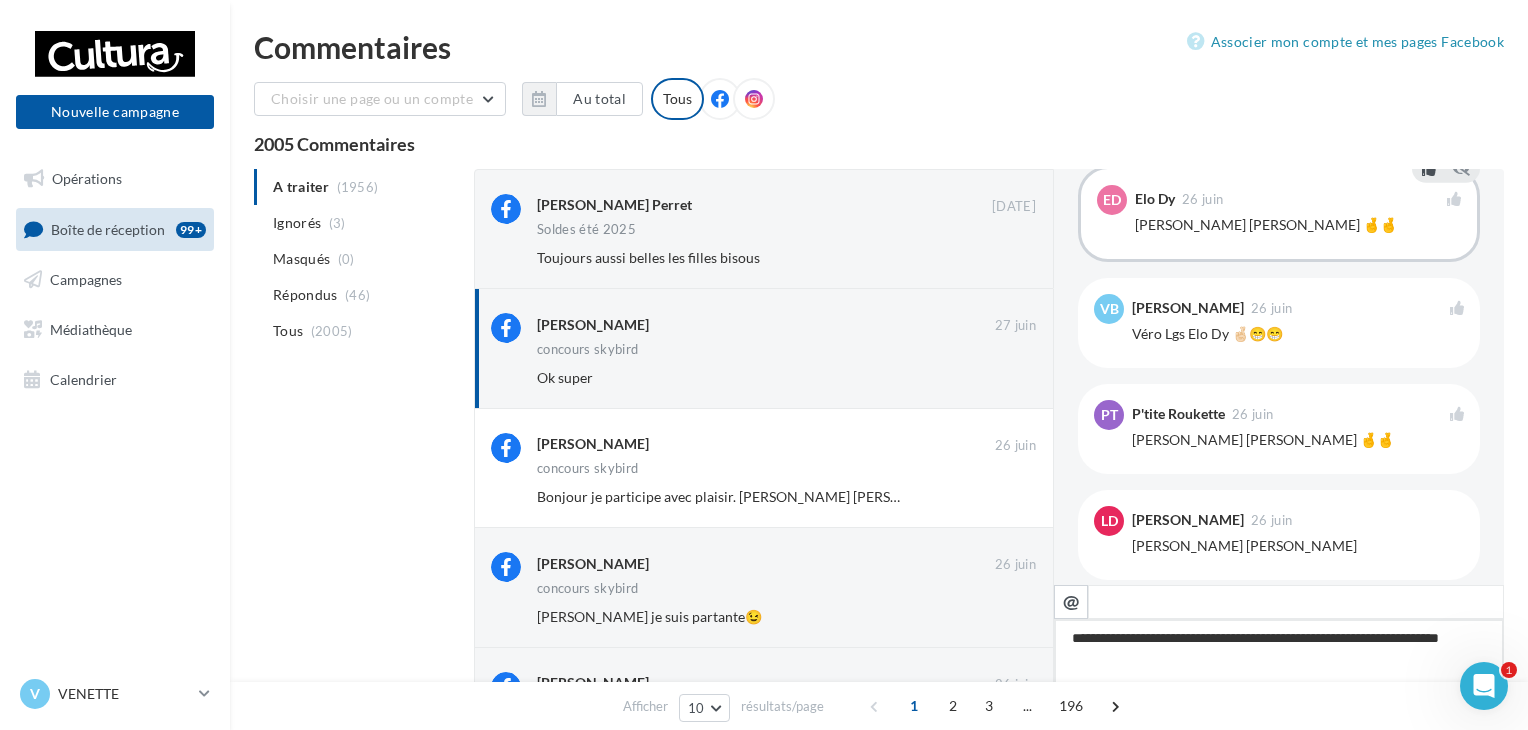 type on "**********" 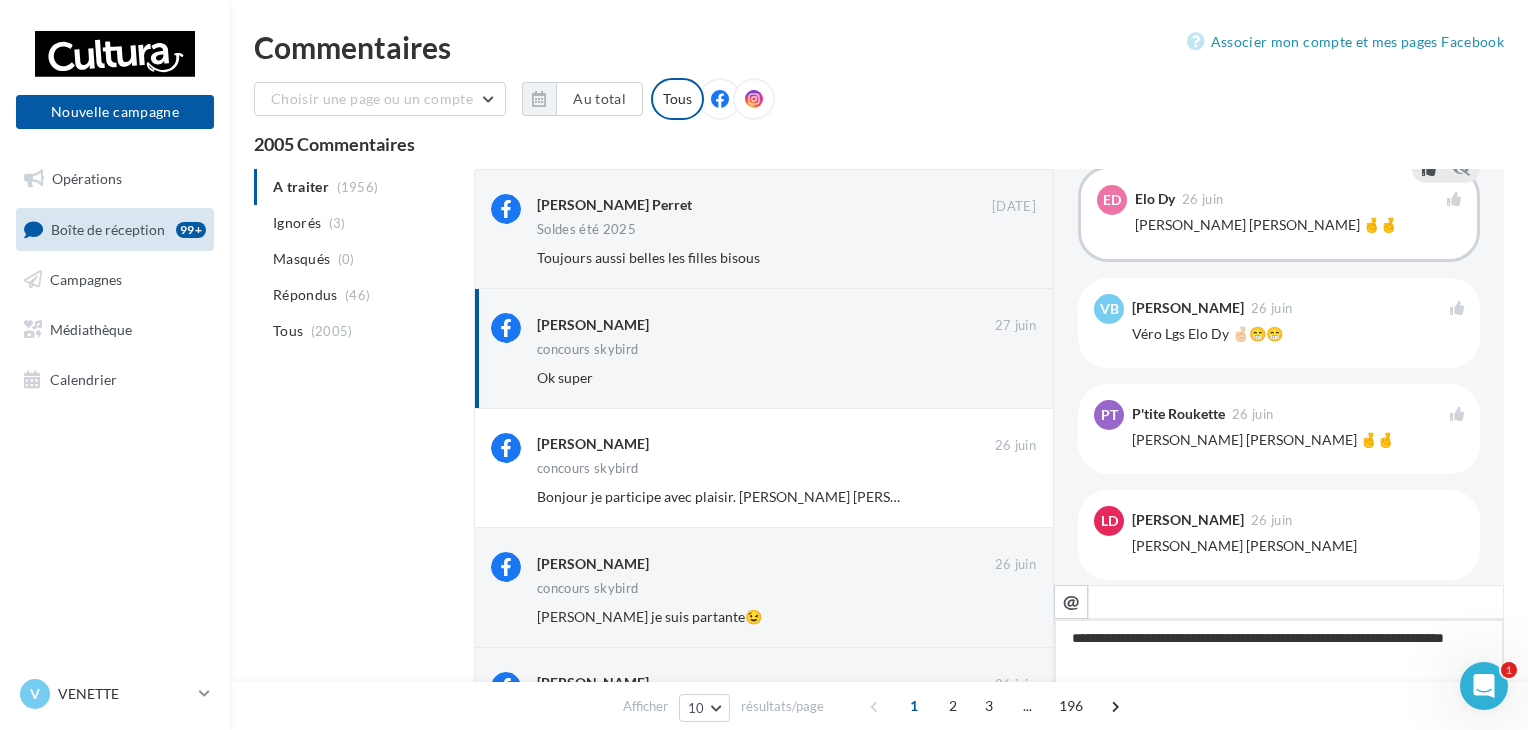 type on "**********" 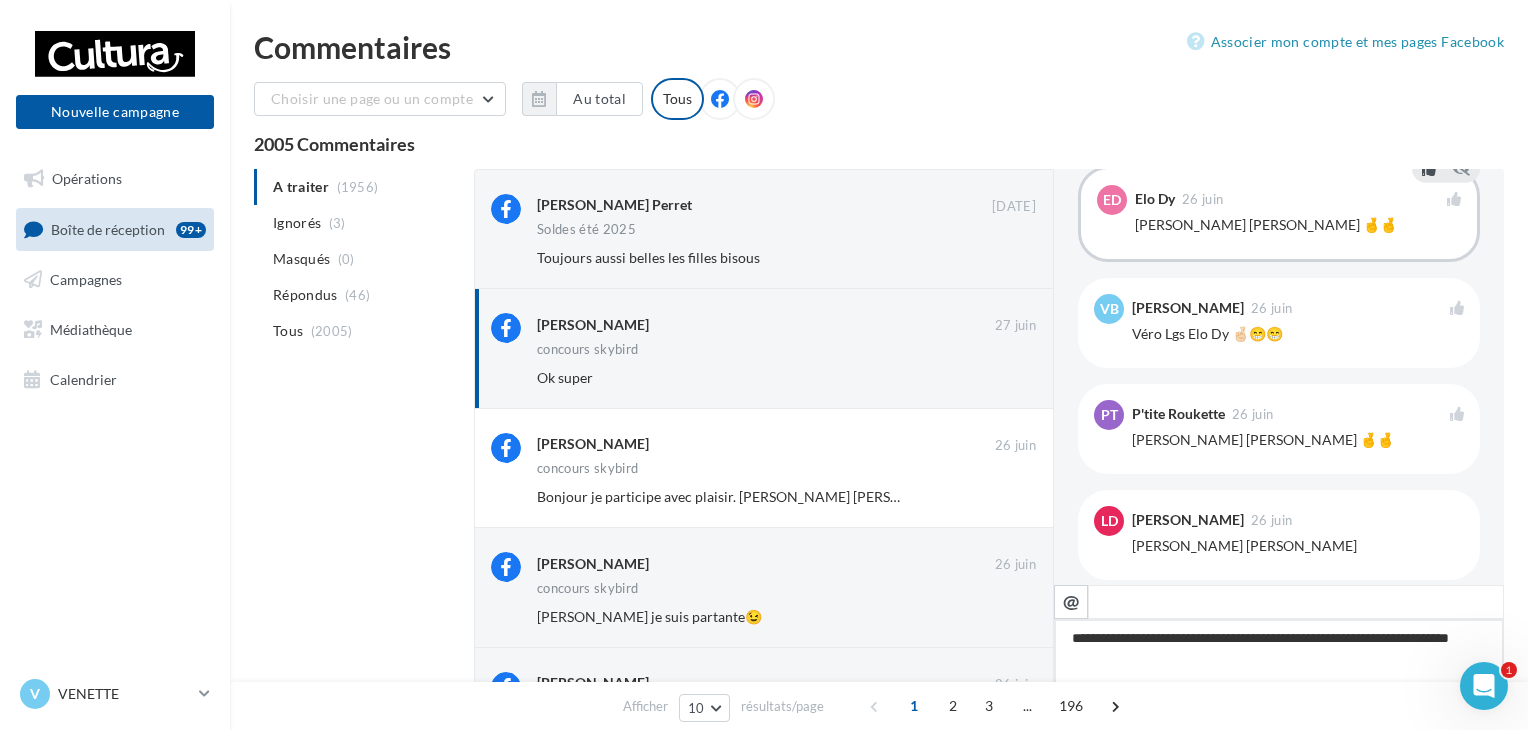 type on "**********" 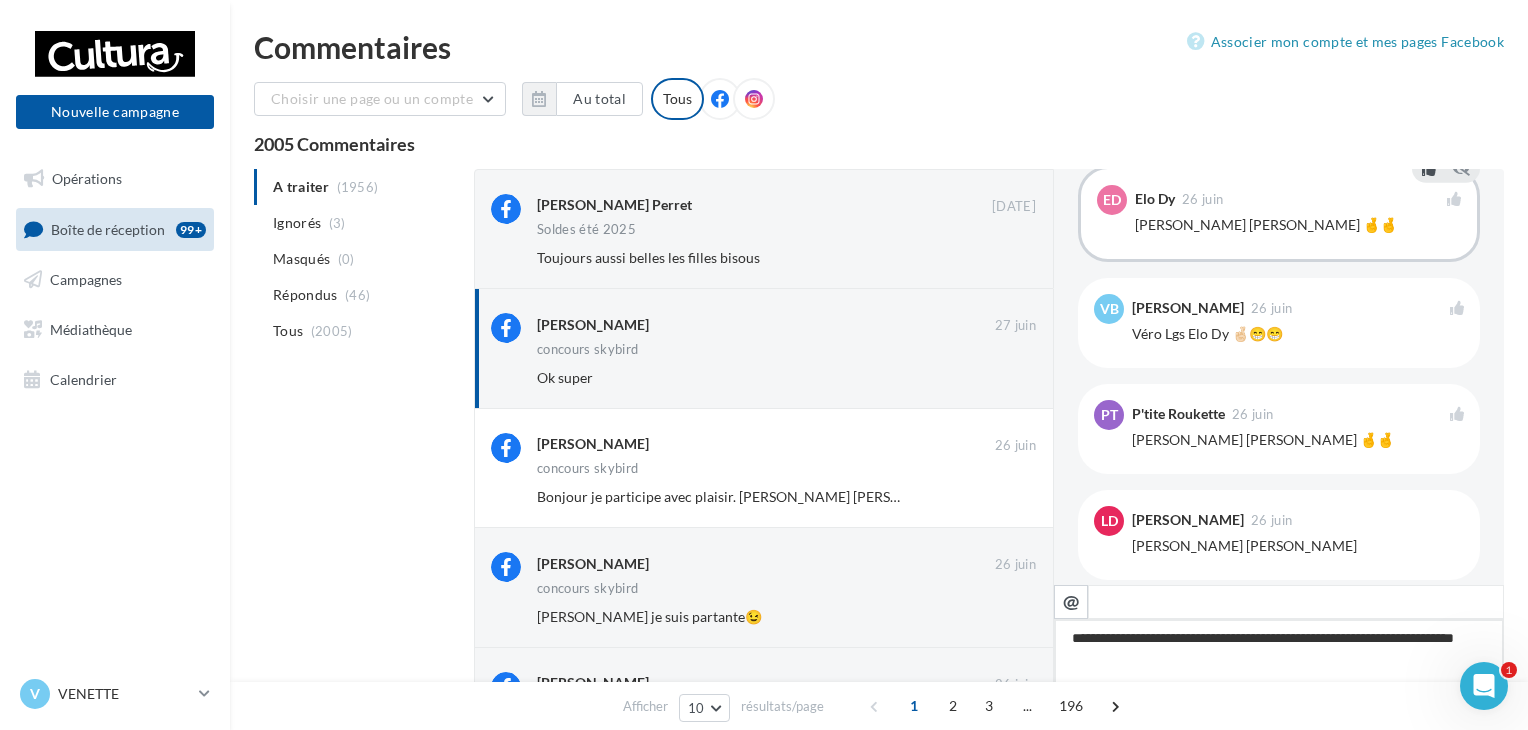 type on "**********" 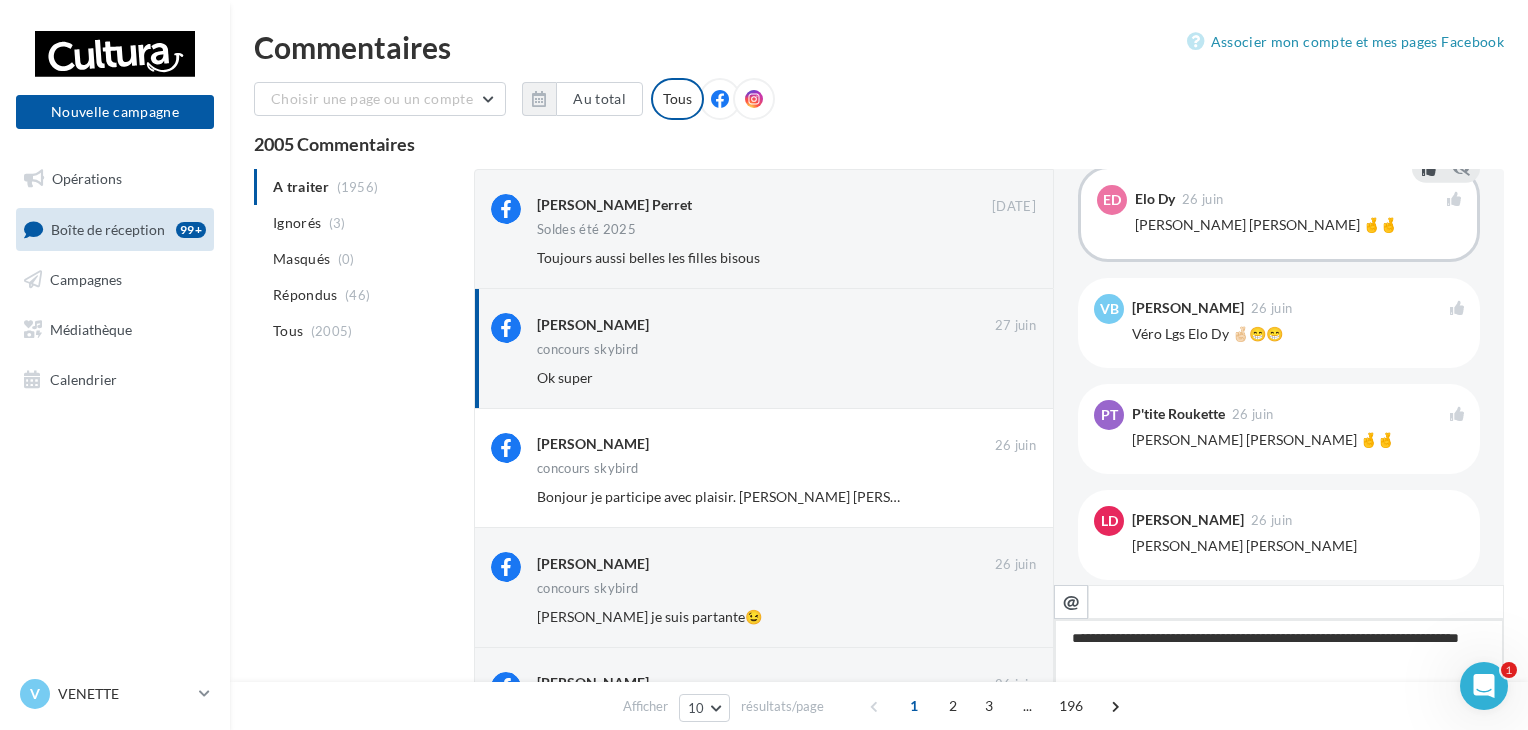 type on "**********" 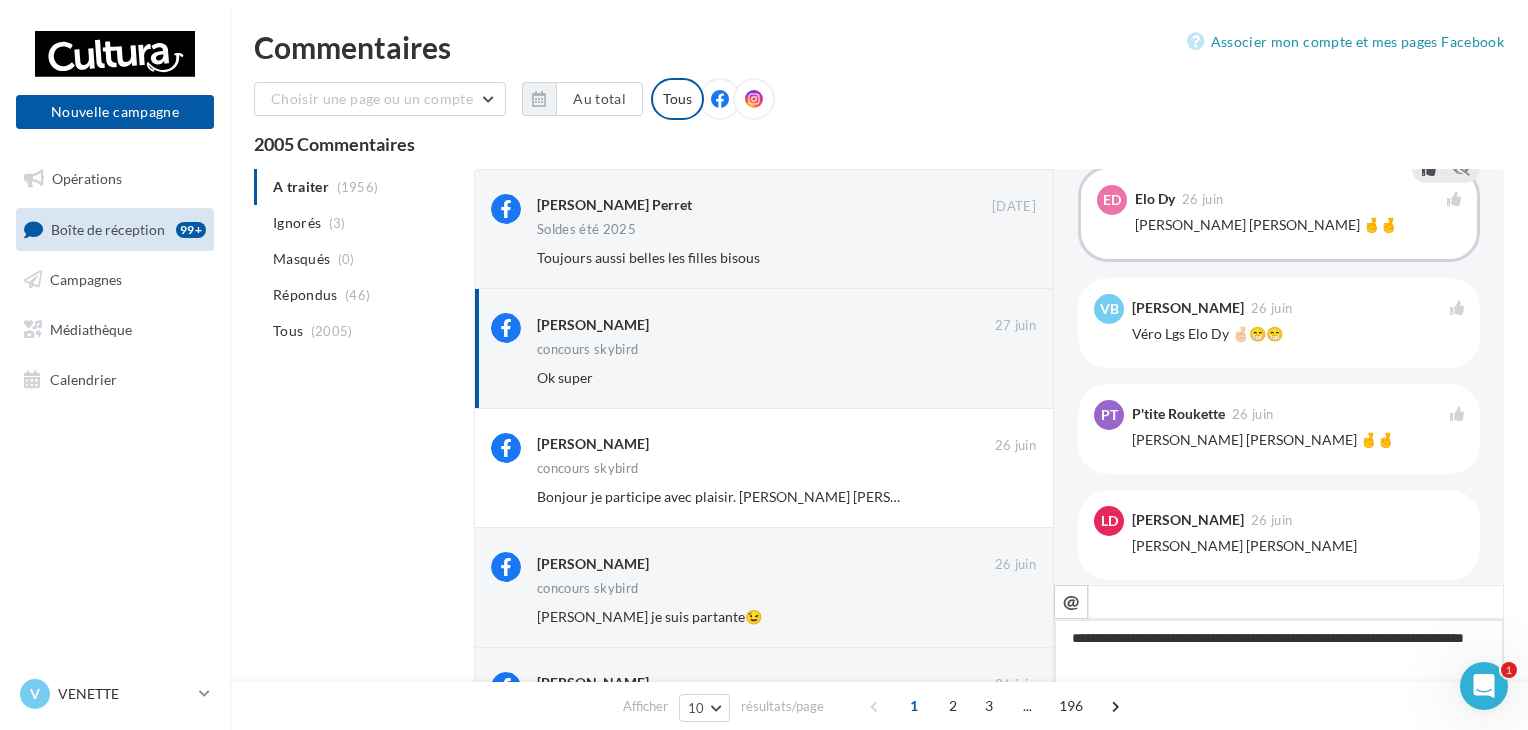 type on "**********" 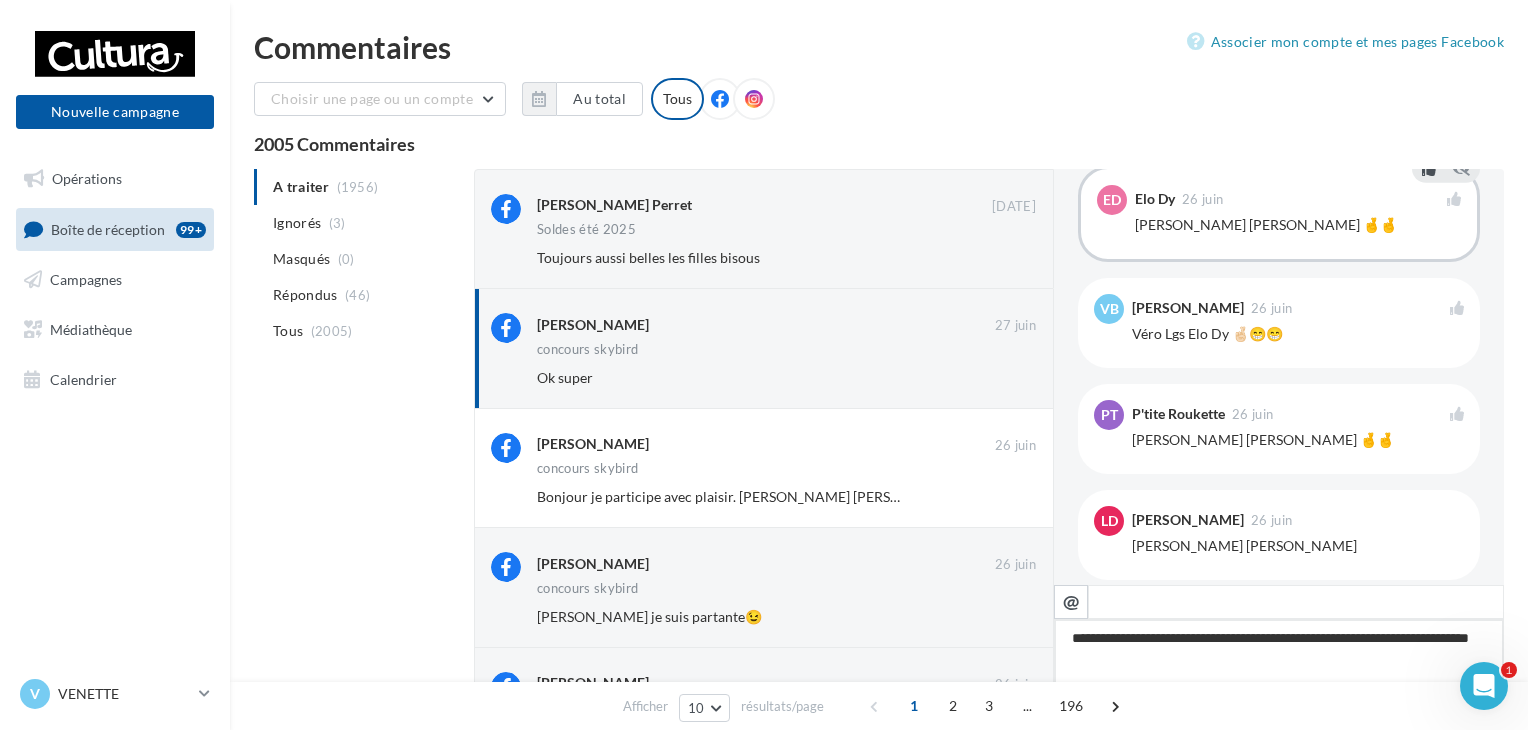 type on "**********" 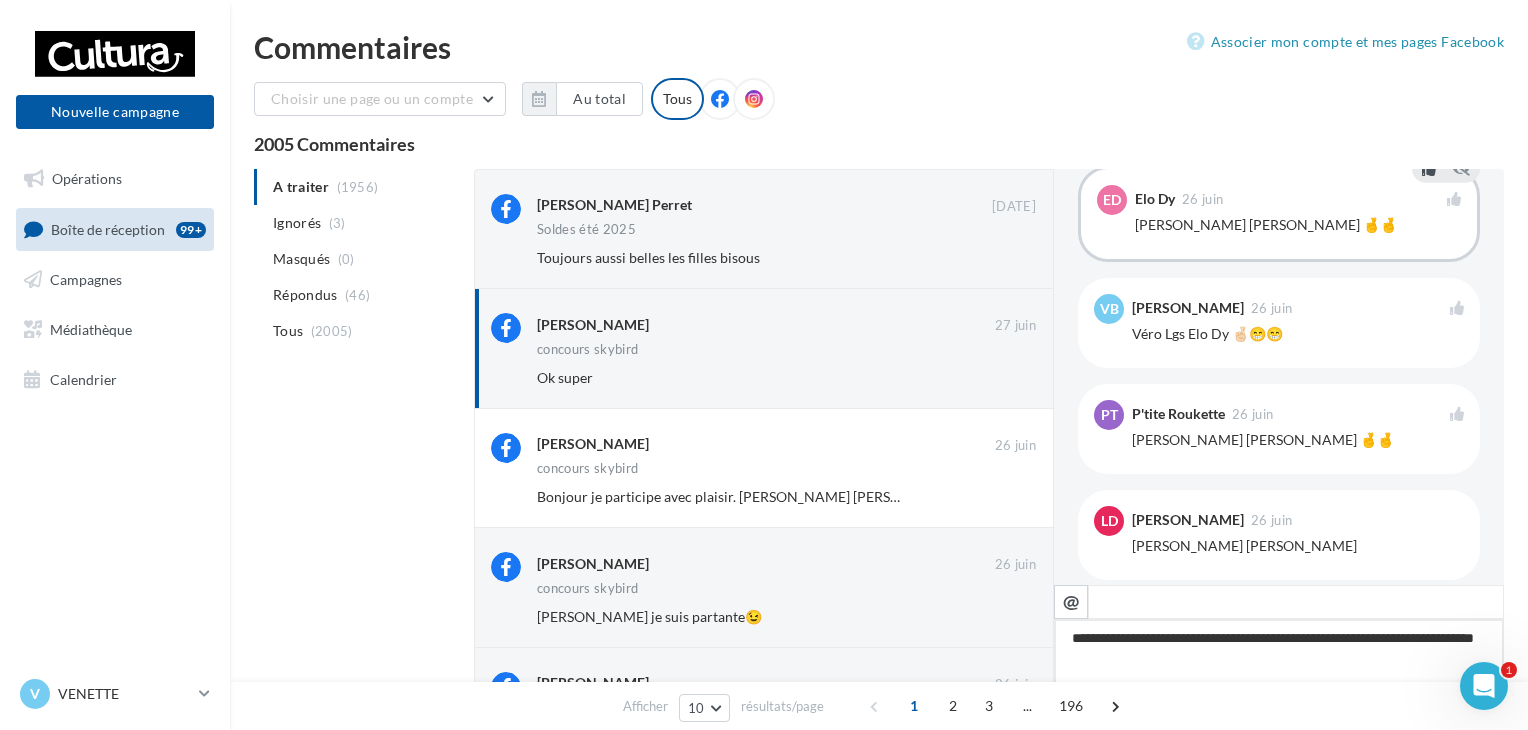 type on "**********" 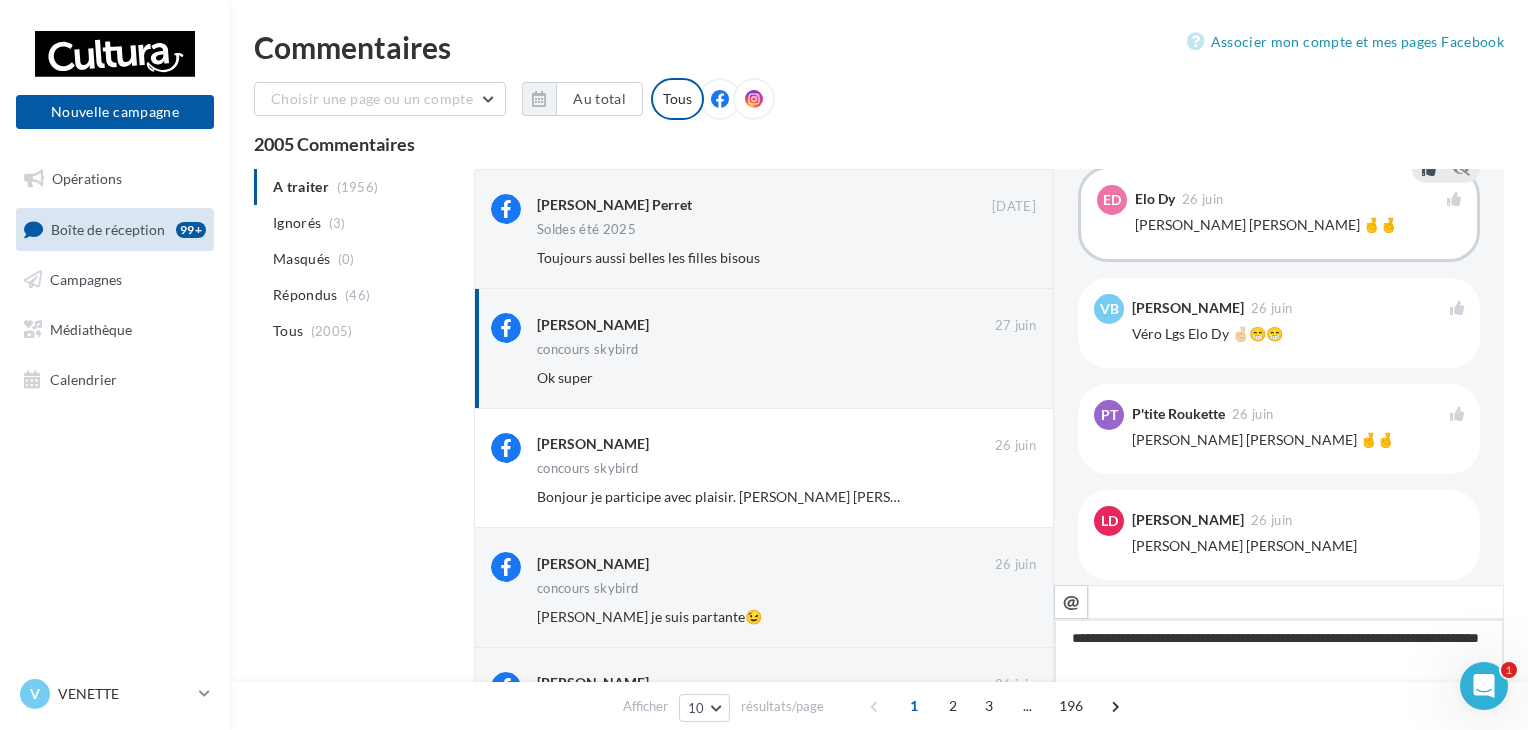 type on "**********" 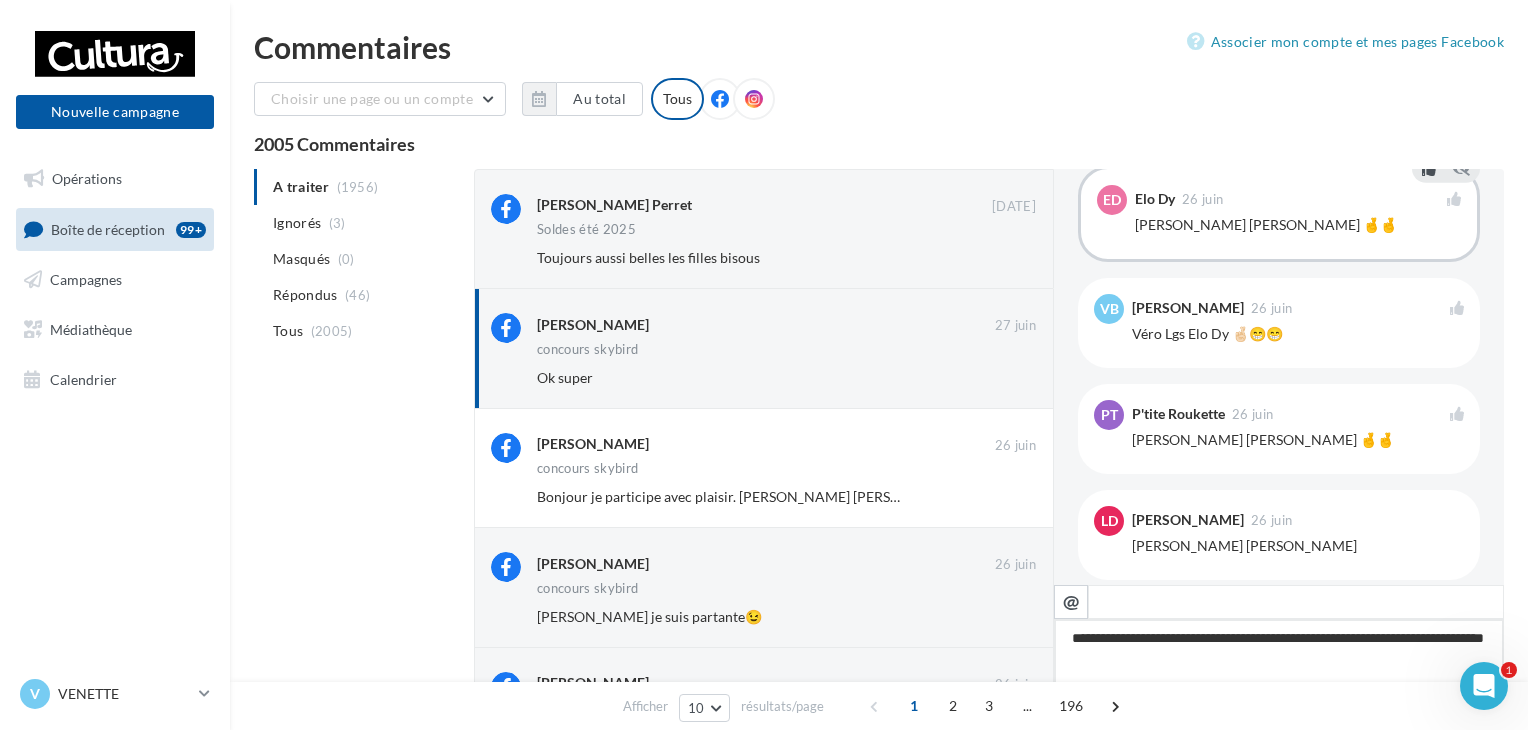 type on "**********" 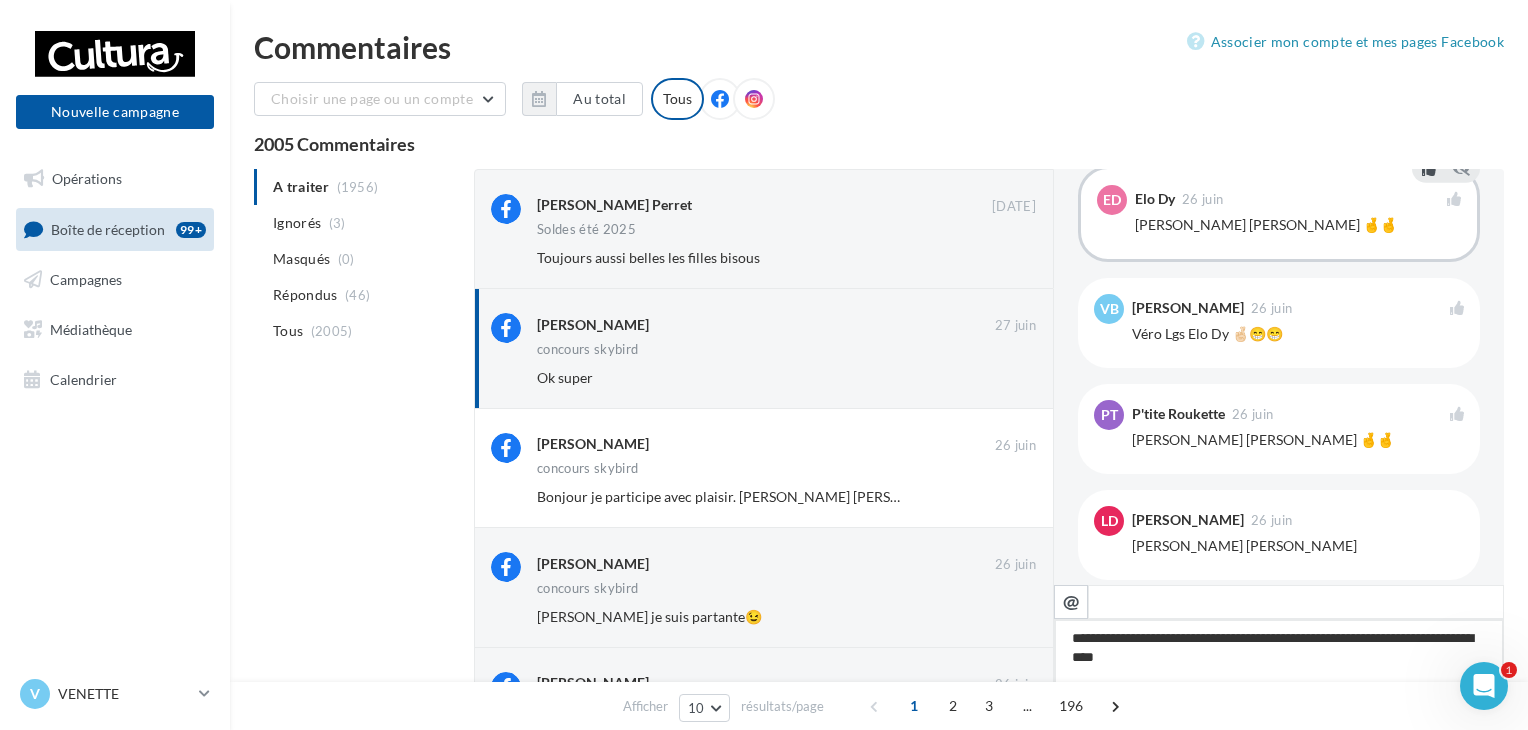 type on "**********" 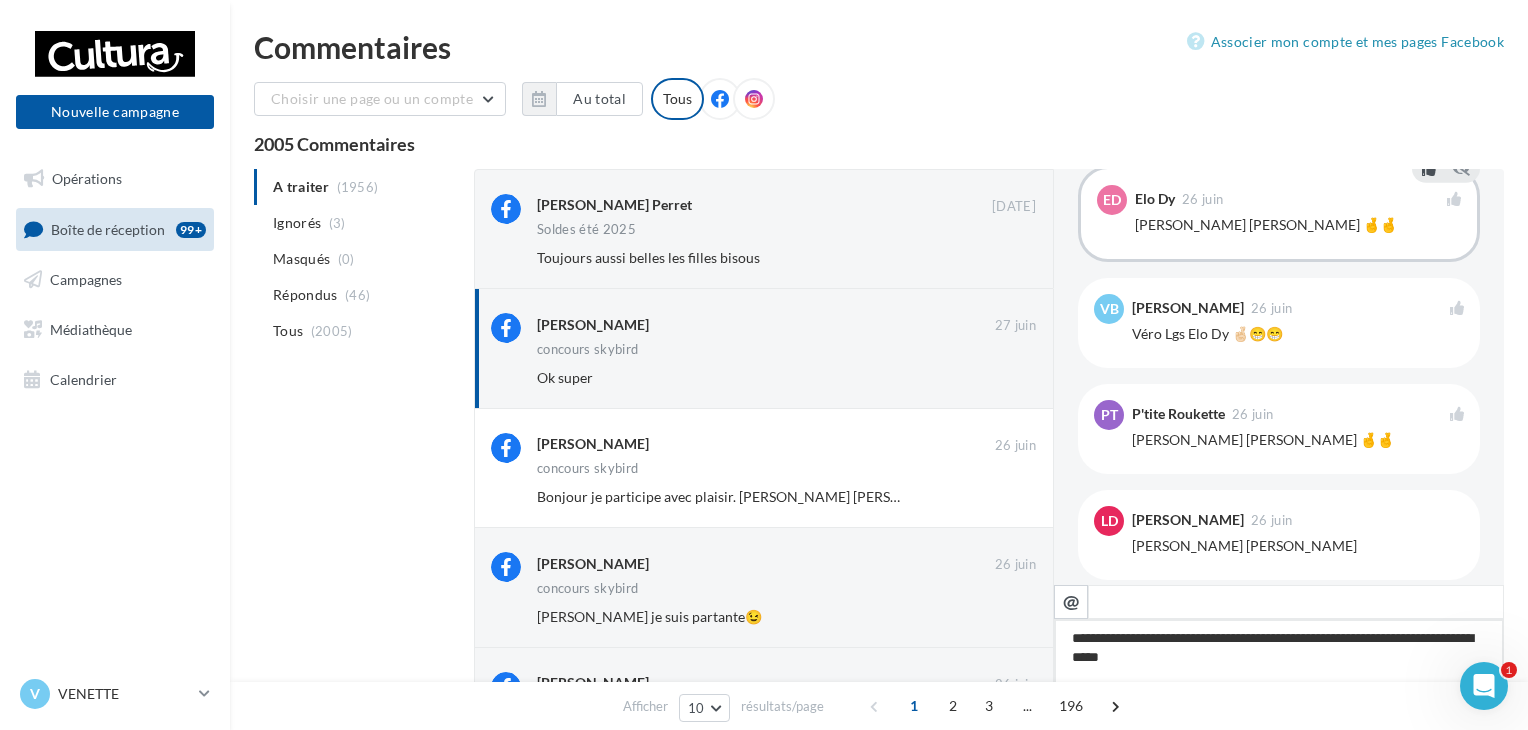 type on "**********" 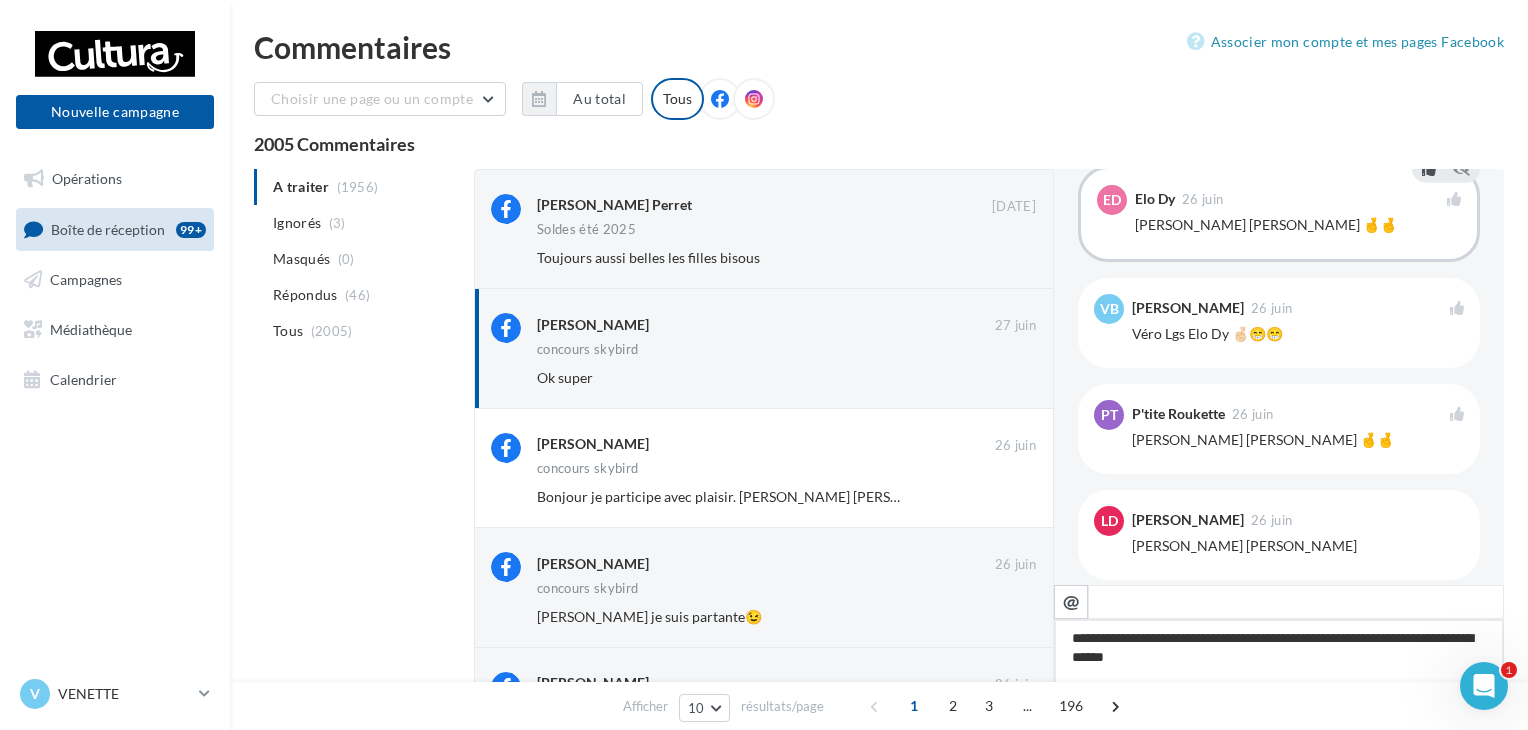 type on "**********" 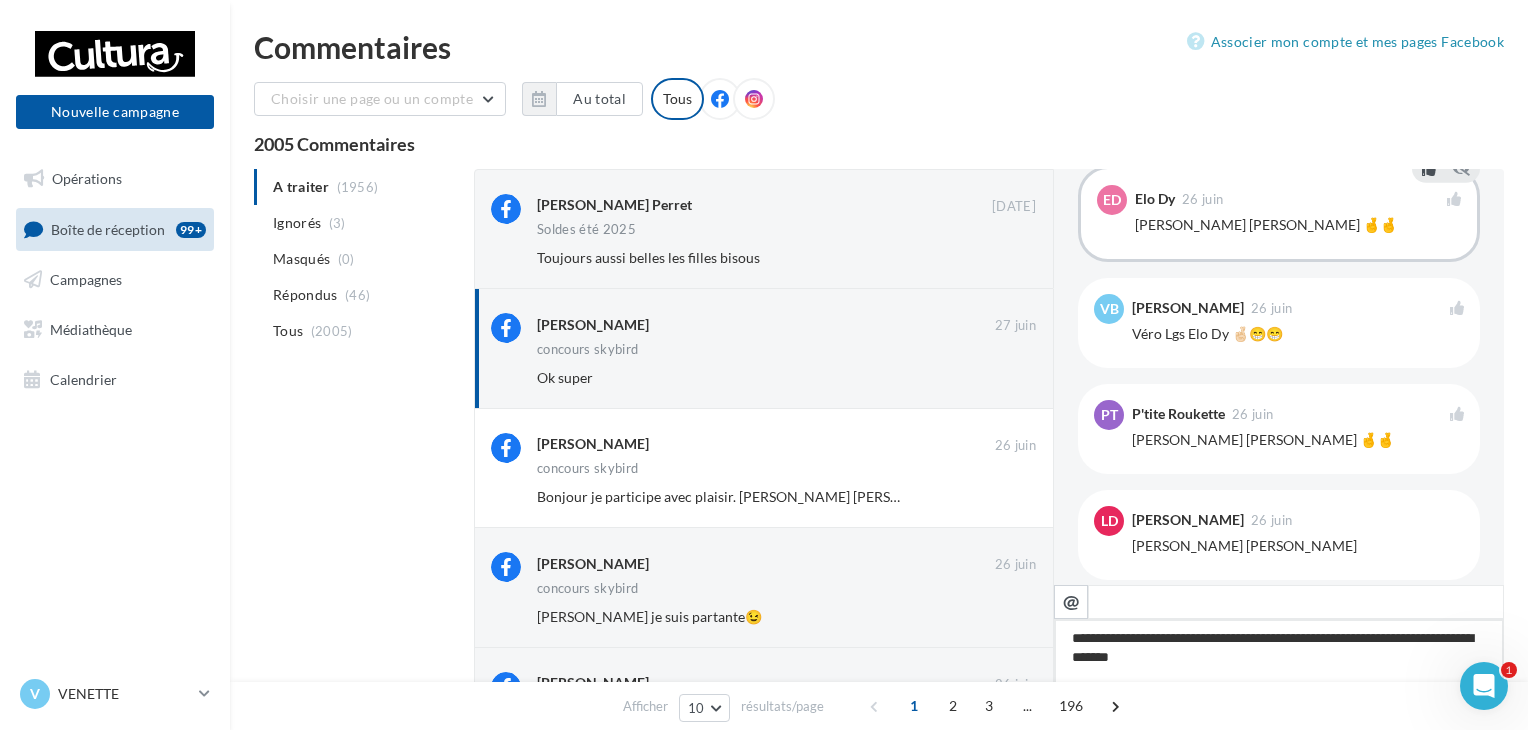 type on "**********" 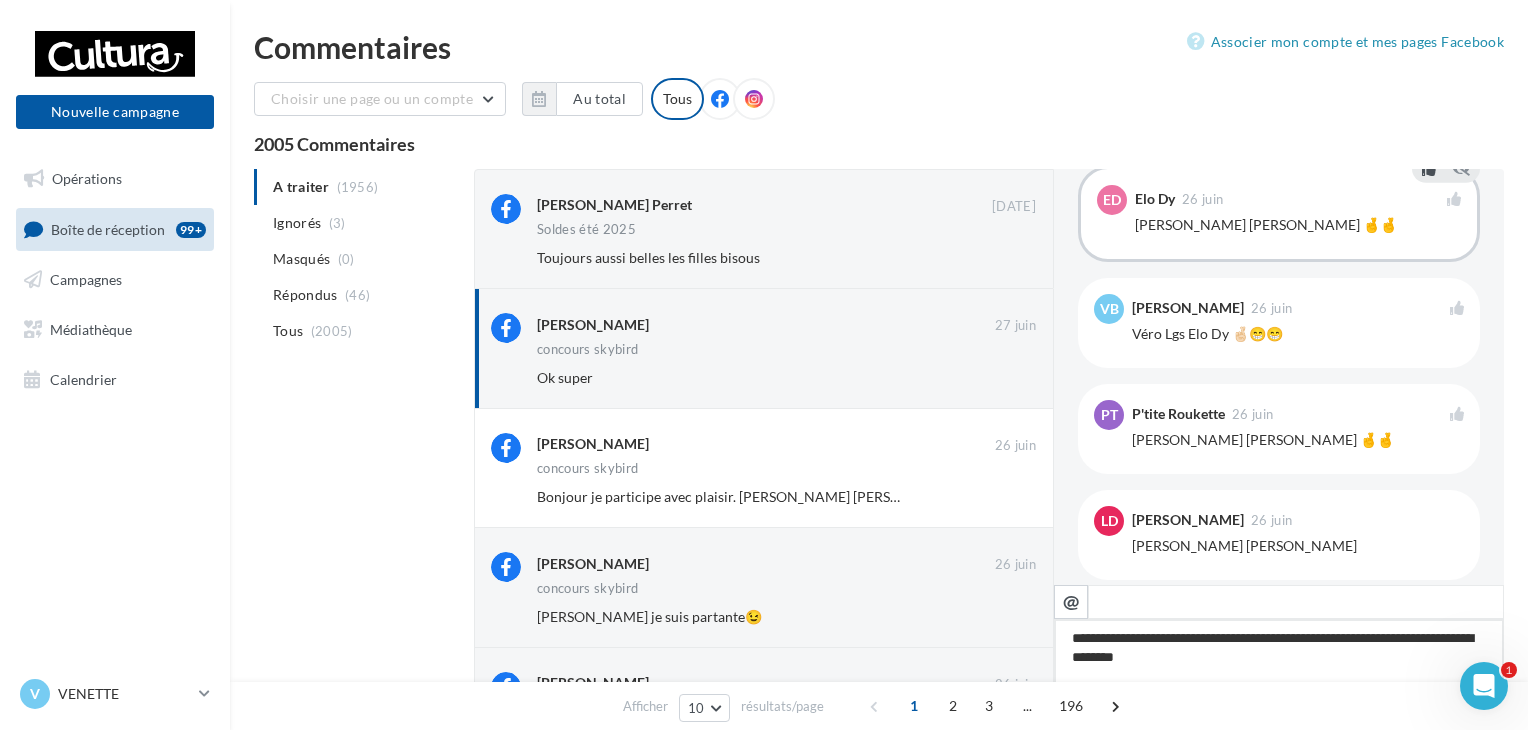 type on "**********" 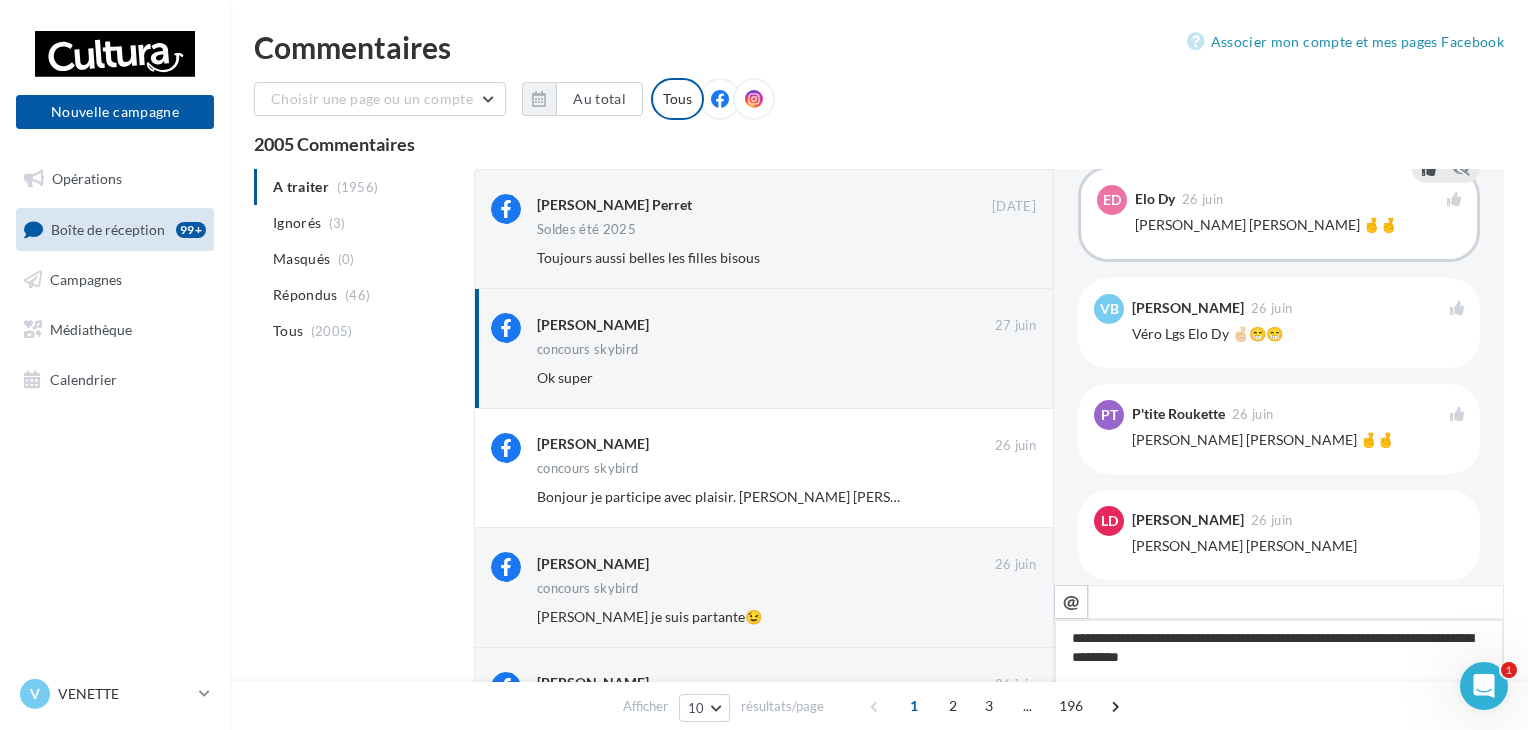 type on "**********" 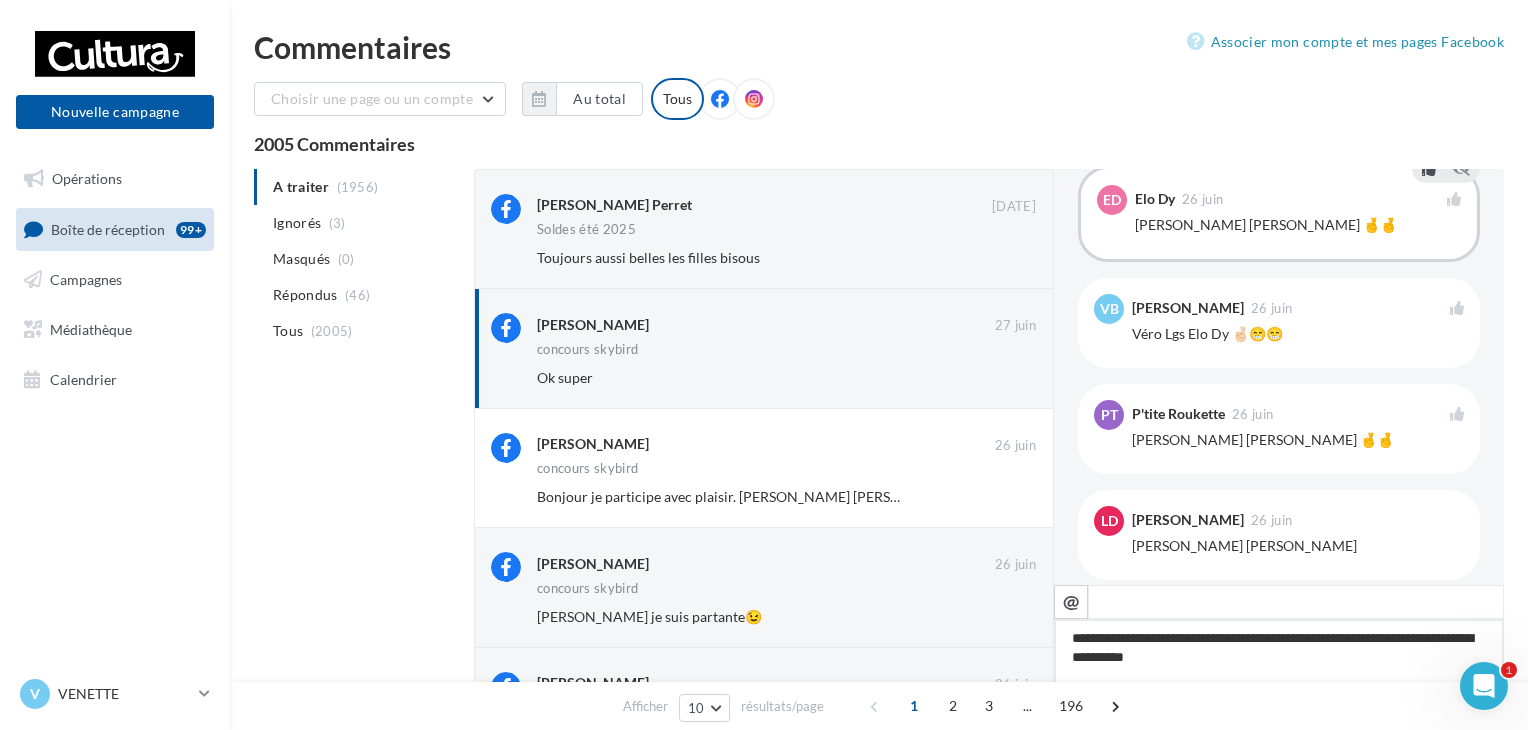 type on "**********" 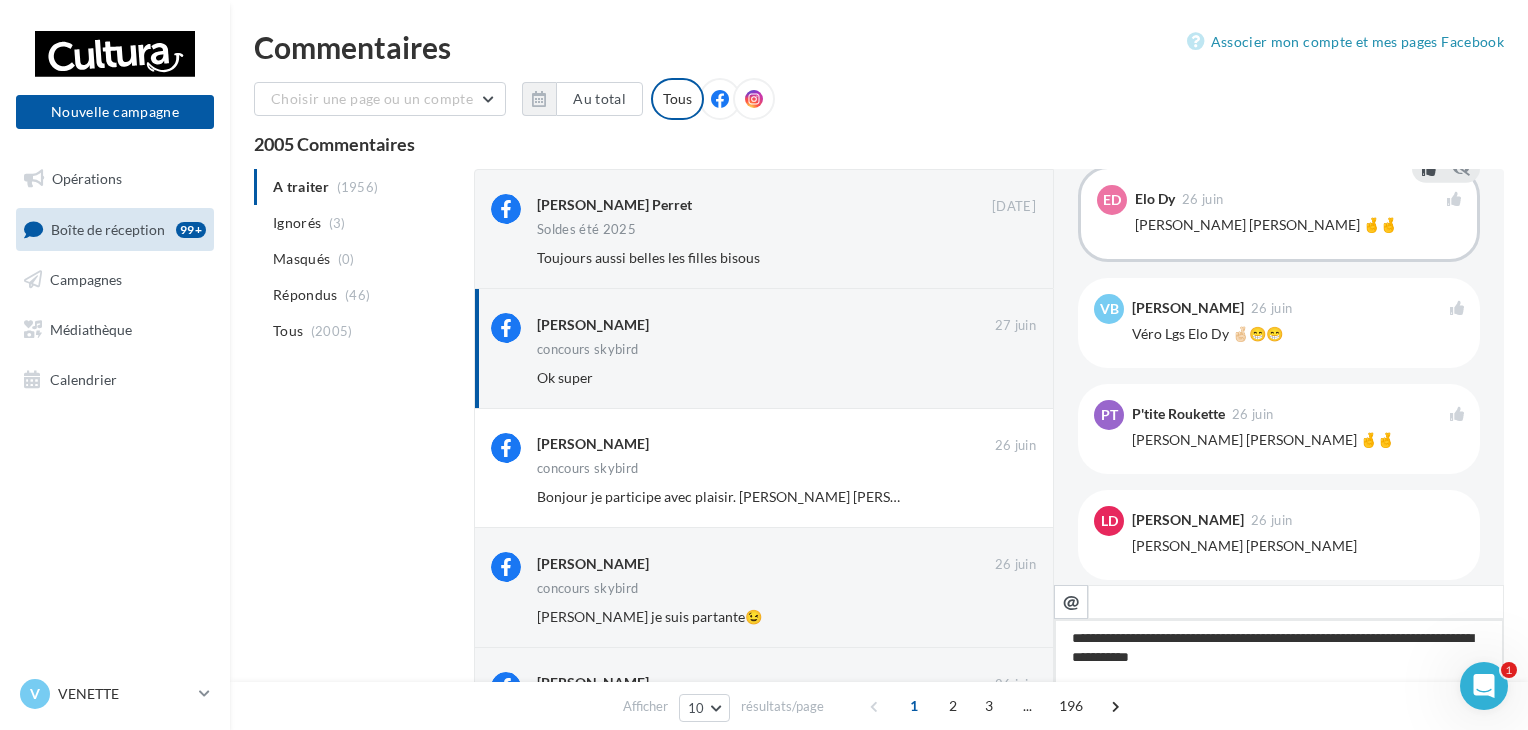 type on "**********" 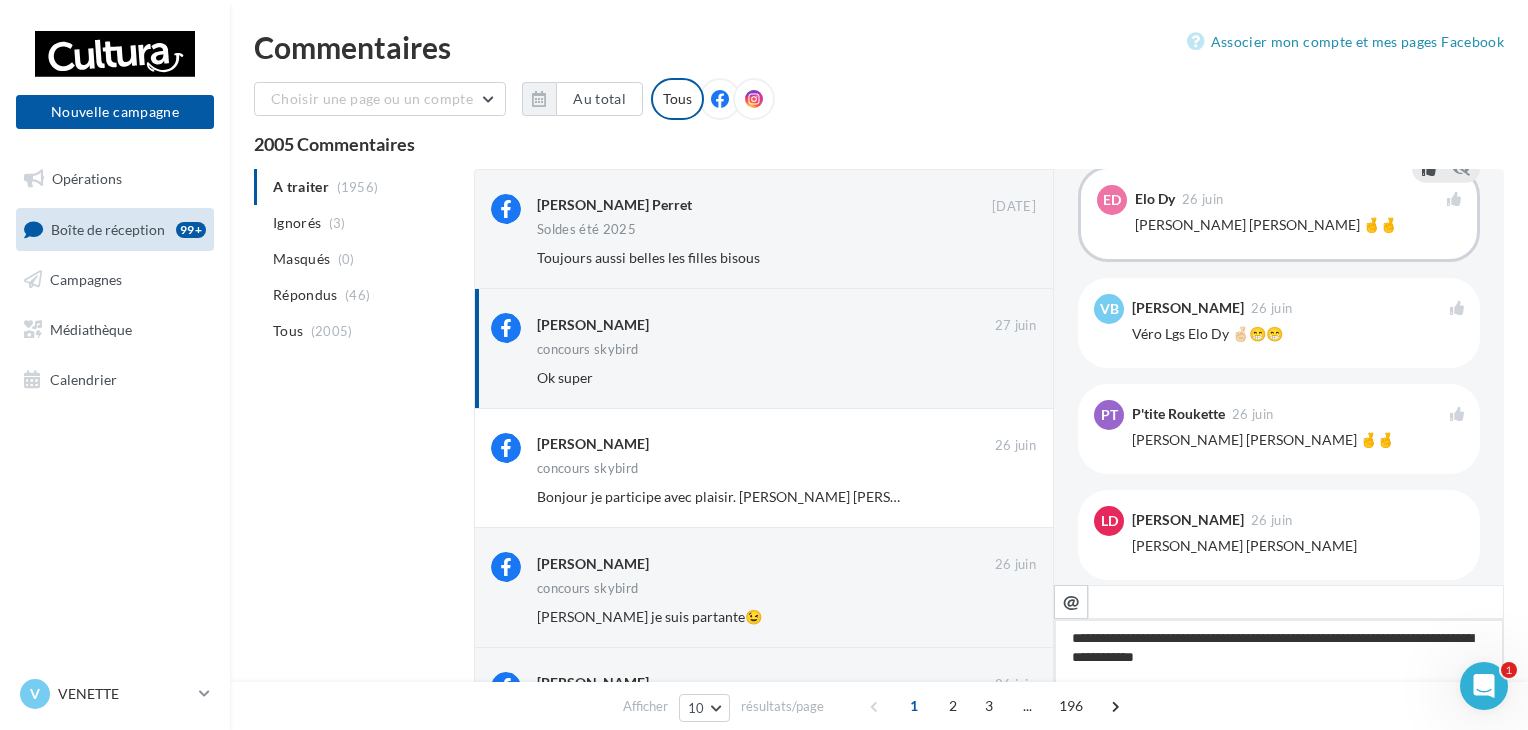 type on "**********" 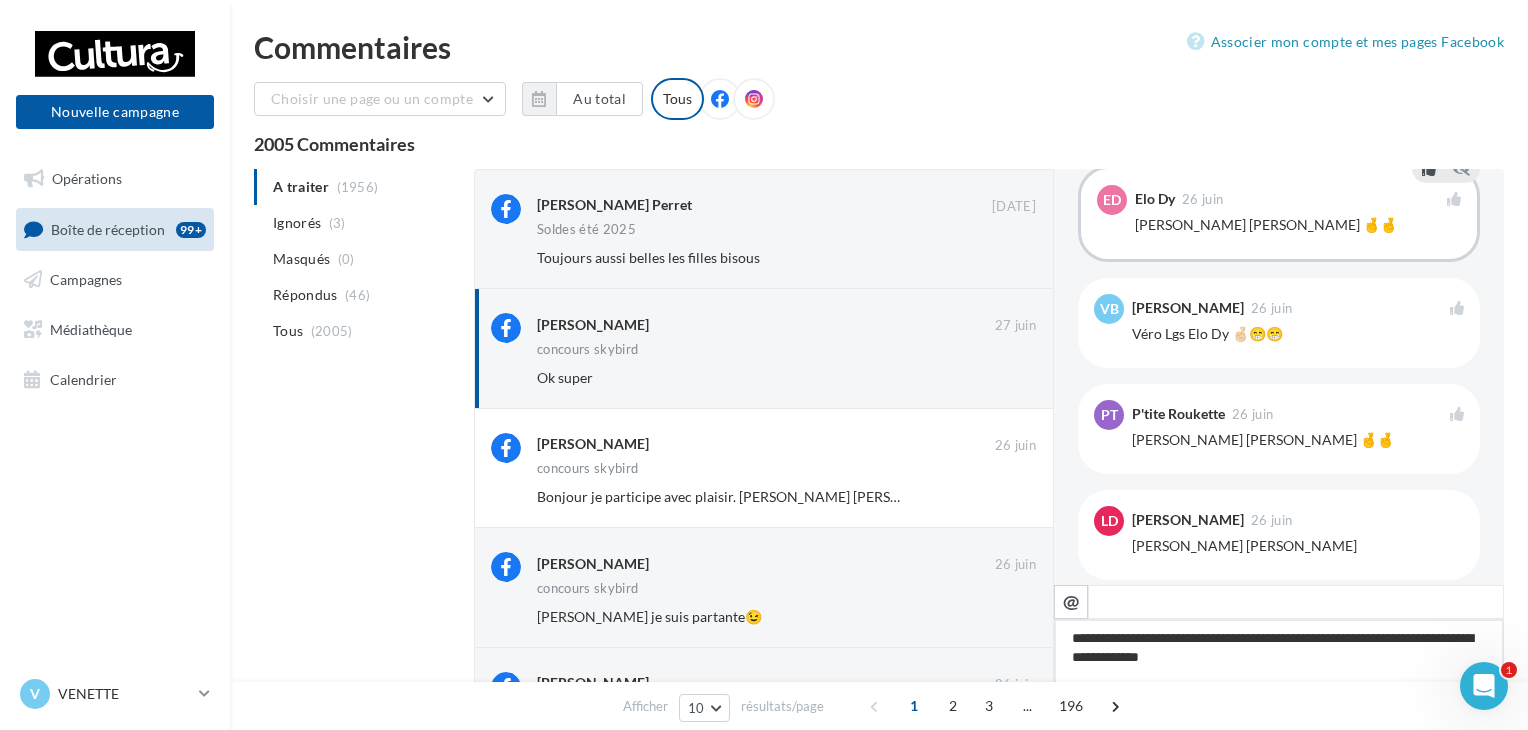 type 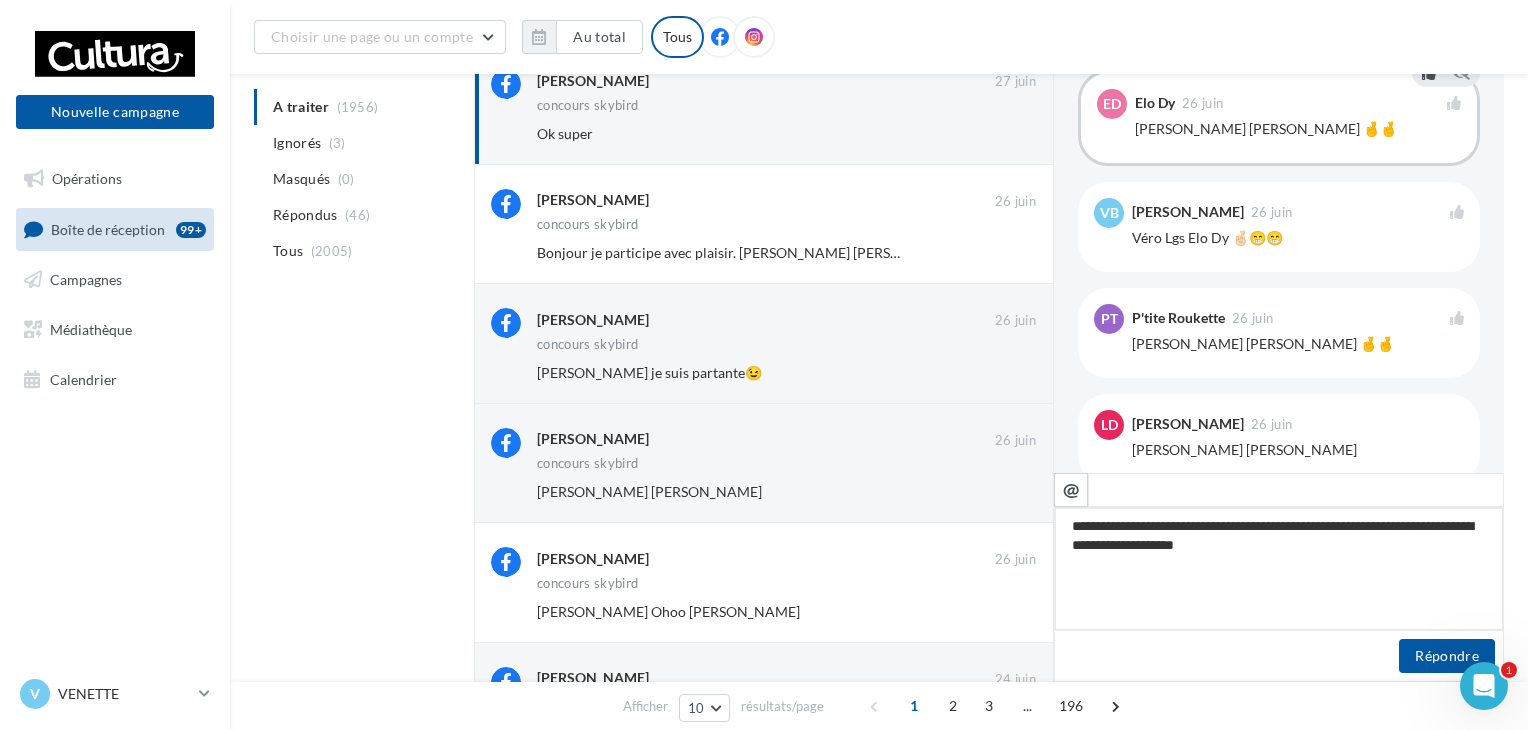 scroll, scrollTop: 262, scrollLeft: 0, axis: vertical 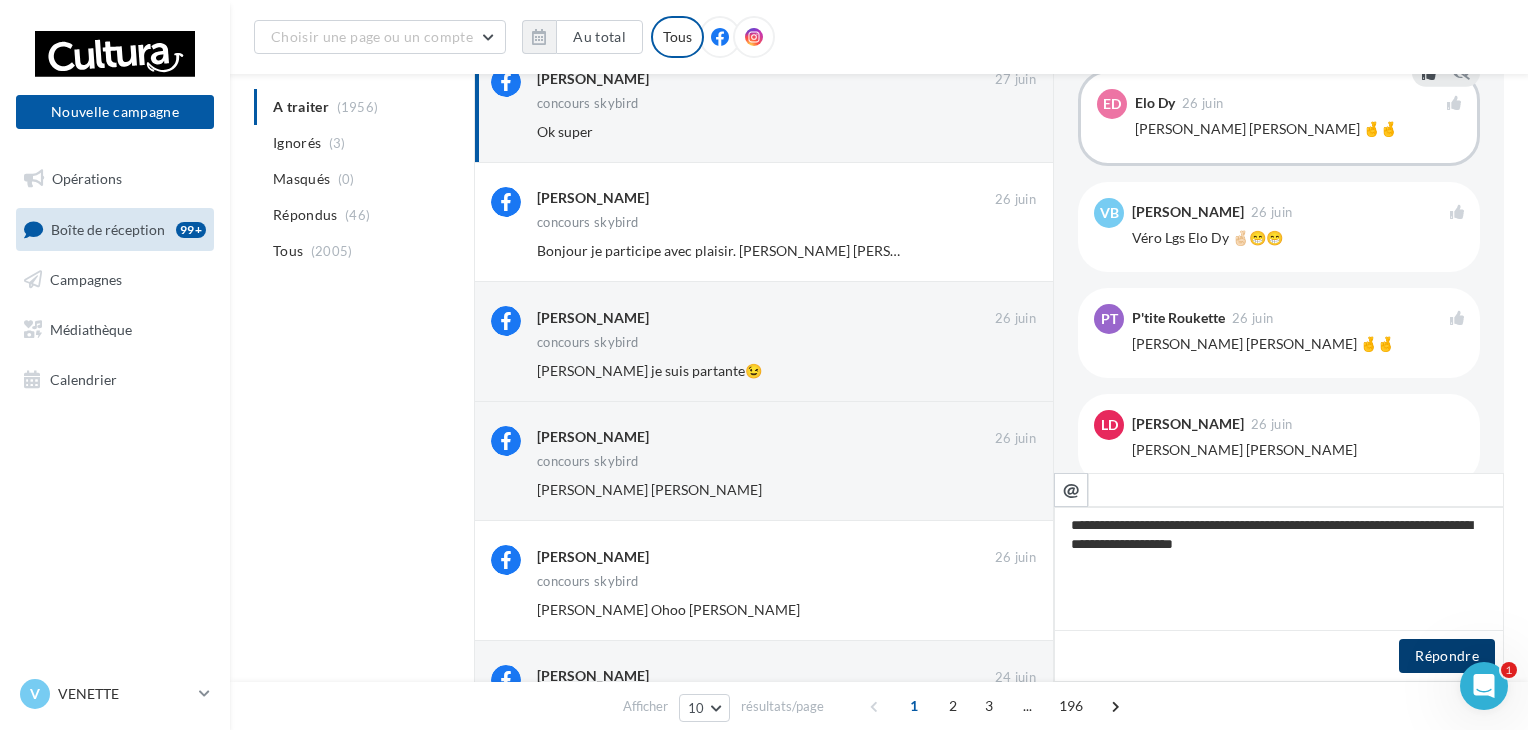 click on "Répondre" at bounding box center [1447, 656] 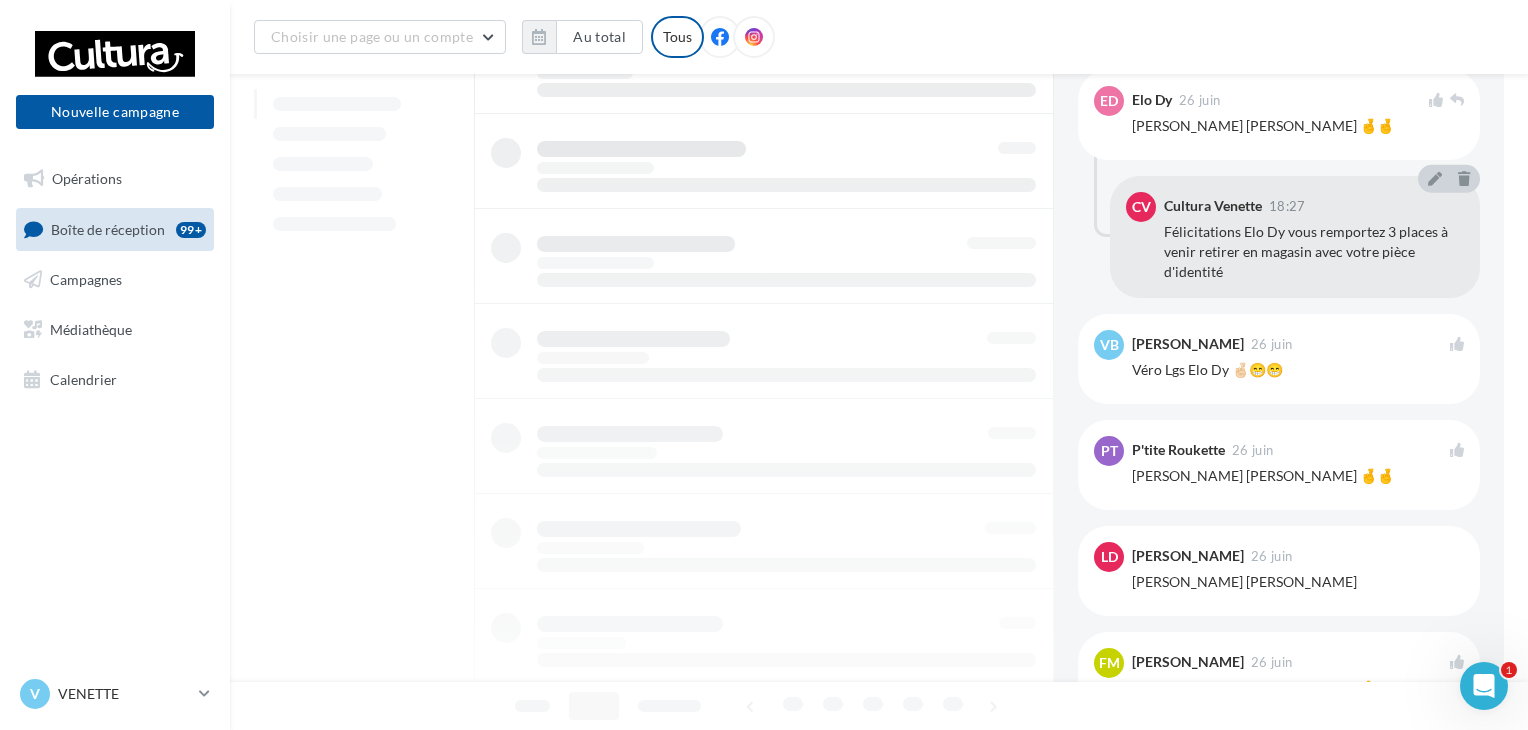 scroll, scrollTop: 1777, scrollLeft: 0, axis: vertical 